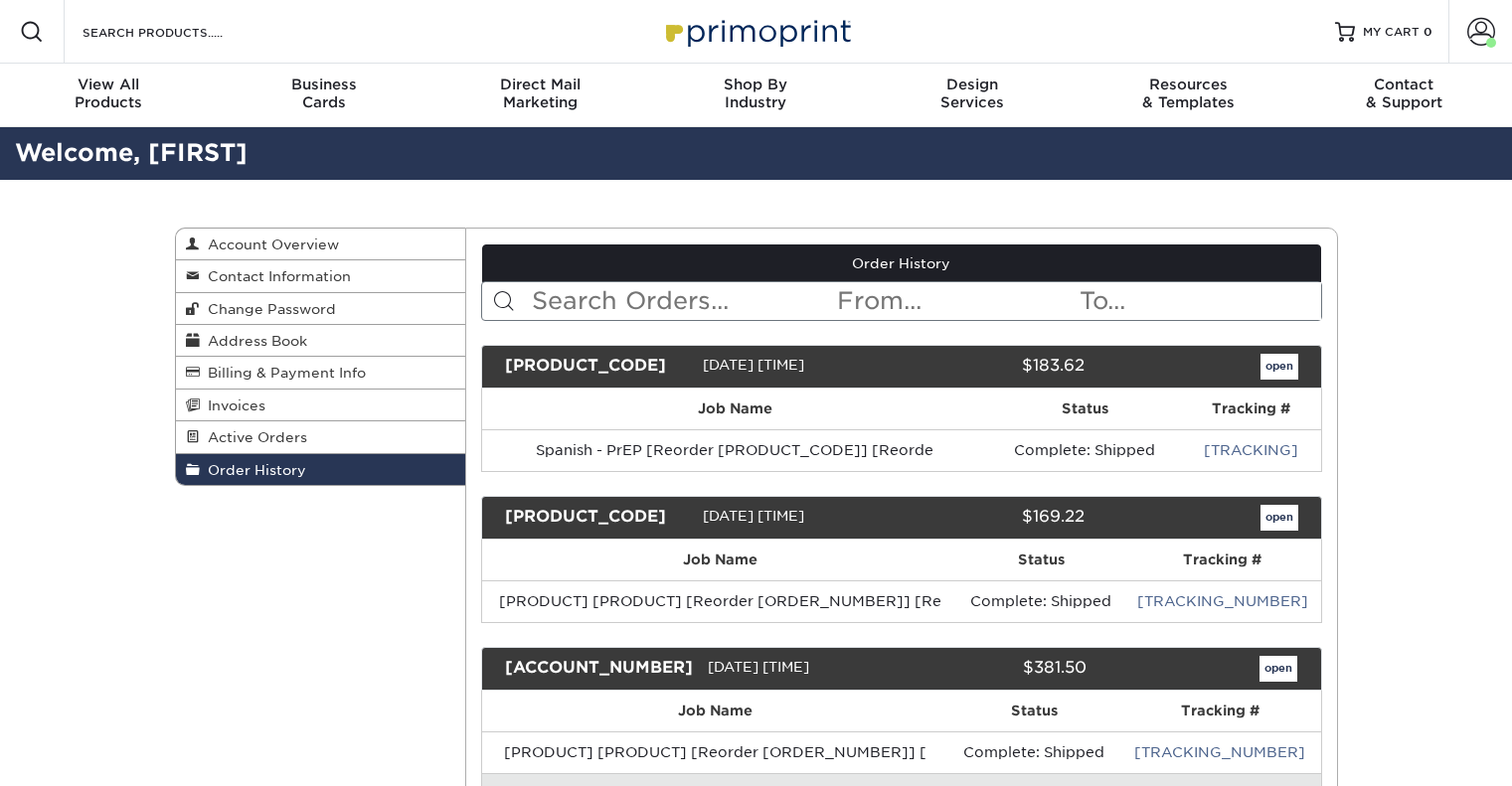 scroll, scrollTop: 0, scrollLeft: 0, axis: both 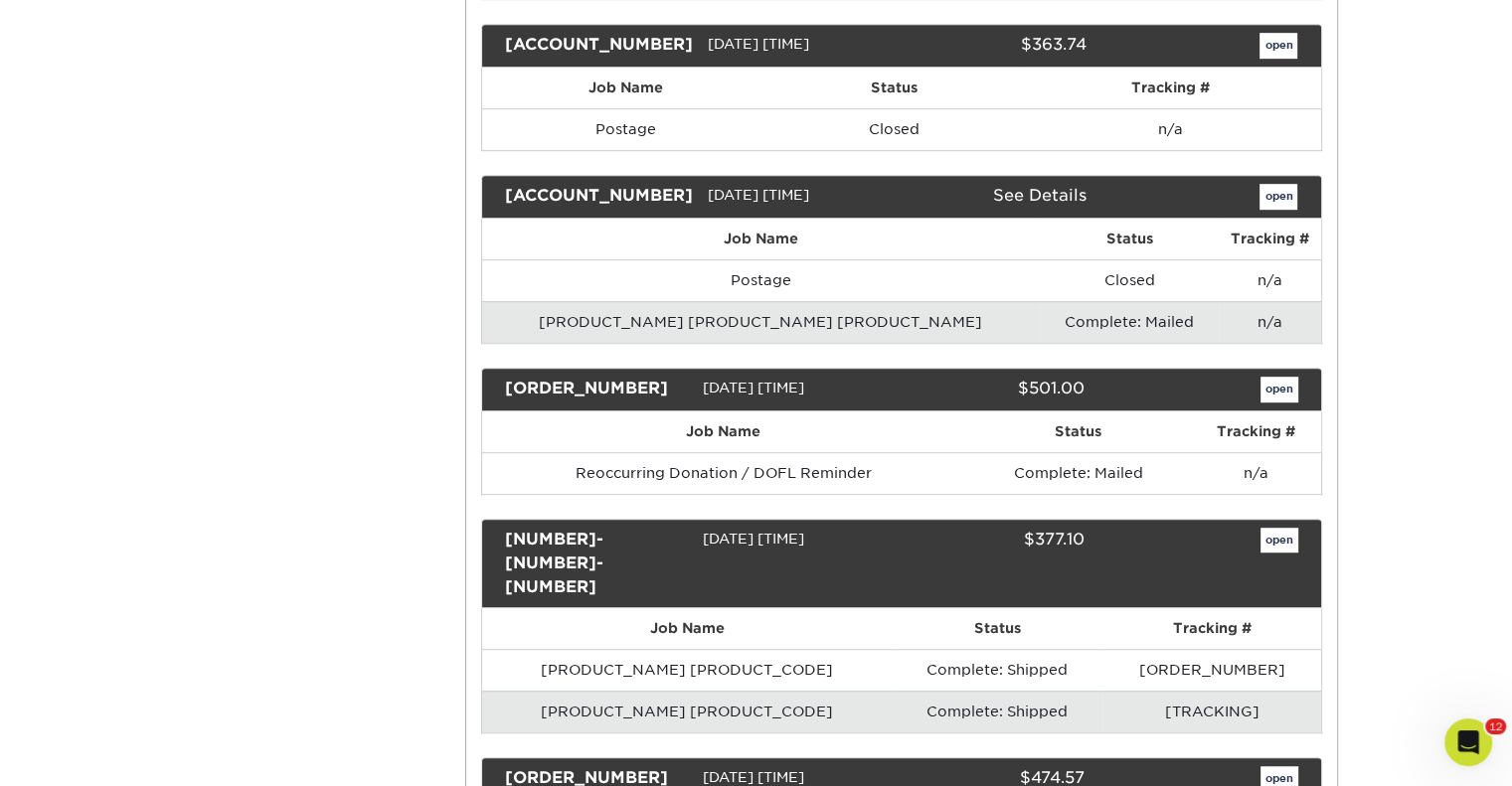 click on "open" at bounding box center [1279, 1424] 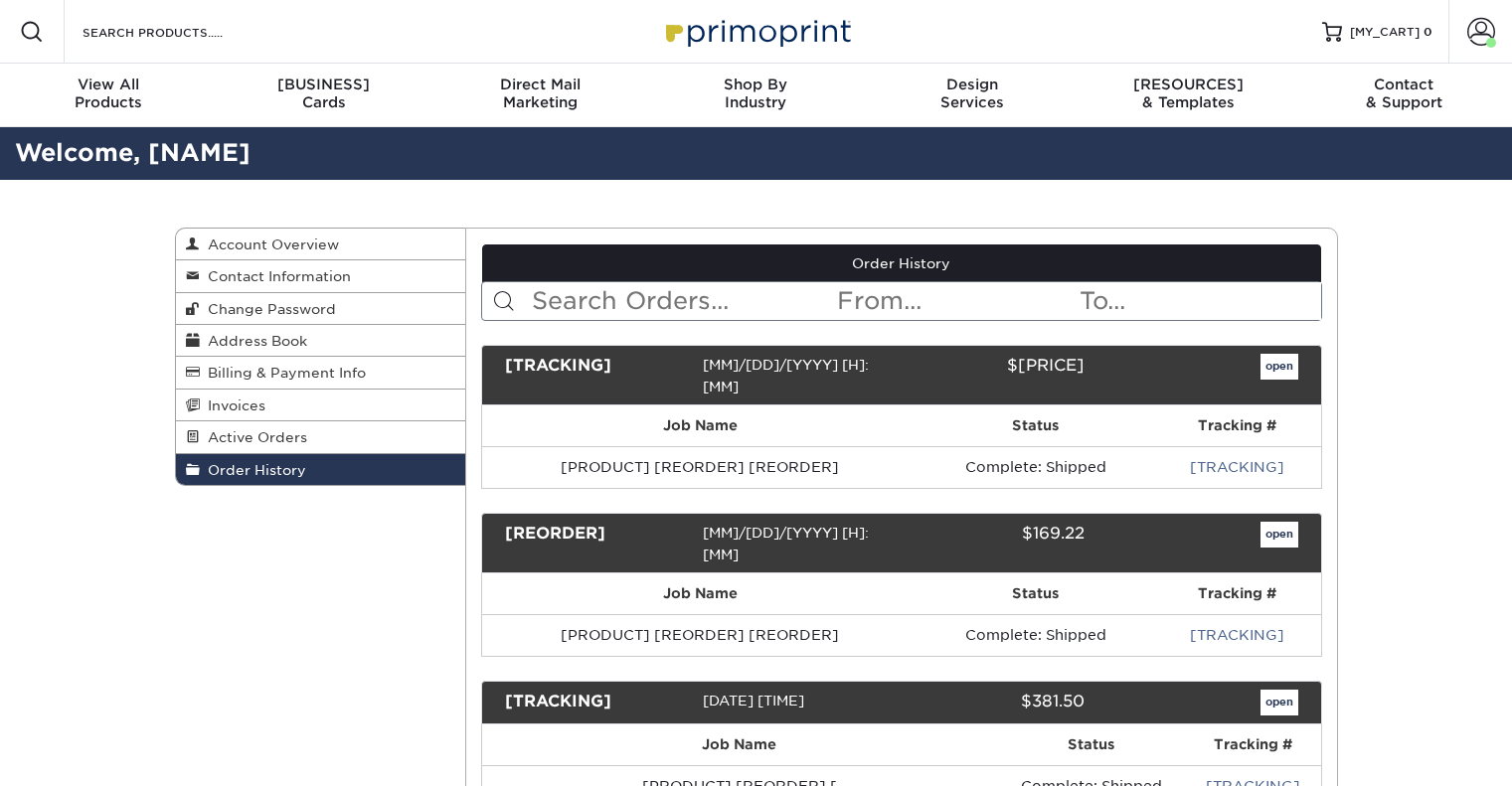scroll, scrollTop: 0, scrollLeft: 0, axis: both 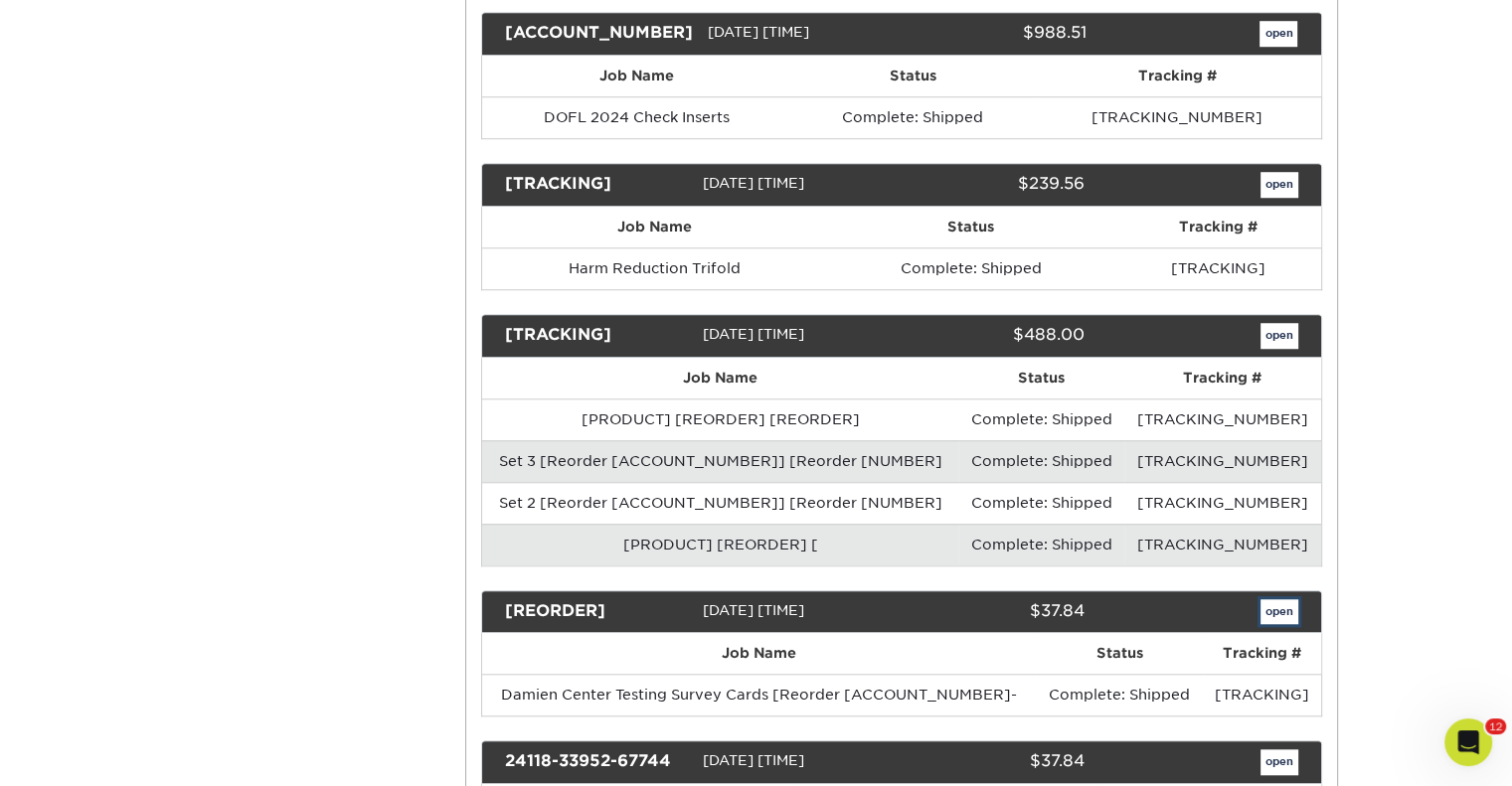 click on "open" at bounding box center (1279, 612) 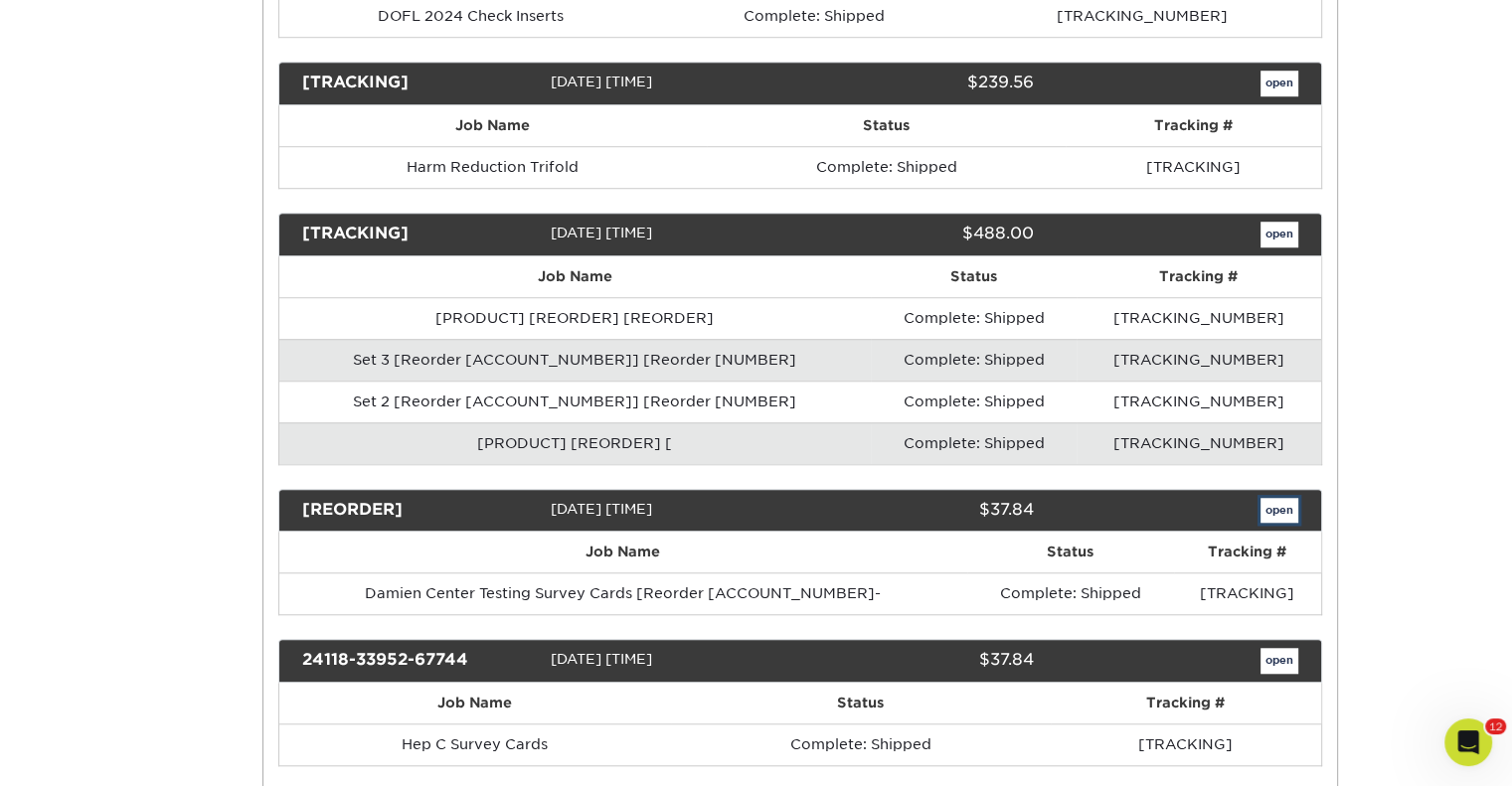 scroll, scrollTop: 0, scrollLeft: 0, axis: both 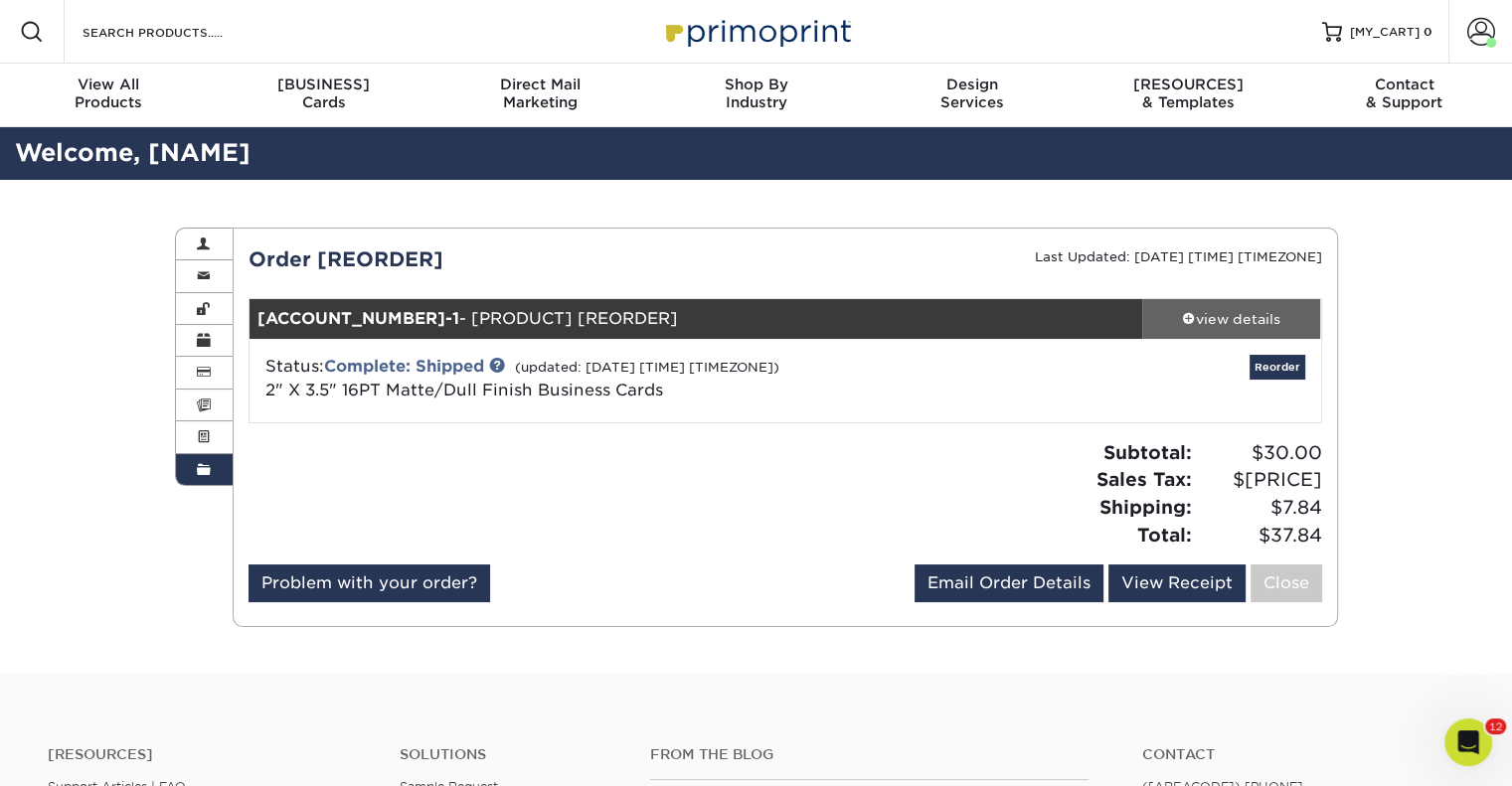 click on "view details" at bounding box center [1232, 319] 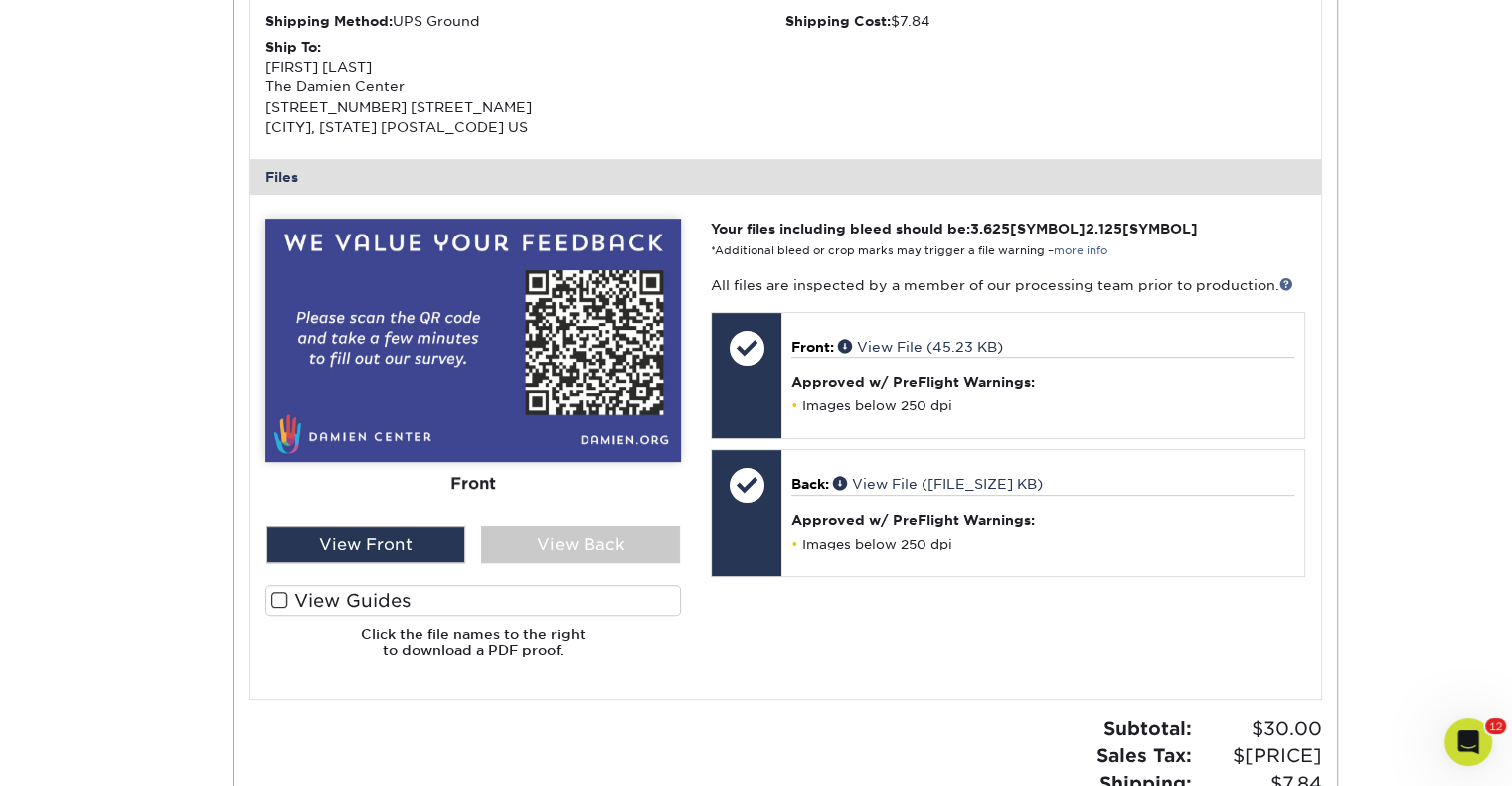 scroll, scrollTop: 667, scrollLeft: 0, axis: vertical 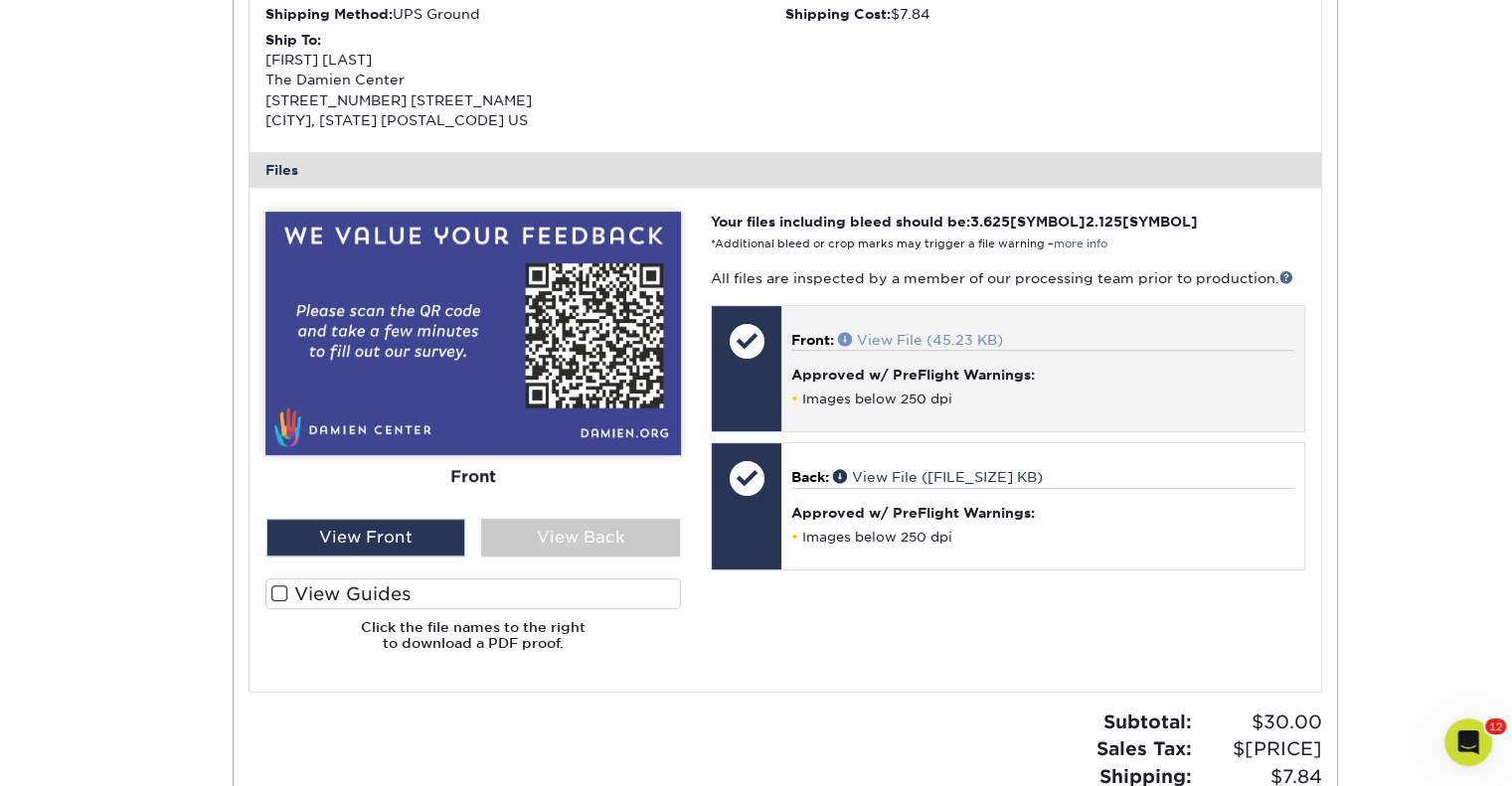 click on "View File (45.23 KB)" at bounding box center (921, 340) 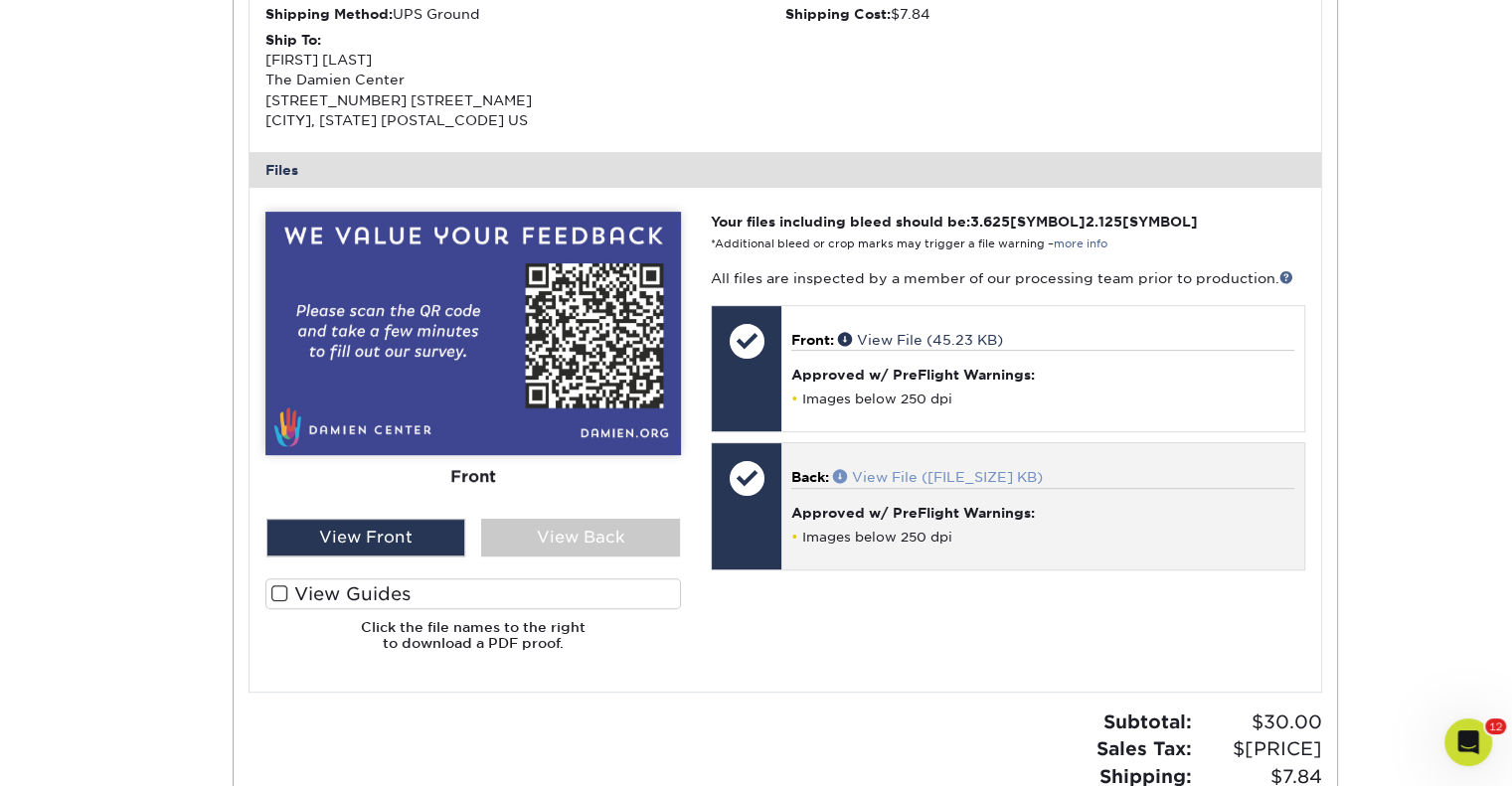 click on "View File (47.78 KB)" at bounding box center (937, 477) 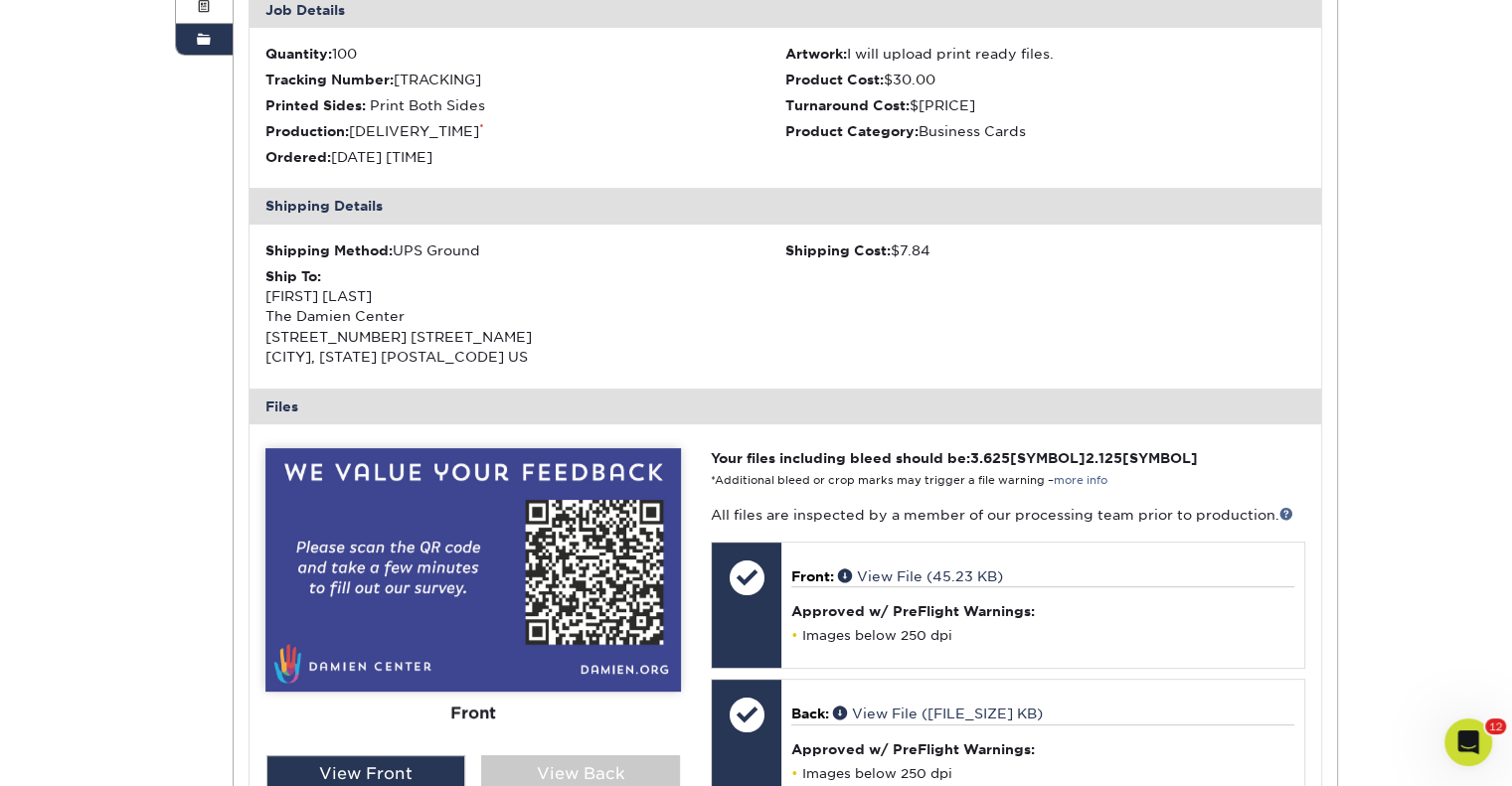 scroll, scrollTop: 275, scrollLeft: 0, axis: vertical 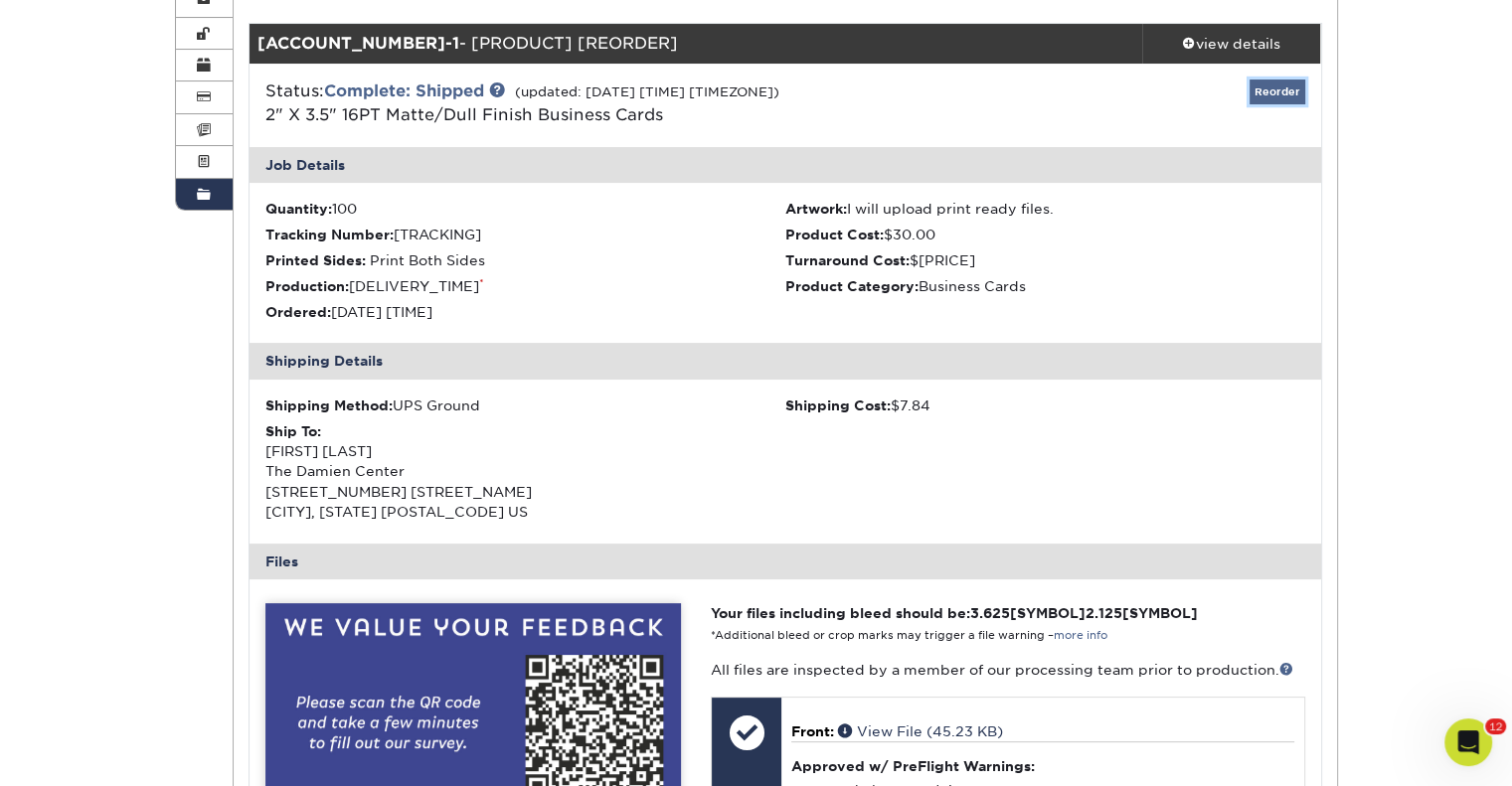 click on "Reorder" at bounding box center [1277, 91] 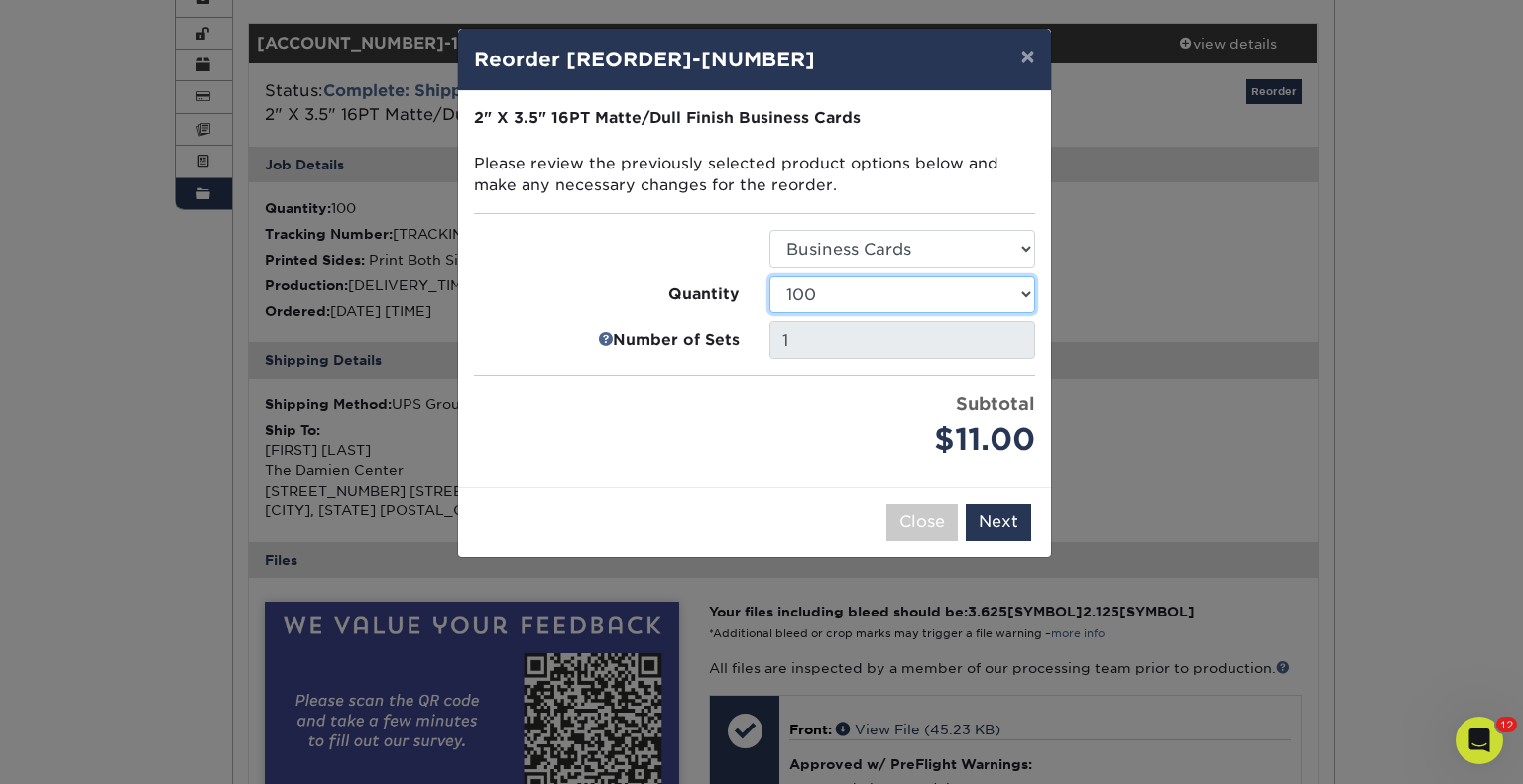 click on "100 250 500 1000 2500 5000 7500 10000 15000 20000 25000 30000 35000 40000 45000 50000 55000 60000 65000 70000 75000 80000 85000 90000 95000 100000" at bounding box center [902, 294] 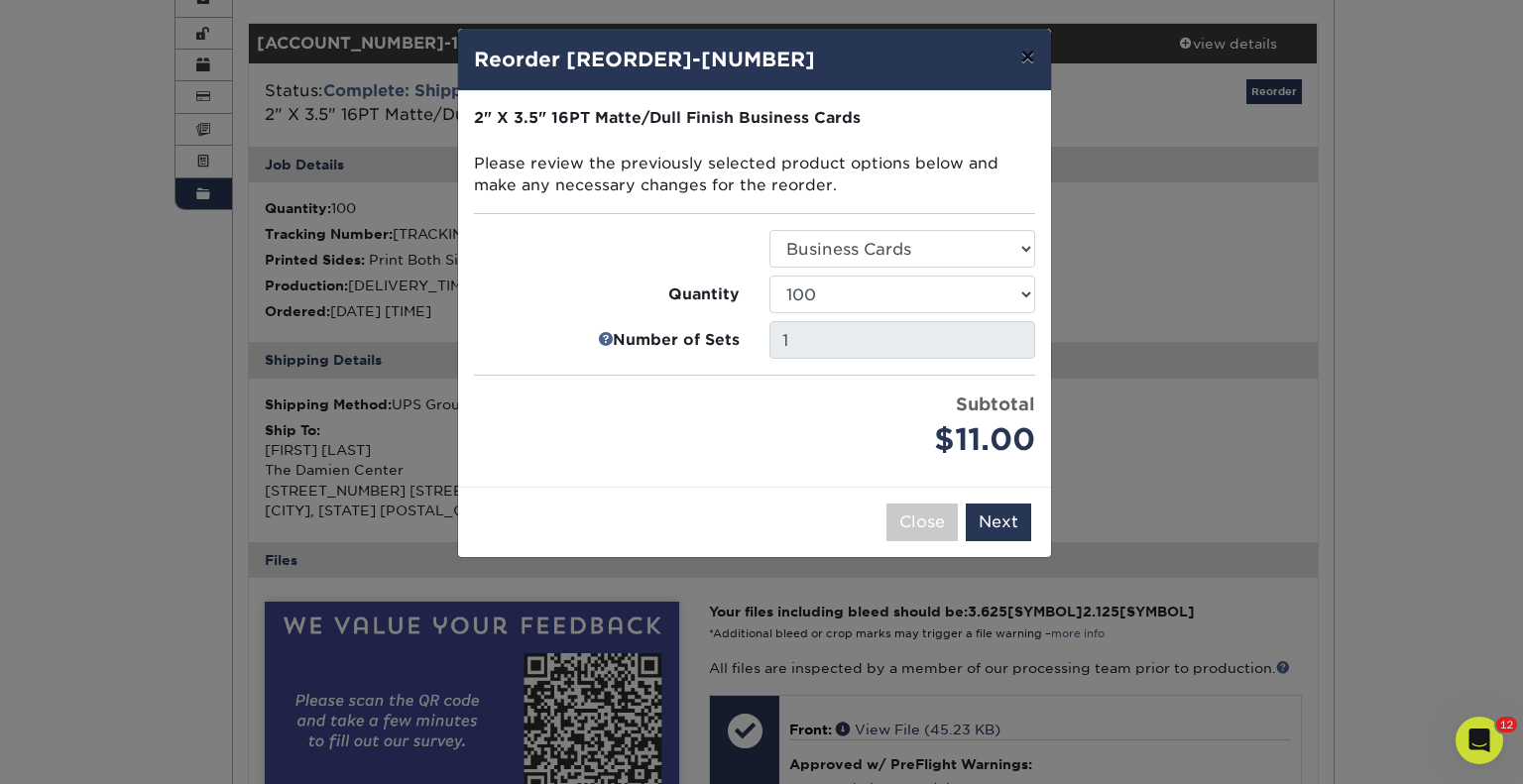 click on "×" at bounding box center [1027, 56] 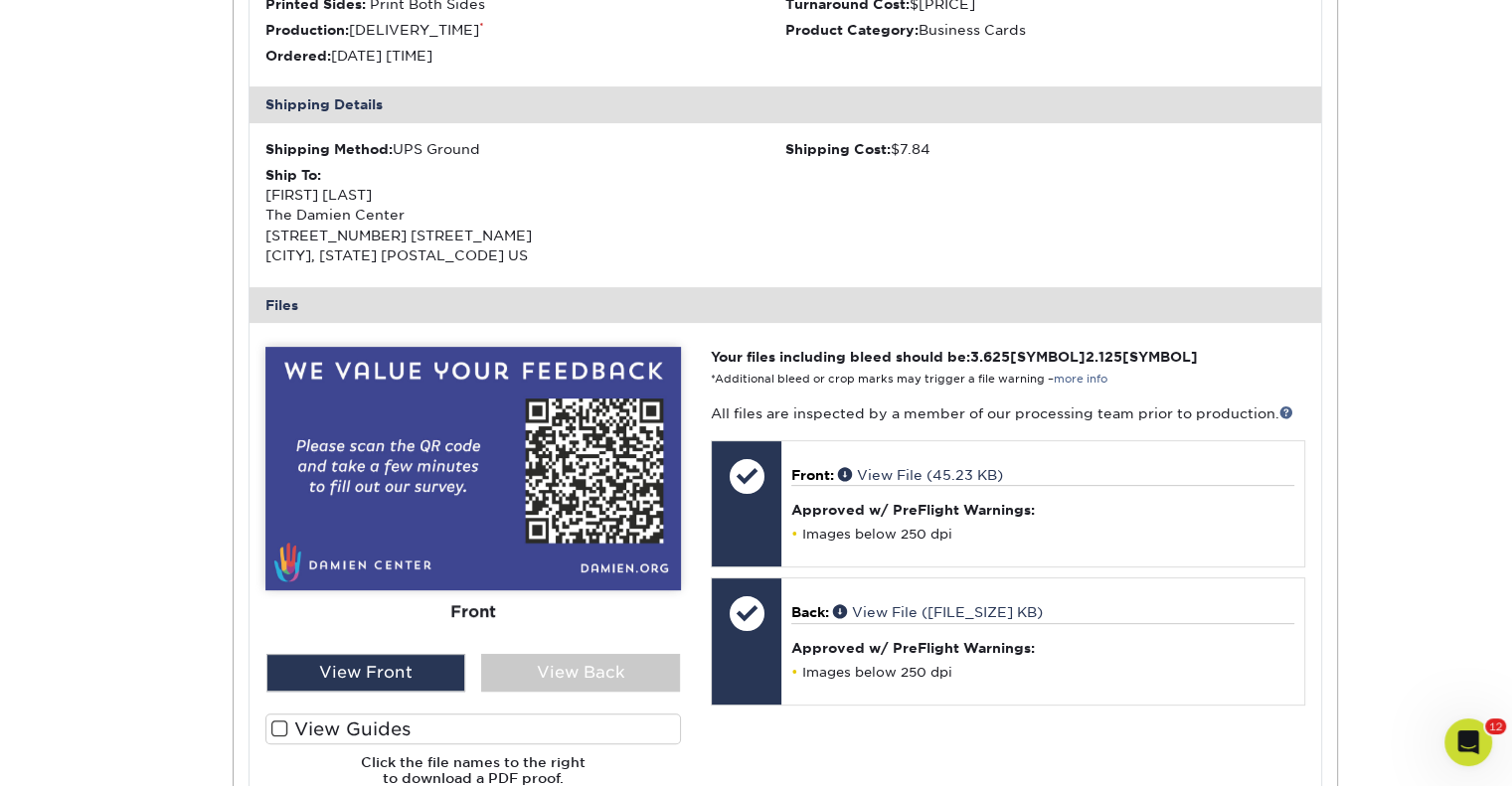 scroll, scrollTop: 533, scrollLeft: 0, axis: vertical 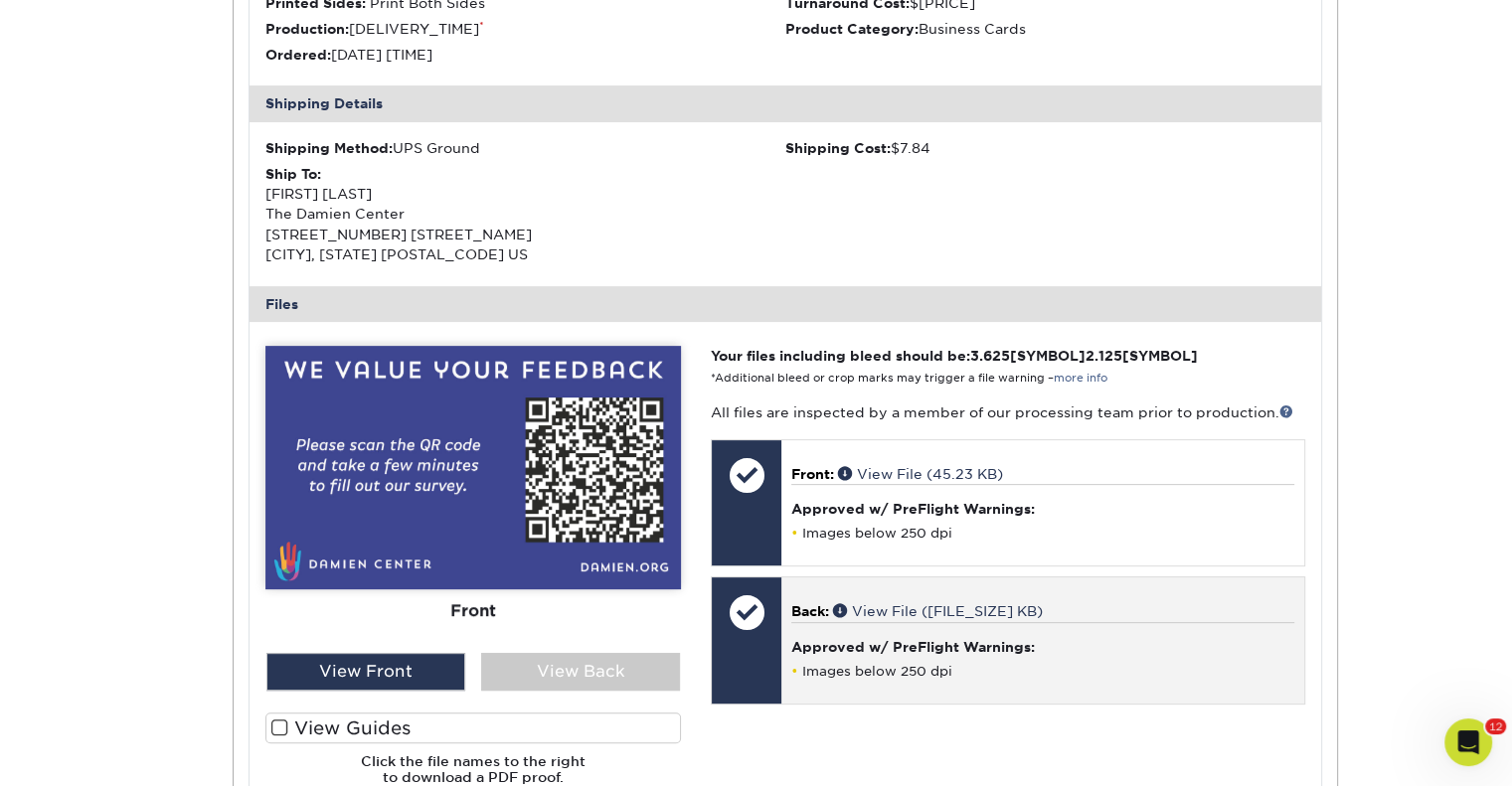click on "Approved w/ PreFlight Warnings:" at bounding box center (1042, 647) 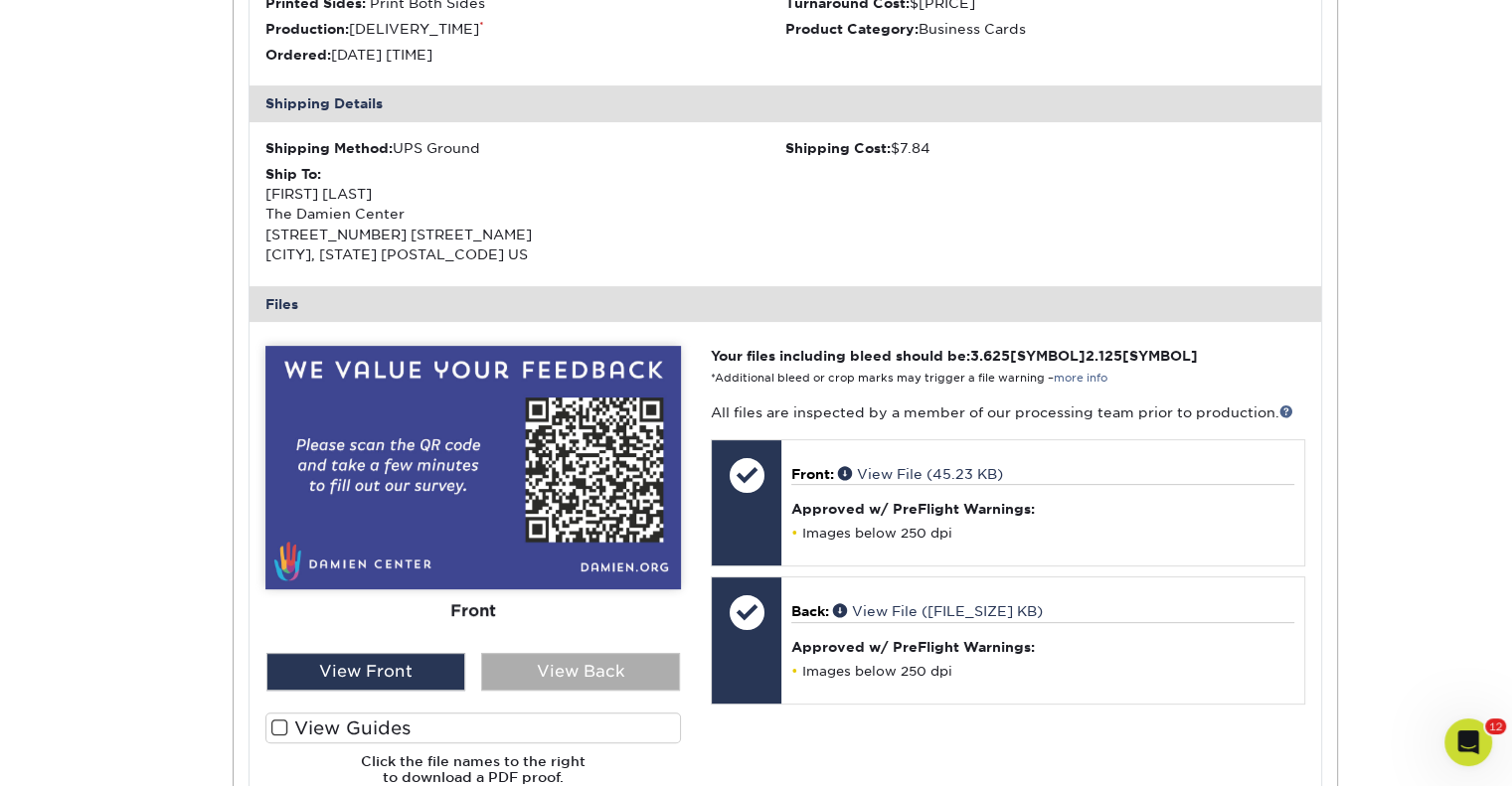 click on "View Back" at bounding box center [581, 672] 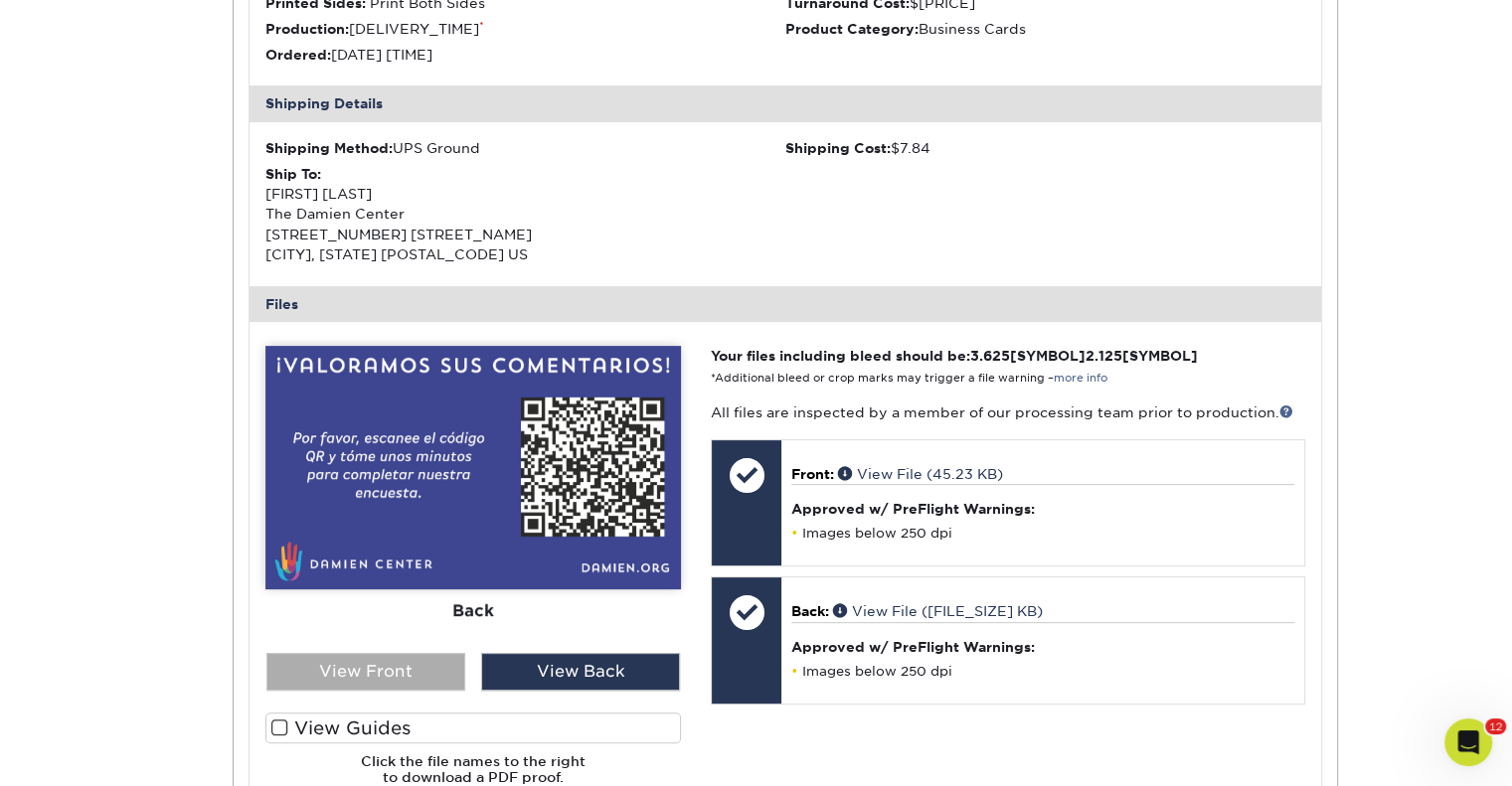 click on "View Front" at bounding box center [366, 672] 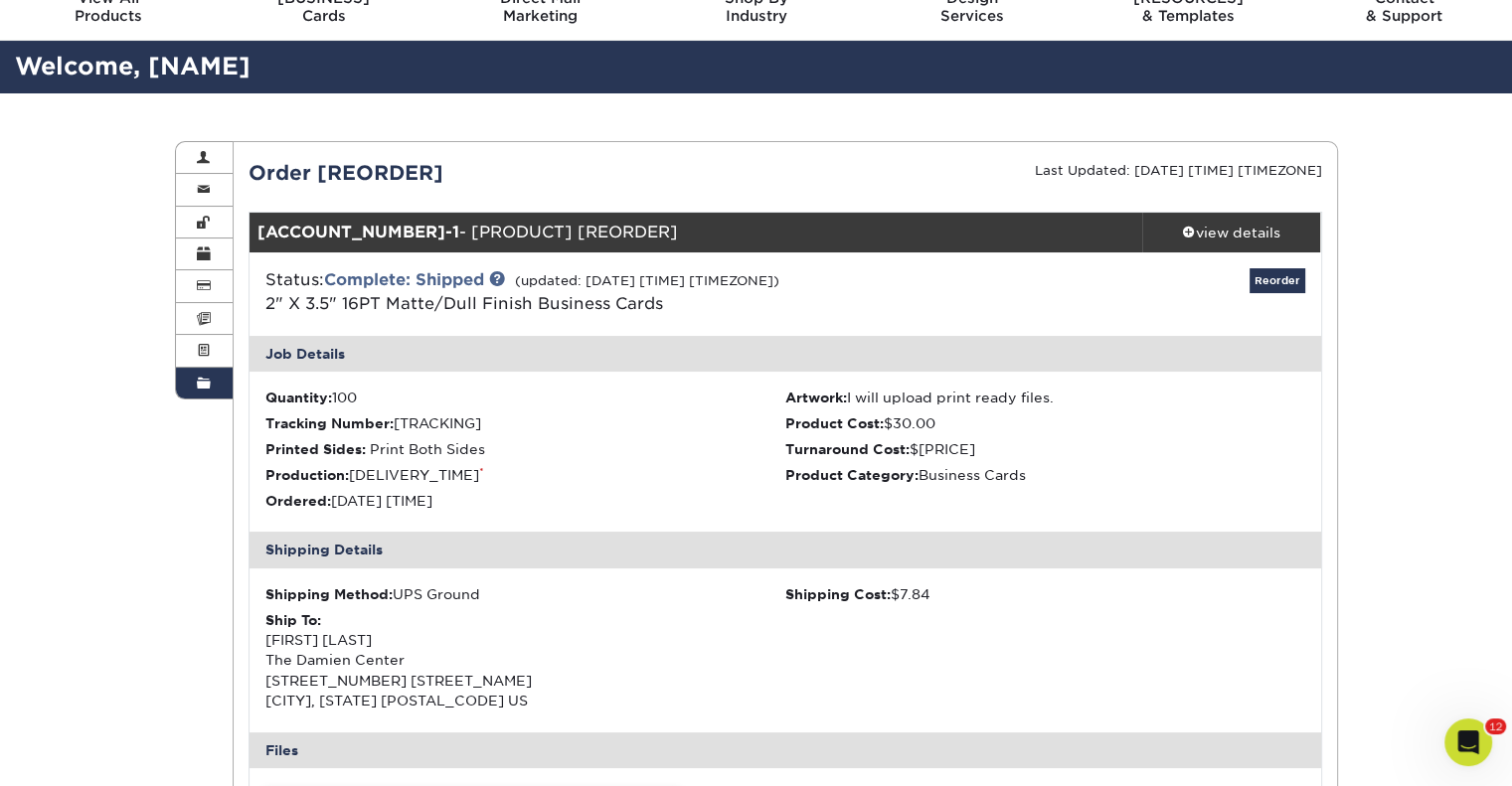scroll, scrollTop: 41, scrollLeft: 0, axis: vertical 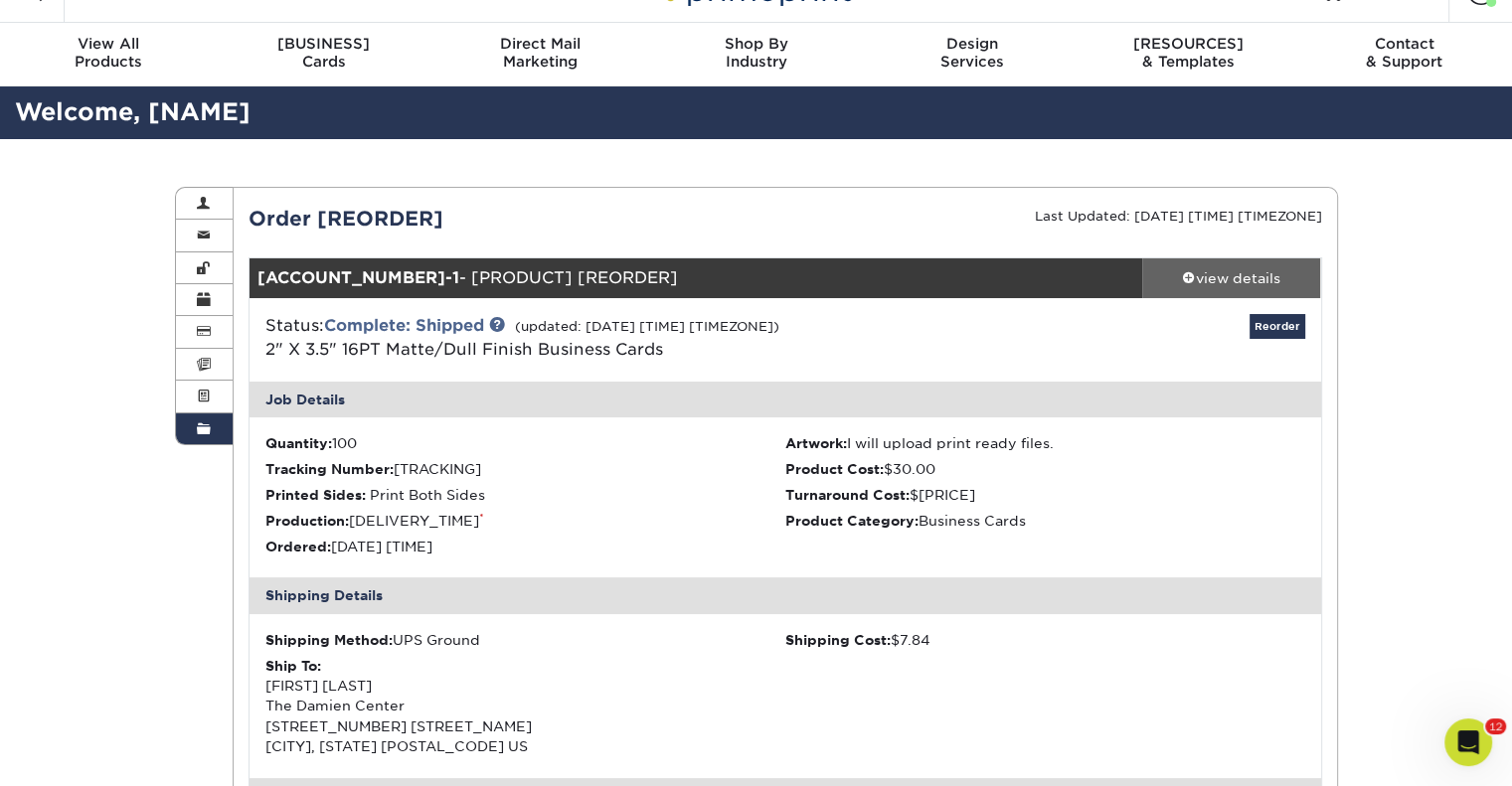 click on "view details" at bounding box center (1232, 278) 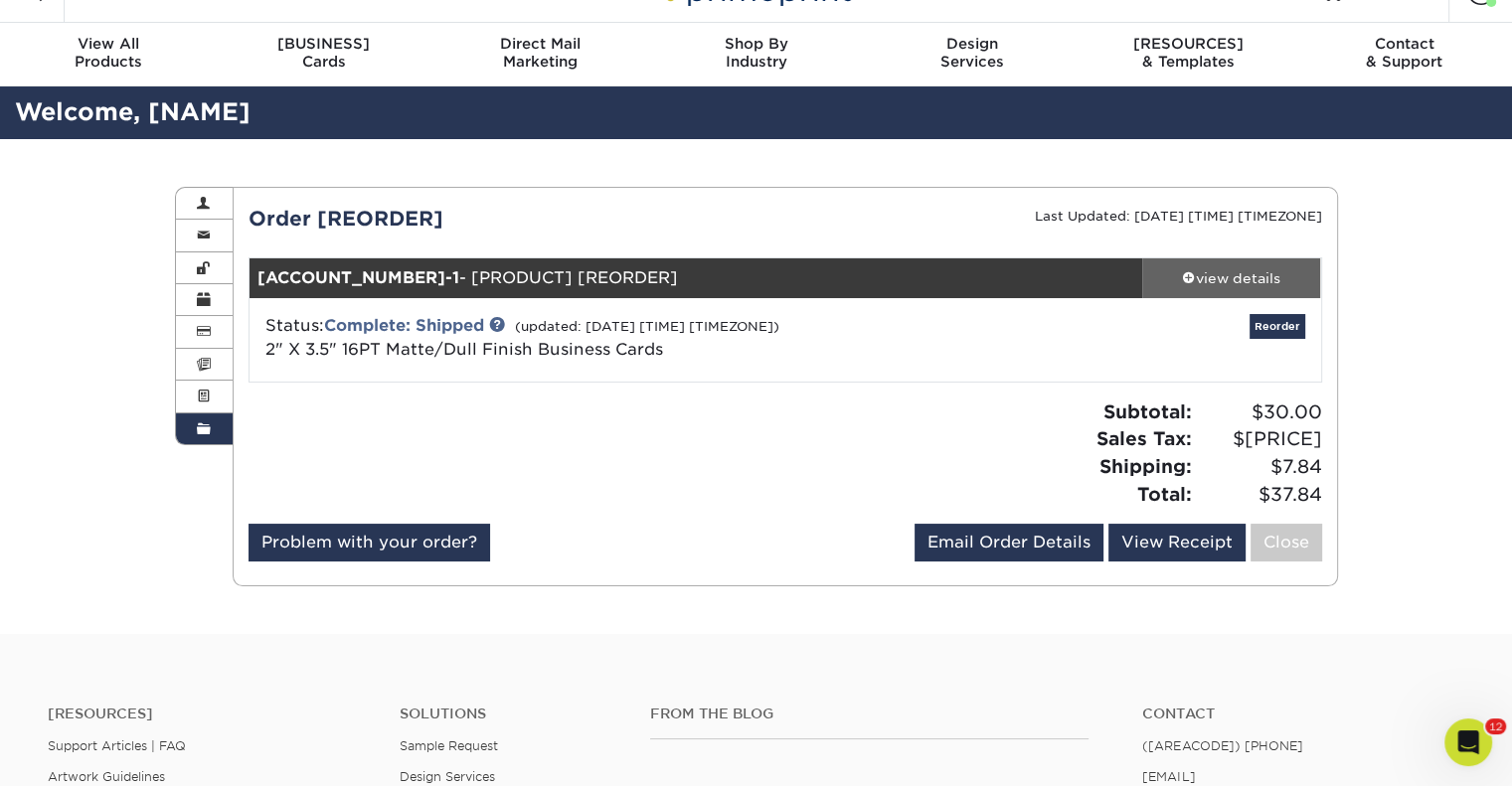 click on "view details" at bounding box center [1232, 278] 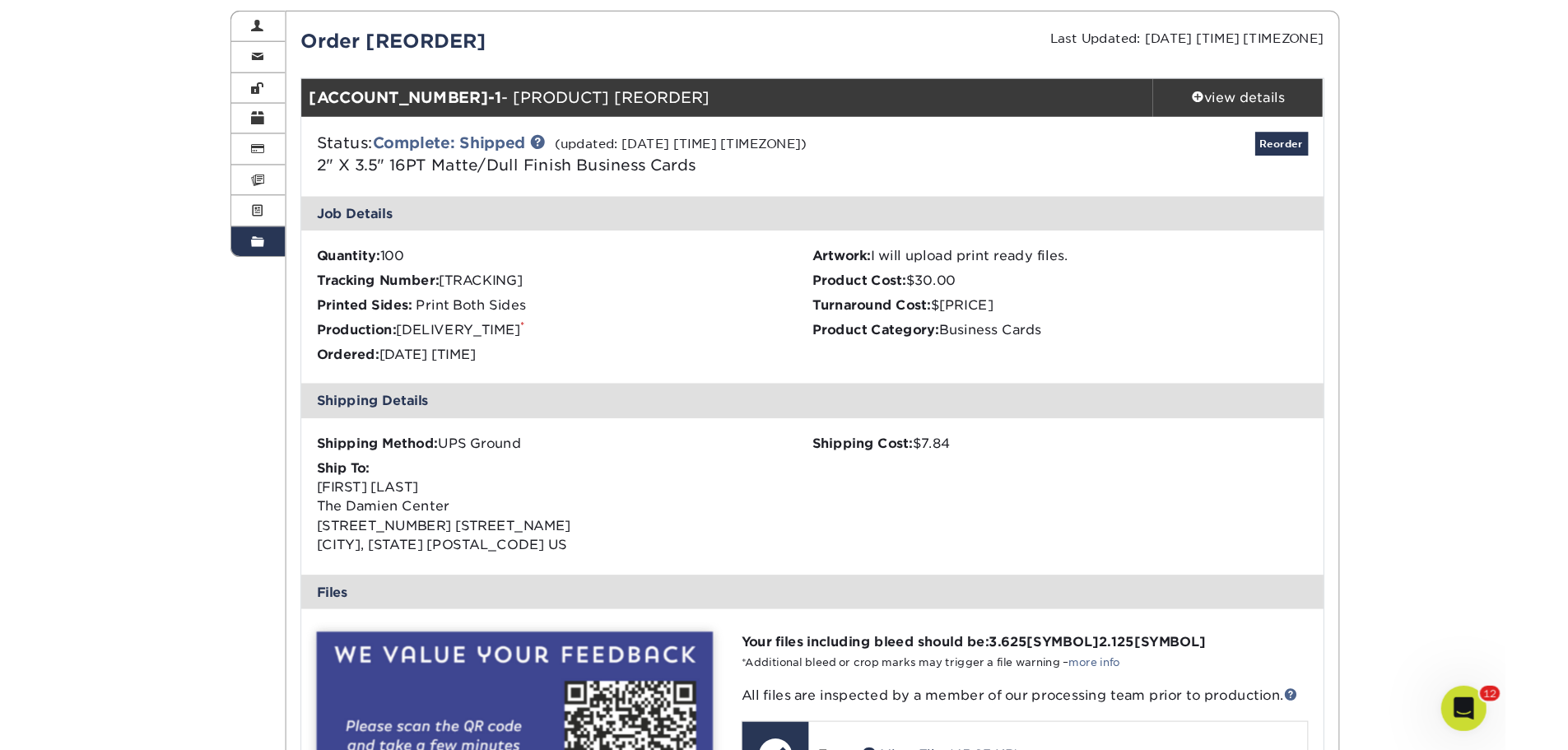 scroll, scrollTop: 181, scrollLeft: 0, axis: vertical 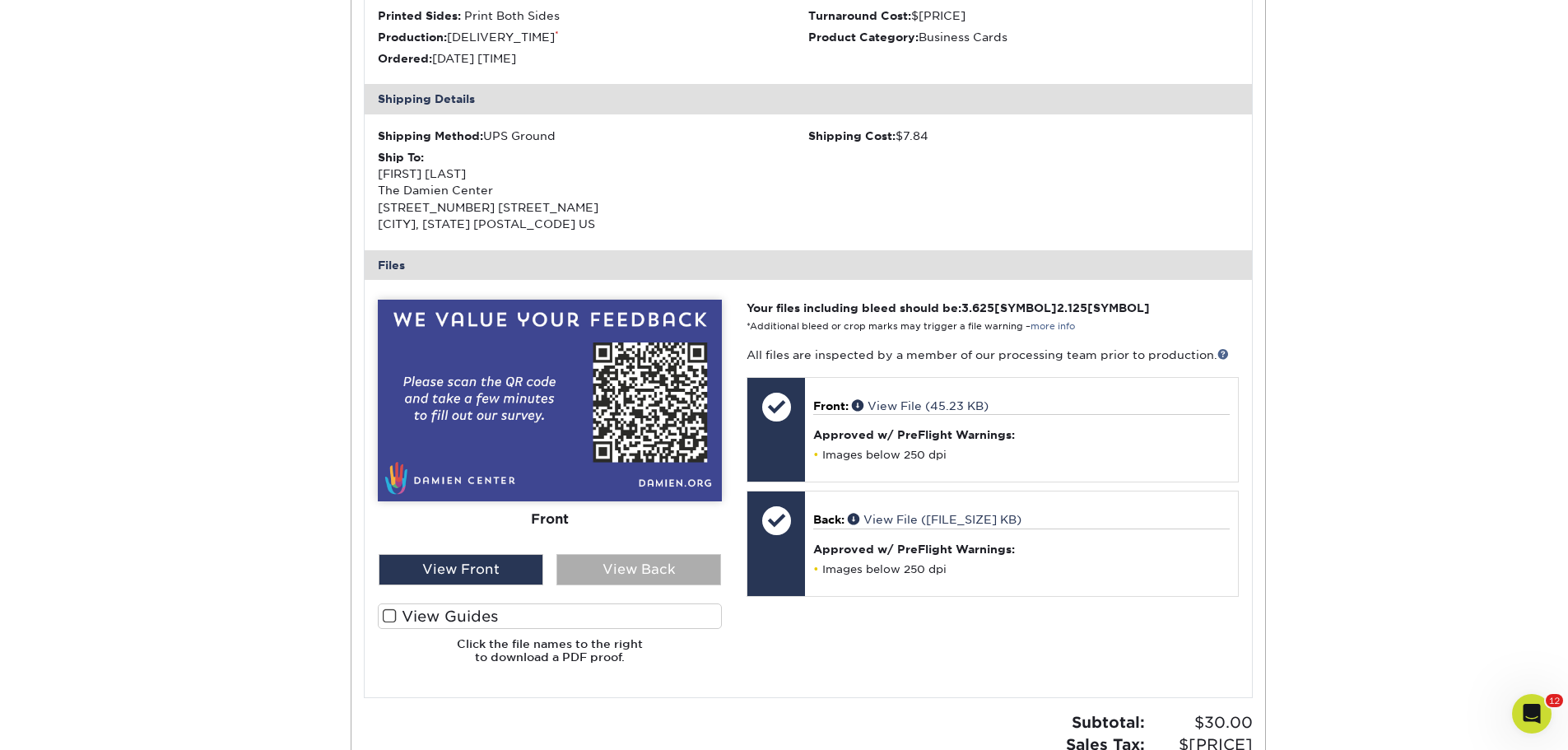 click on "View Back" at bounding box center (639, 570) 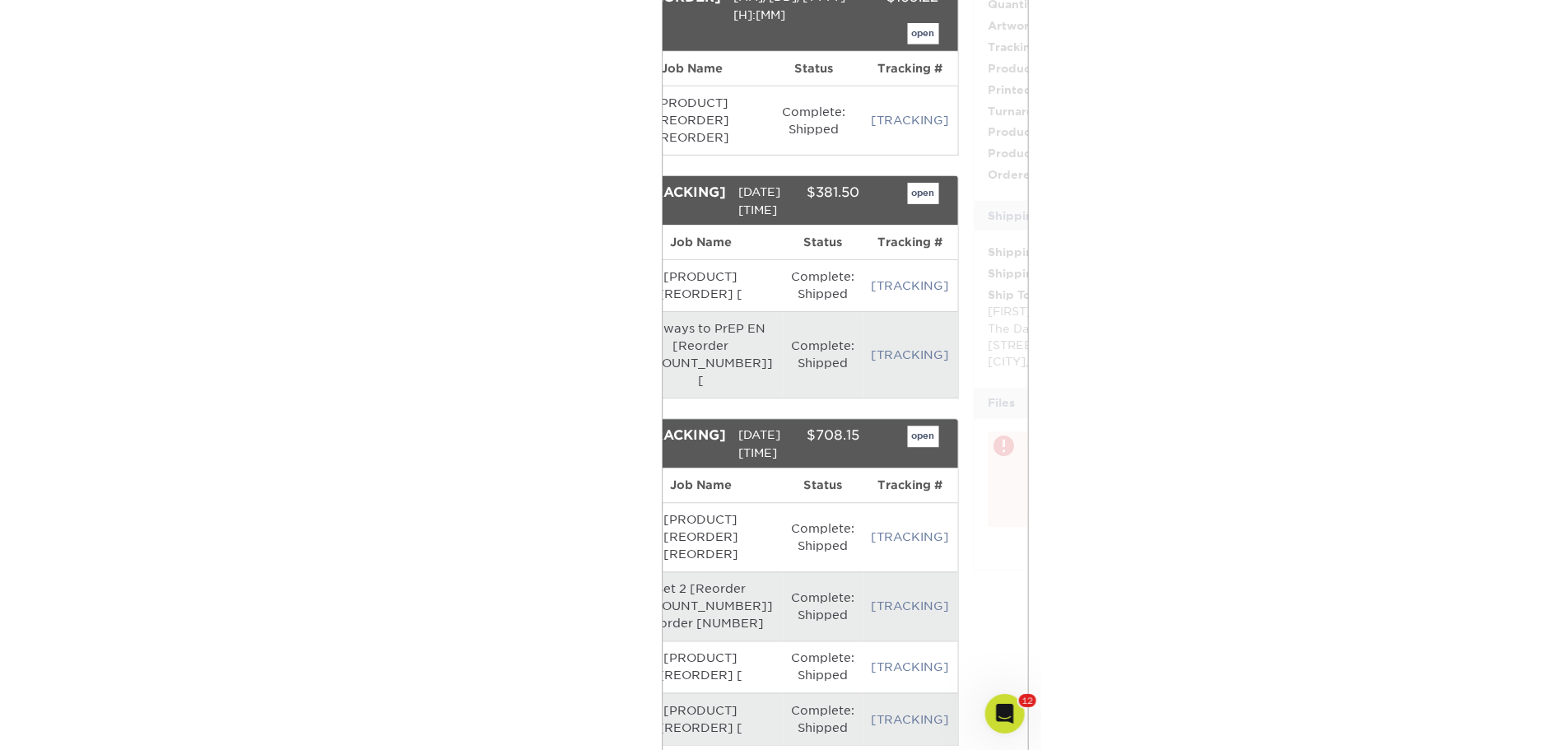 scroll, scrollTop: 622, scrollLeft: 0, axis: vertical 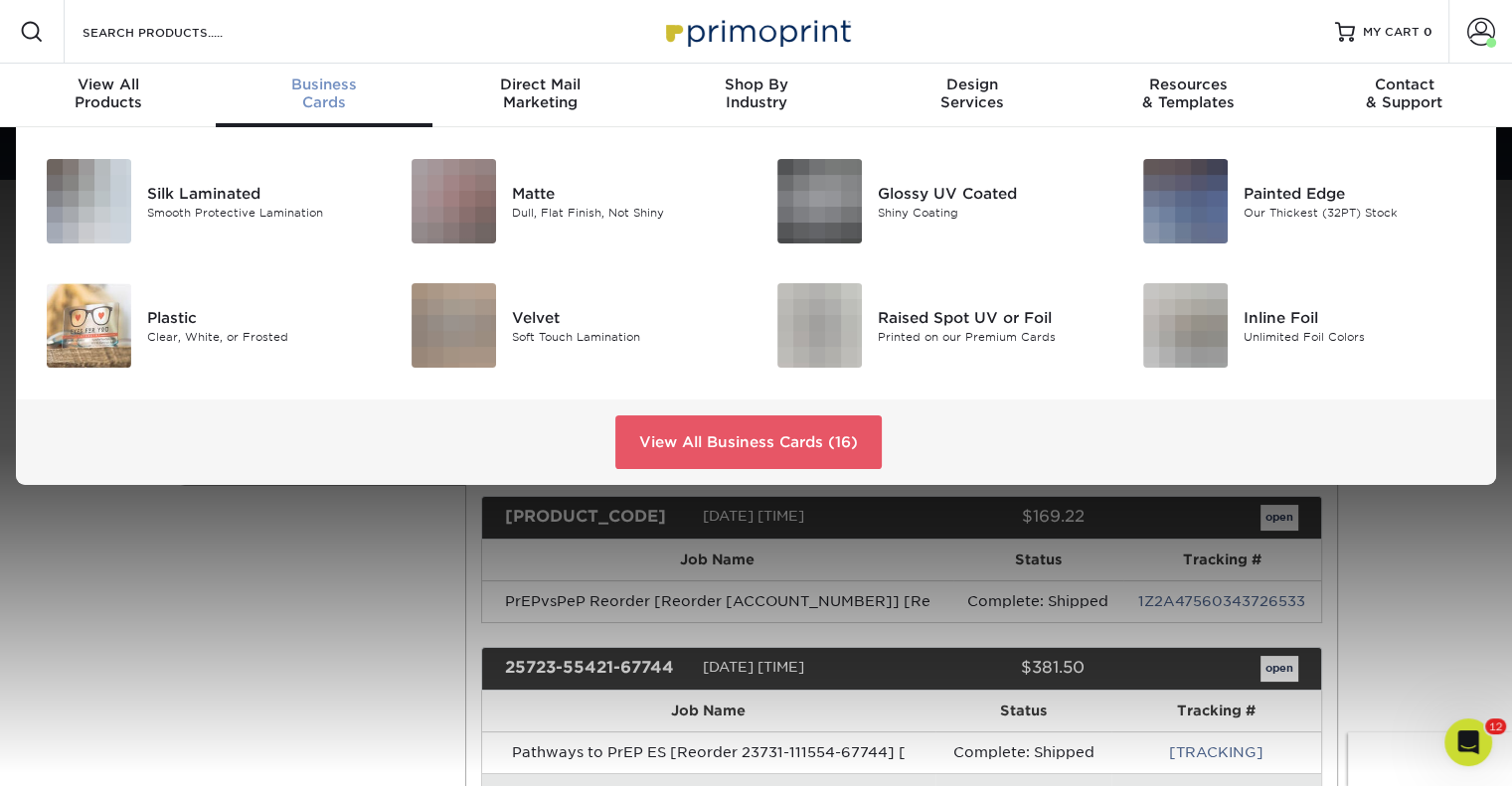click on "Business  Cards" at bounding box center [323, 93] 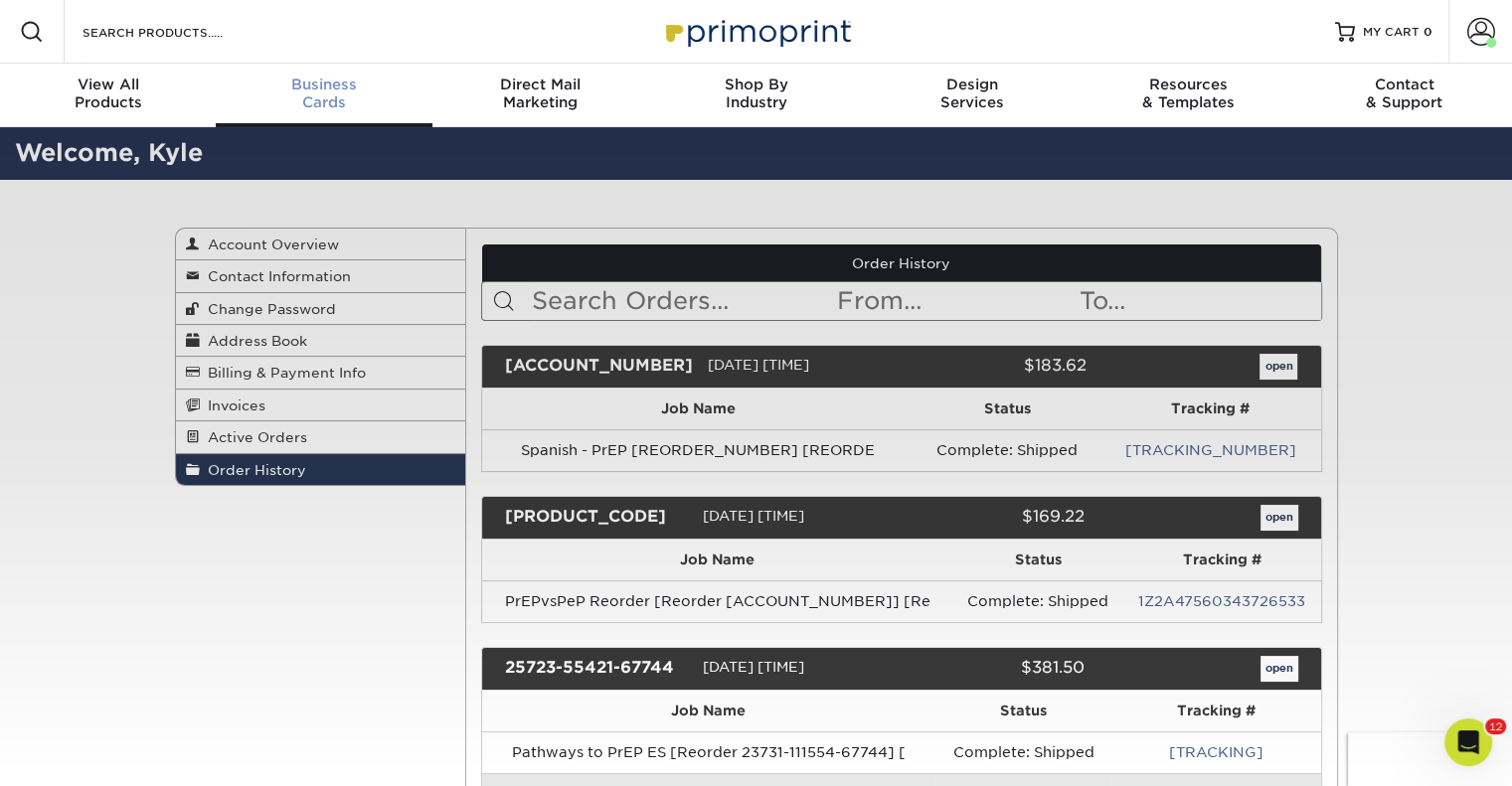scroll, scrollTop: 1, scrollLeft: 0, axis: vertical 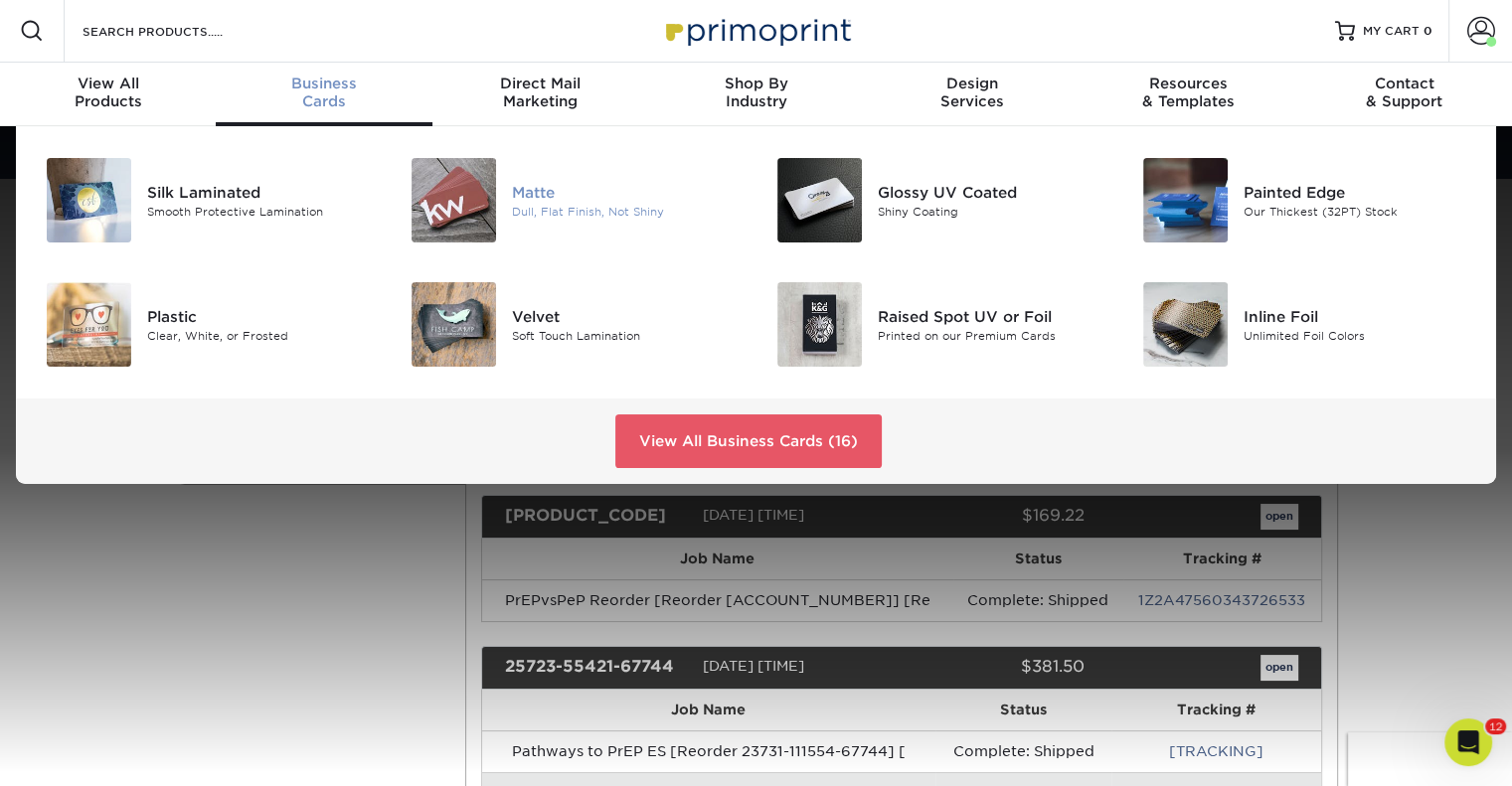 click on "Matte" at bounding box center [626, 192] 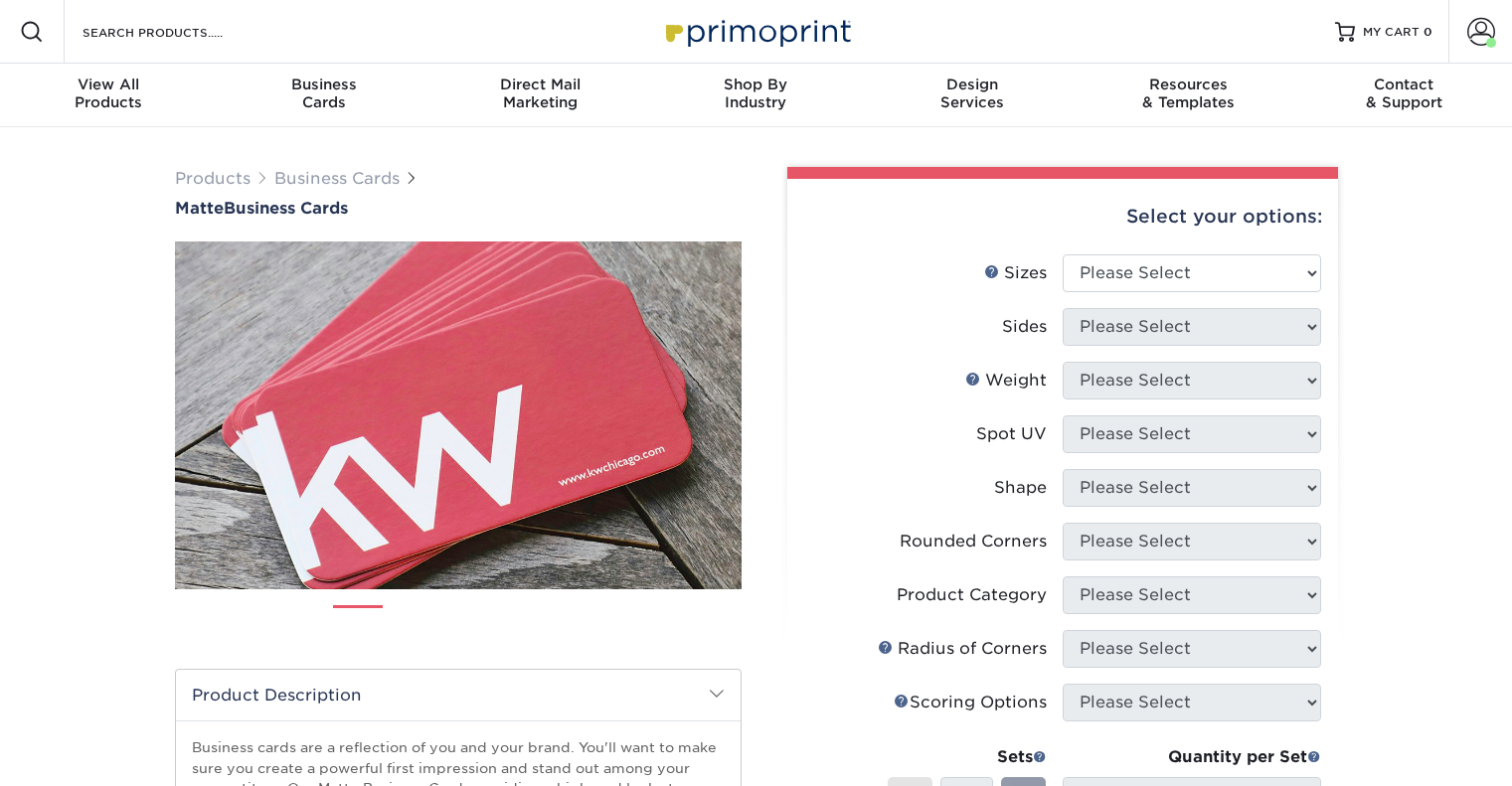 scroll, scrollTop: 0, scrollLeft: 0, axis: both 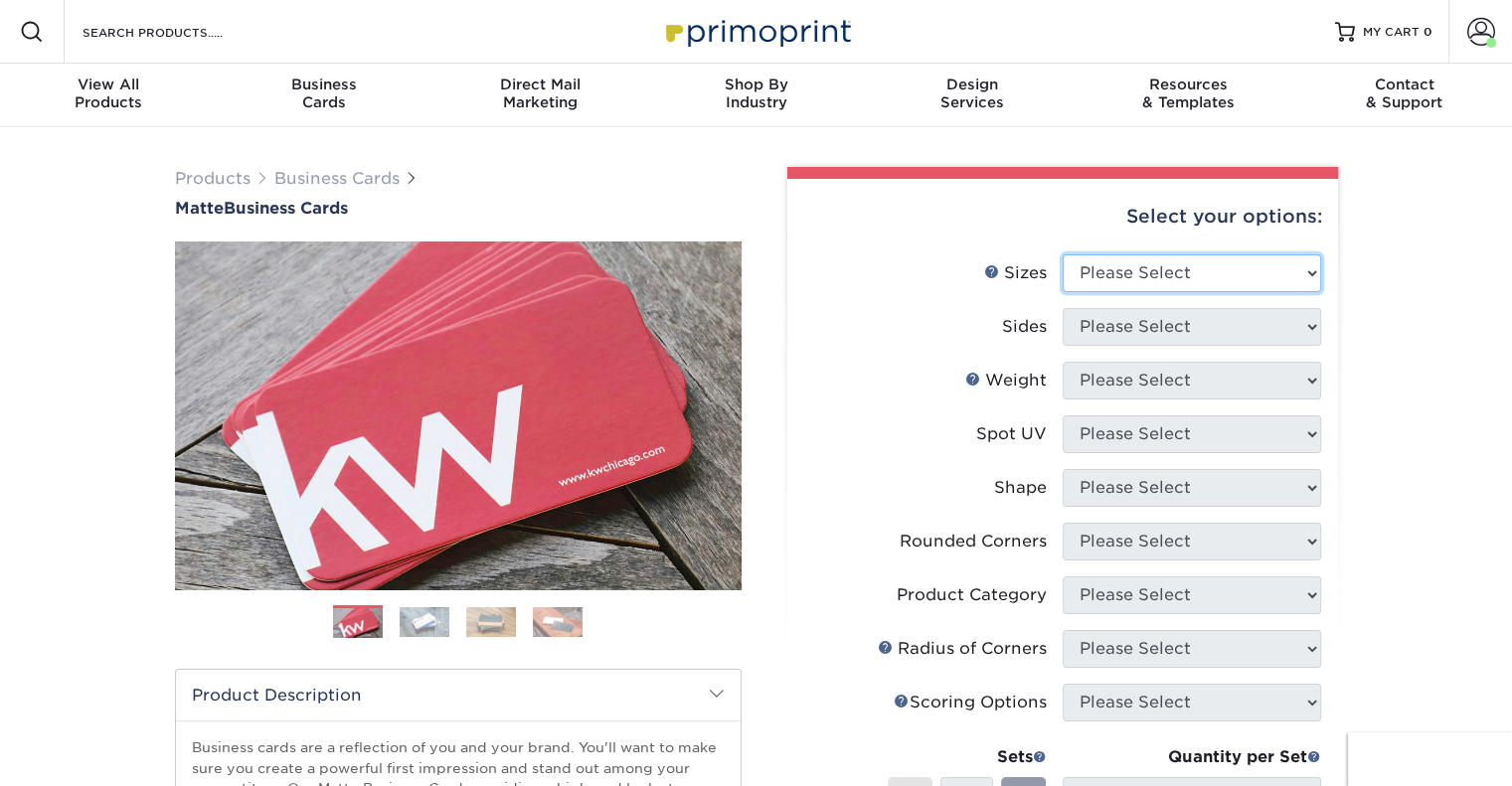 click on "Please Select
1.5" x 3.5"  - Mini
1.75" x 3.5" - Mini
2" x 2" - Square
2" x 3" - Mini
2" x 3.5" - Standard
2" x 7" - Foldover Card
2.125" x 3.375" - European
2.5" x 2.5" - Square 3.5" x 4" - Foldover Card" at bounding box center (1192, 273) 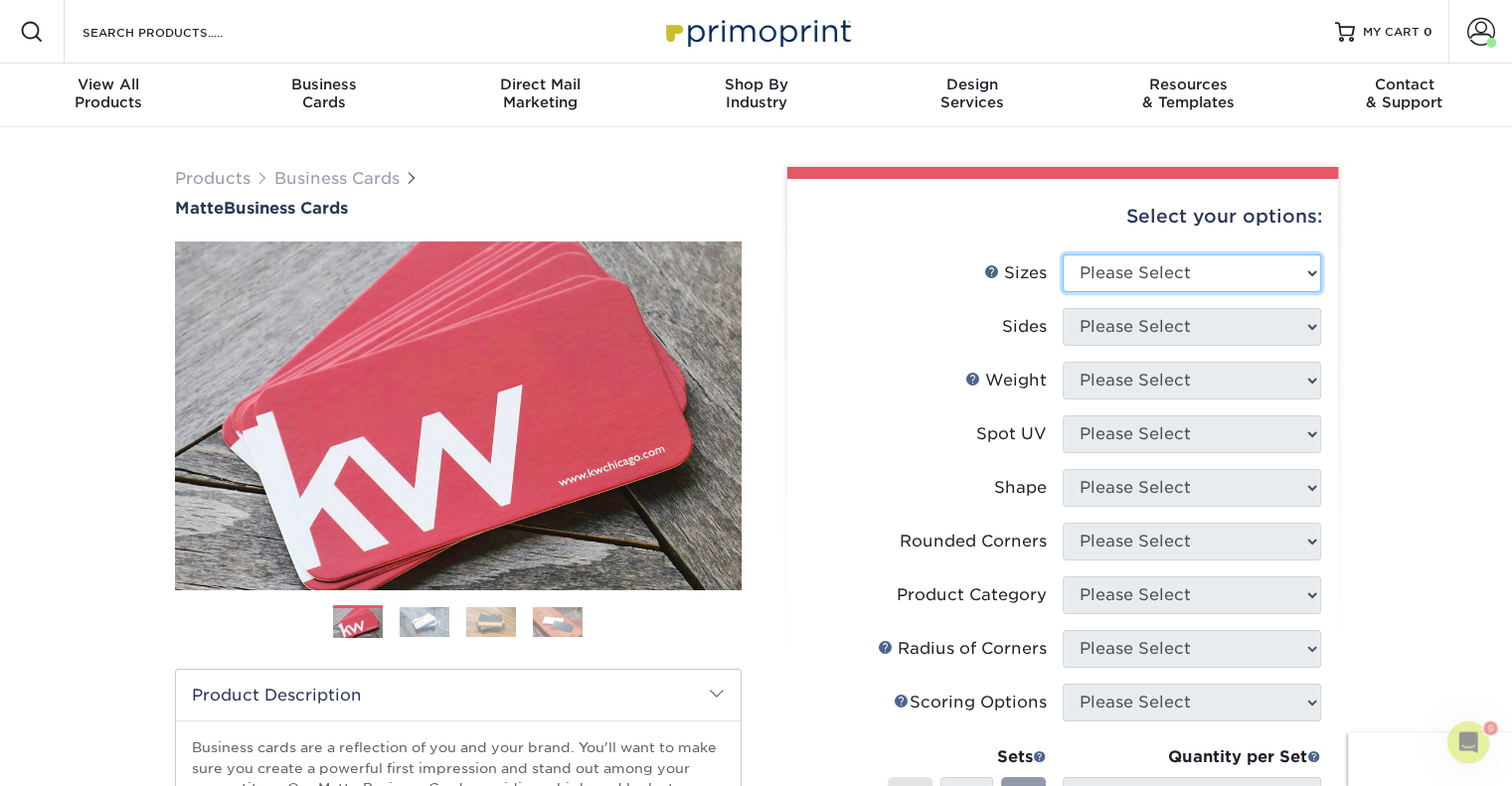 scroll, scrollTop: 0, scrollLeft: 0, axis: both 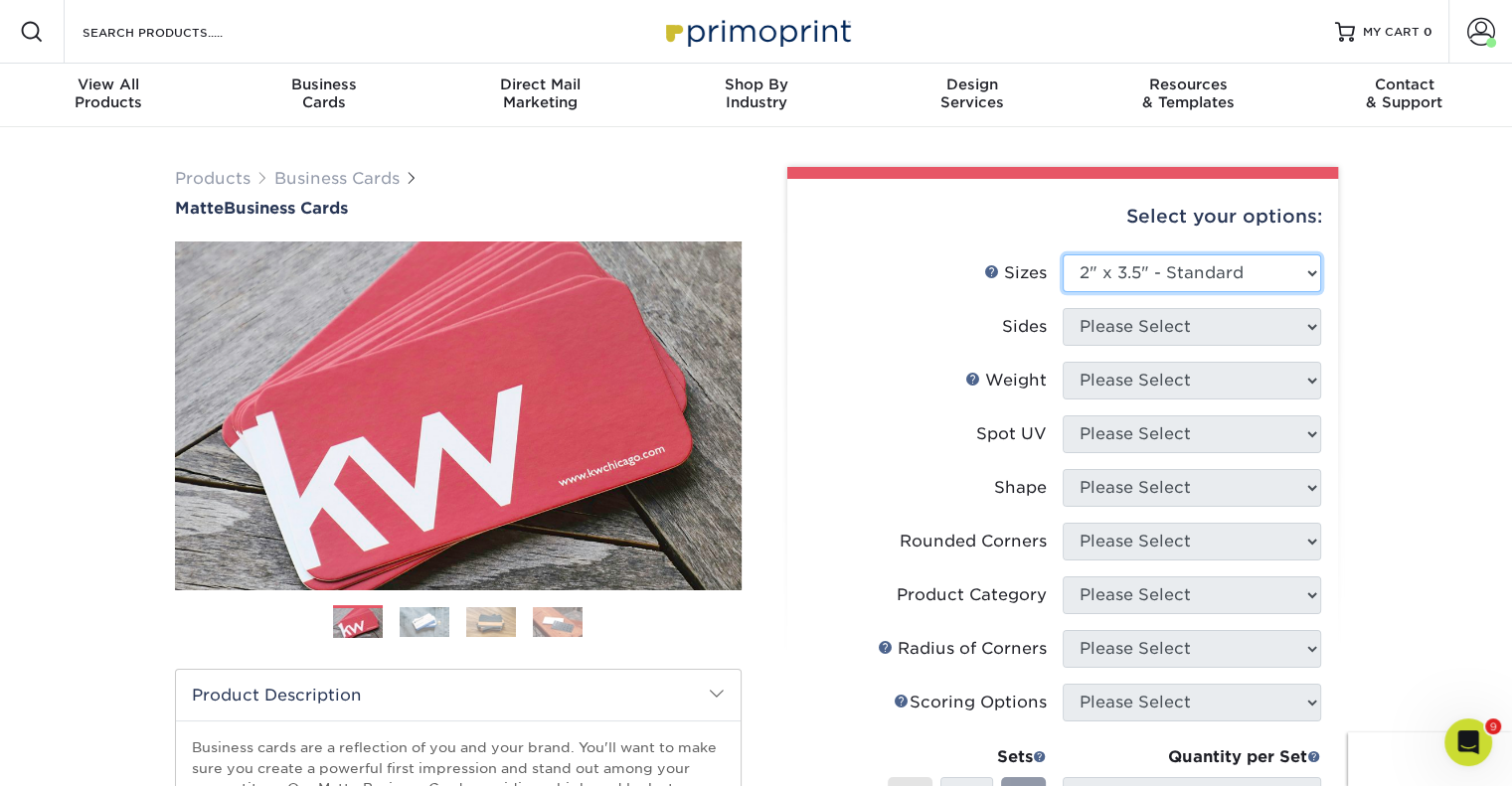 click on "Please Select
1.5" x 3.5"  - Mini
1.75" x 3.5" - Mini
2" x 2" - Square
2" x 3" - Mini
2" x 3.5" - Standard
2" x 7" - Foldover Card
2.125" x 3.375" - European
2.5" x 2.5" - Square 3.5" x 4" - Foldover Card" at bounding box center [1192, 273] 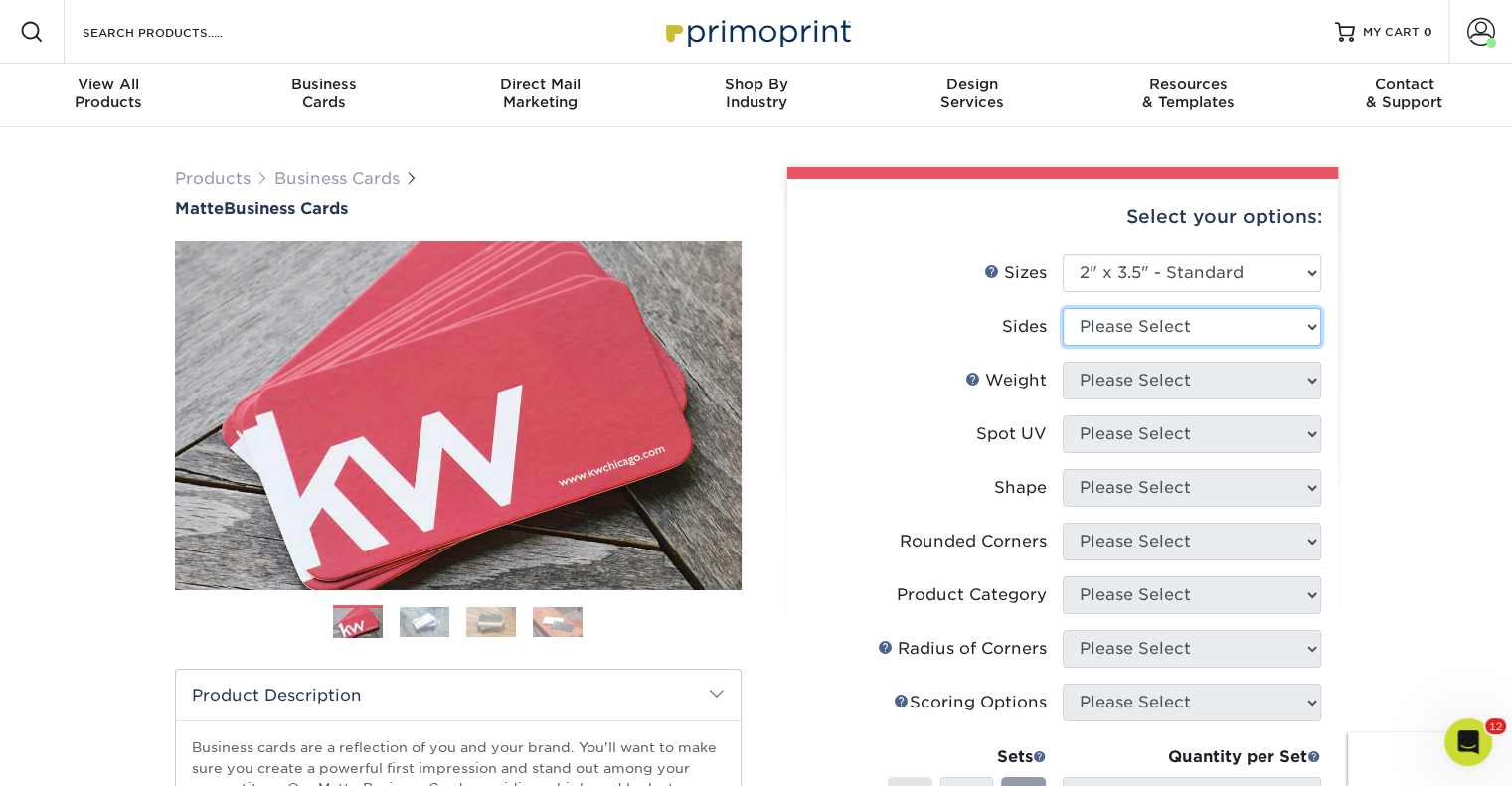 click on "Please Select Print Both Sides Print Front Only" at bounding box center [1192, 327] 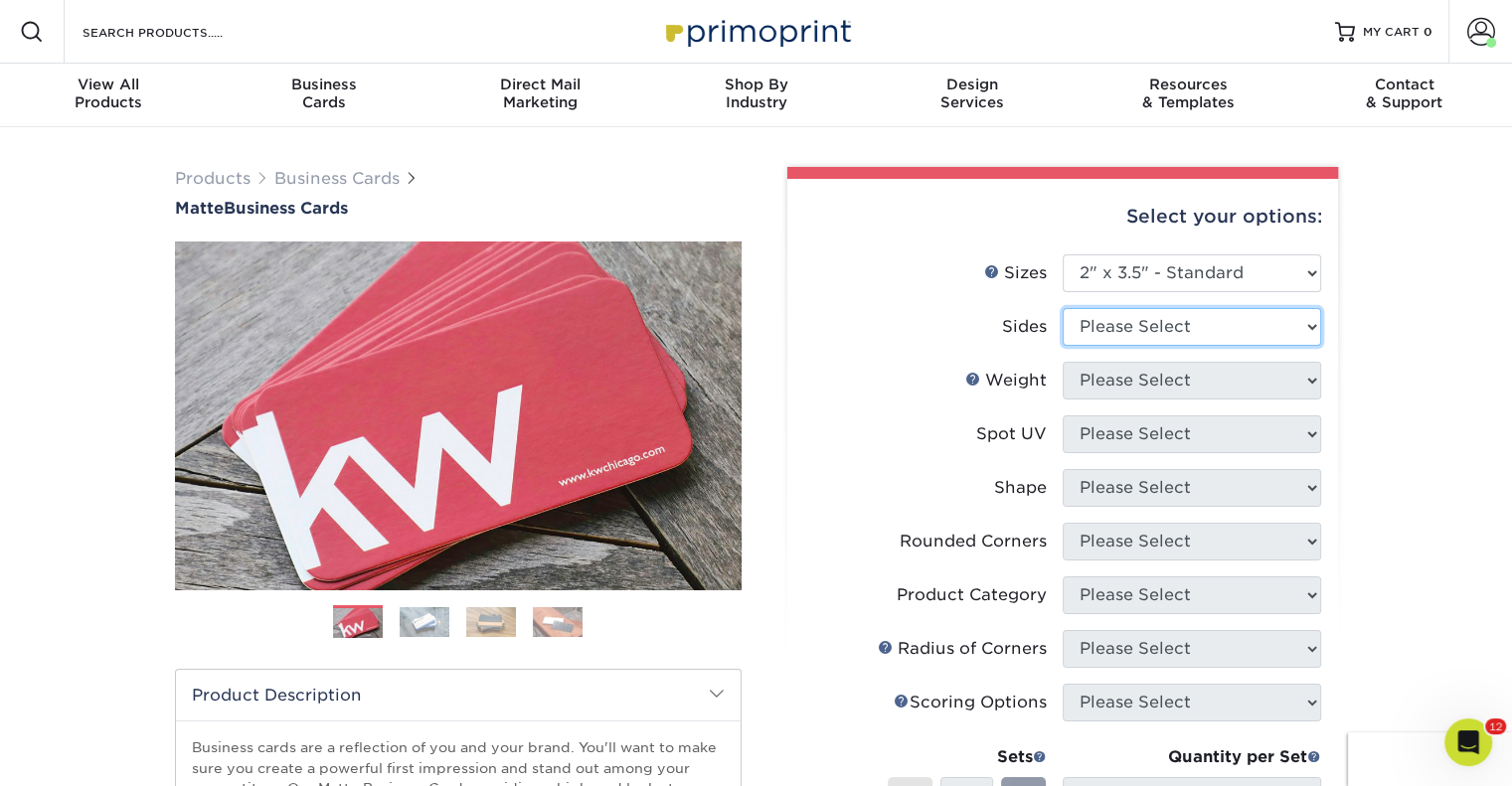 select on "13abbda7-1d64-4f25-8bb2-c179b224825d" 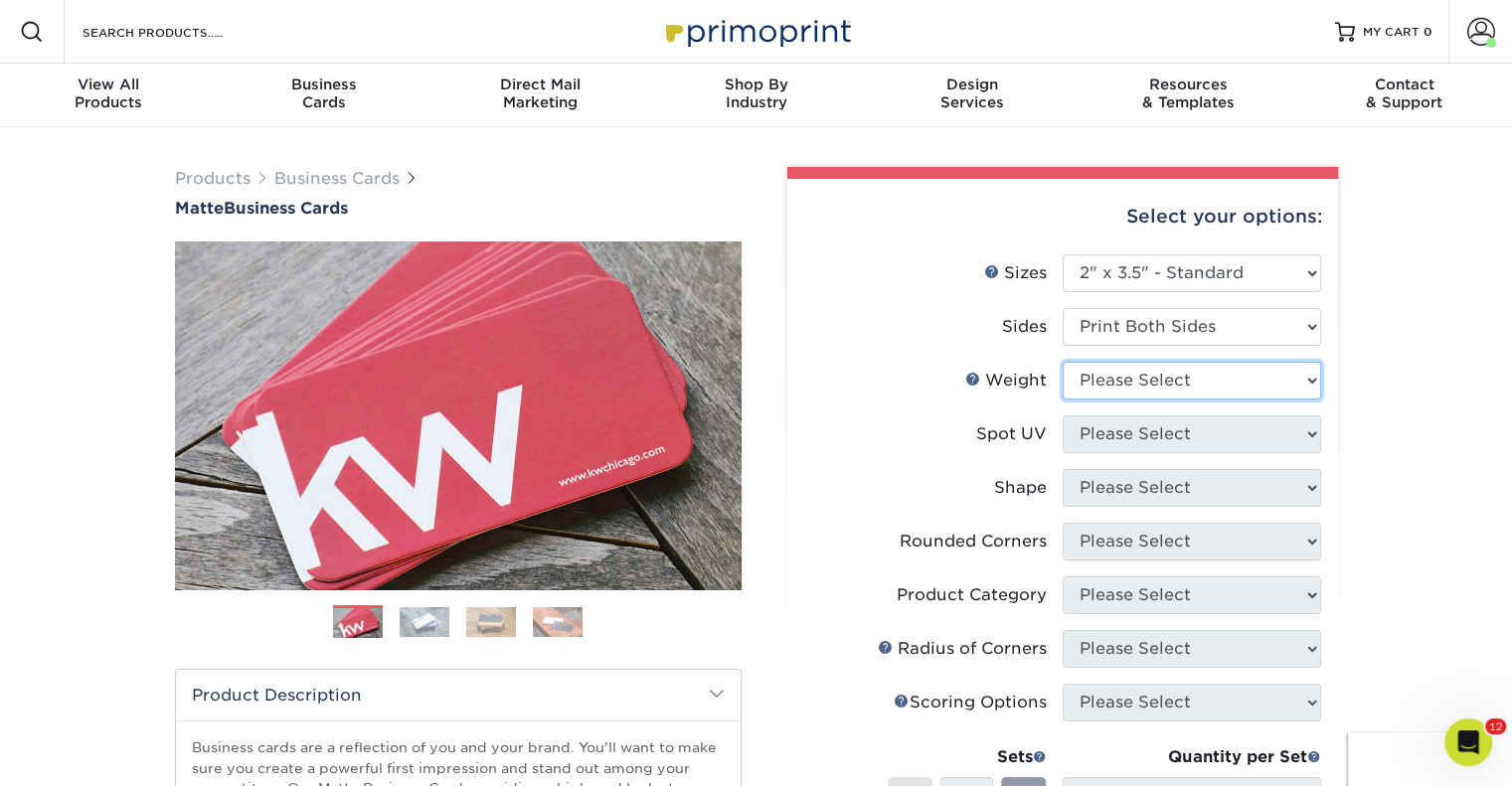 click on "Please Select 16PT 14PT" at bounding box center [1192, 381] 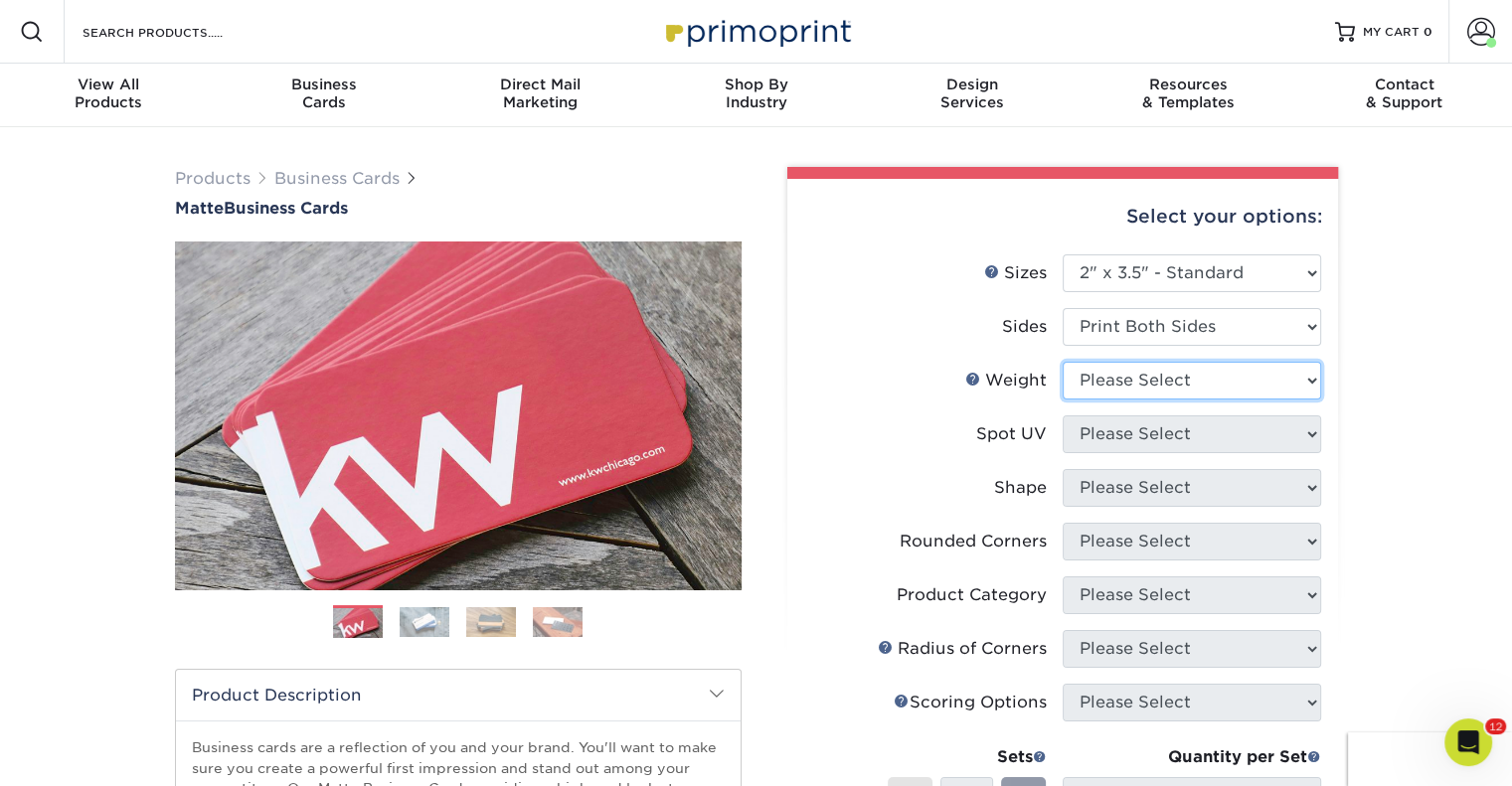 select on "16PT" 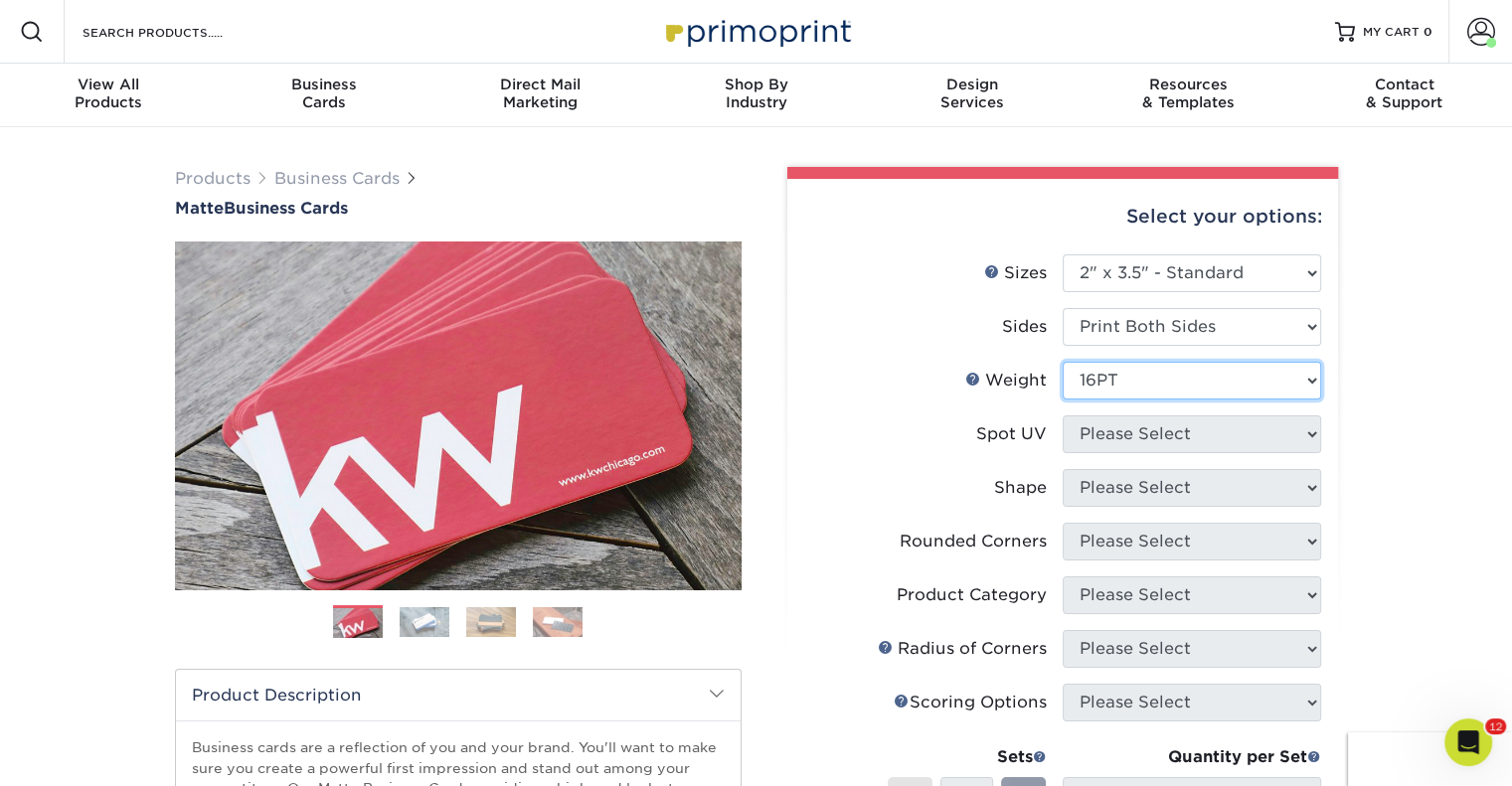 click on "Please Select 16PT 14PT" at bounding box center (1192, 381) 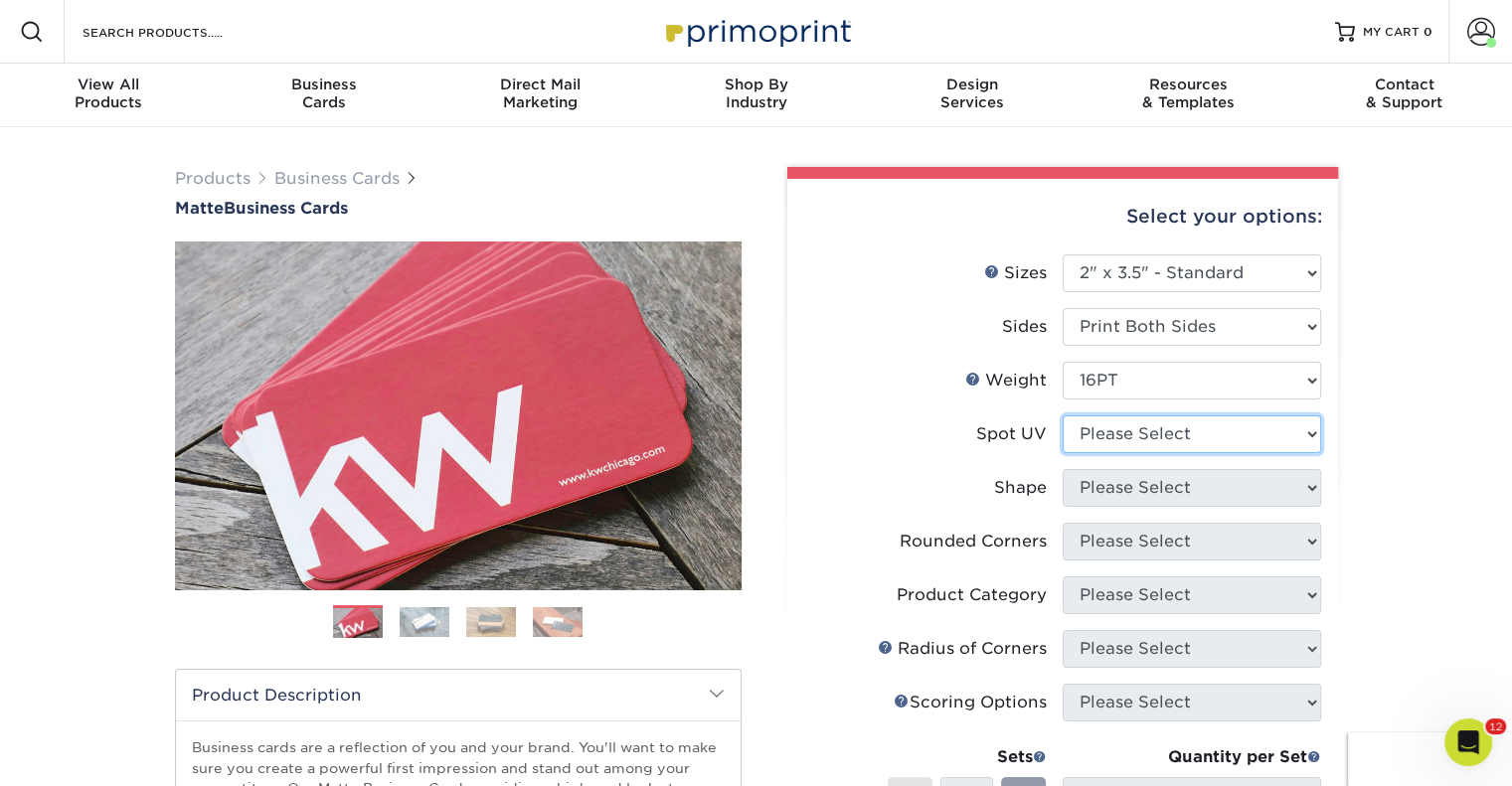 click on "Please Select No Spot UV Front and Back (Both Sides) Front Only Back Only" at bounding box center [1192, 434] 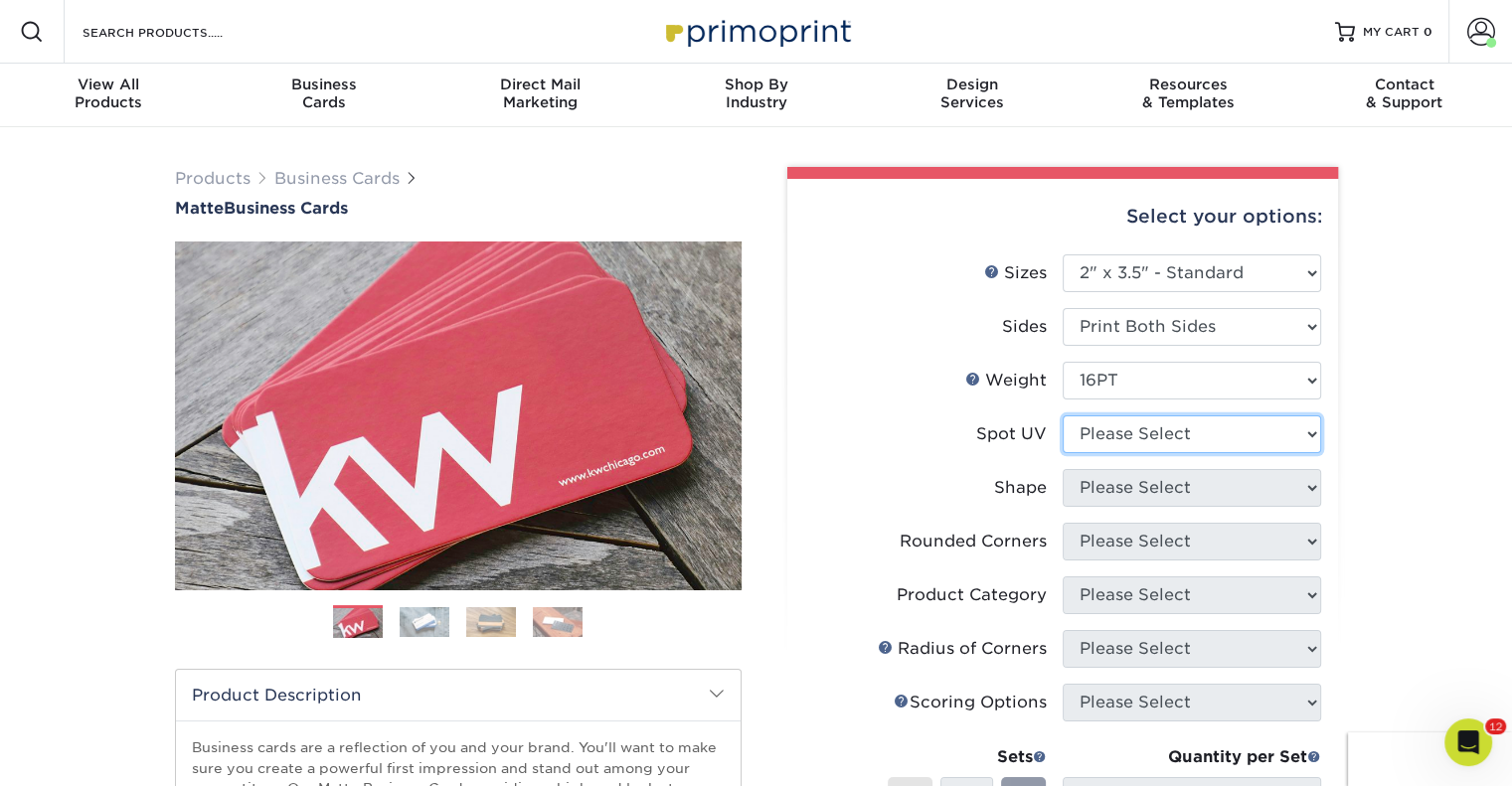 click on "Please Select No Spot UV Front and Back (Both Sides) Front Only Back Only" at bounding box center [1192, 434] 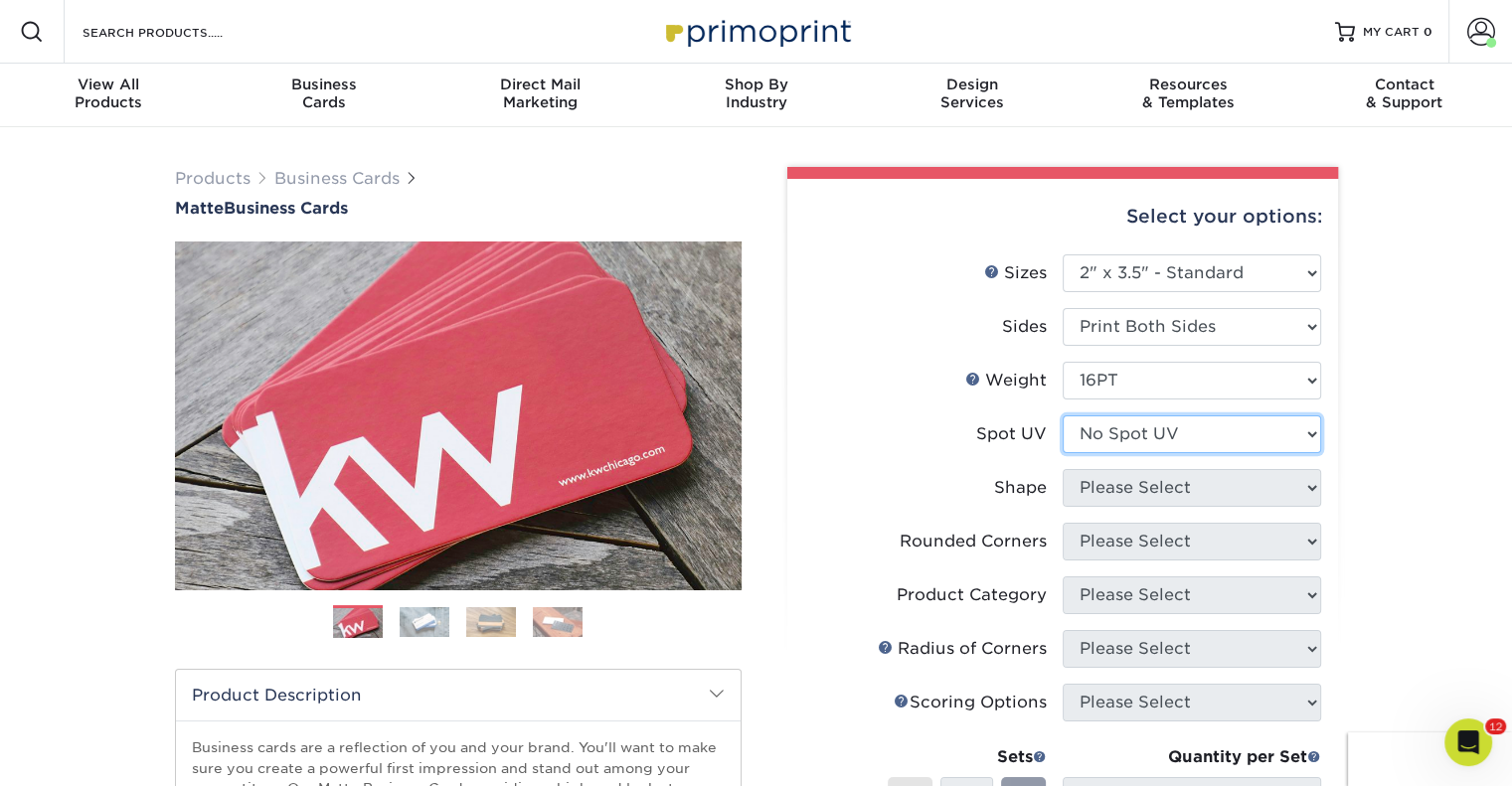 click on "Please Select No Spot UV Front and Back (Both Sides) Front Only Back Only" at bounding box center (1192, 434) 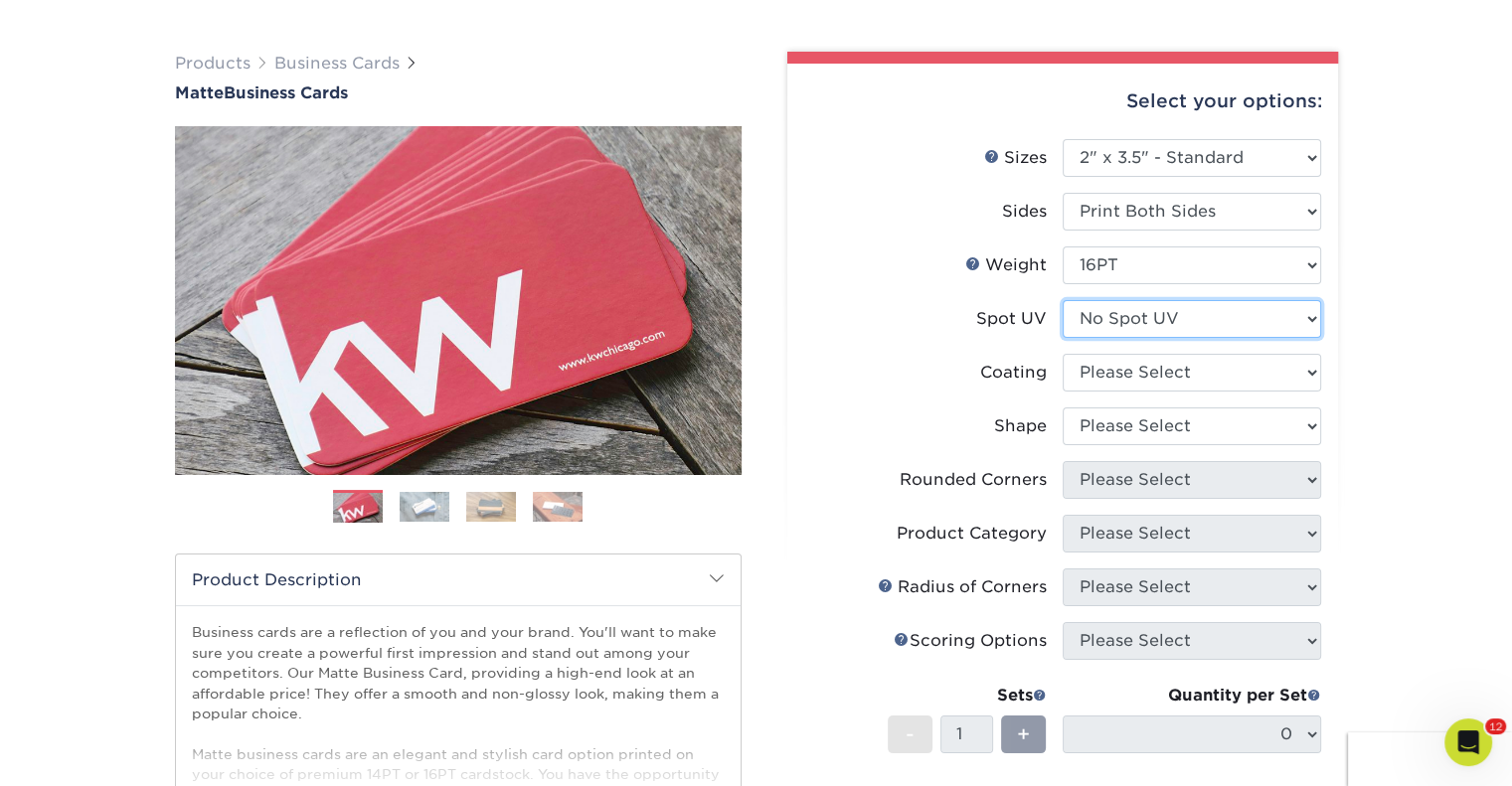 scroll, scrollTop: 158, scrollLeft: 0, axis: vertical 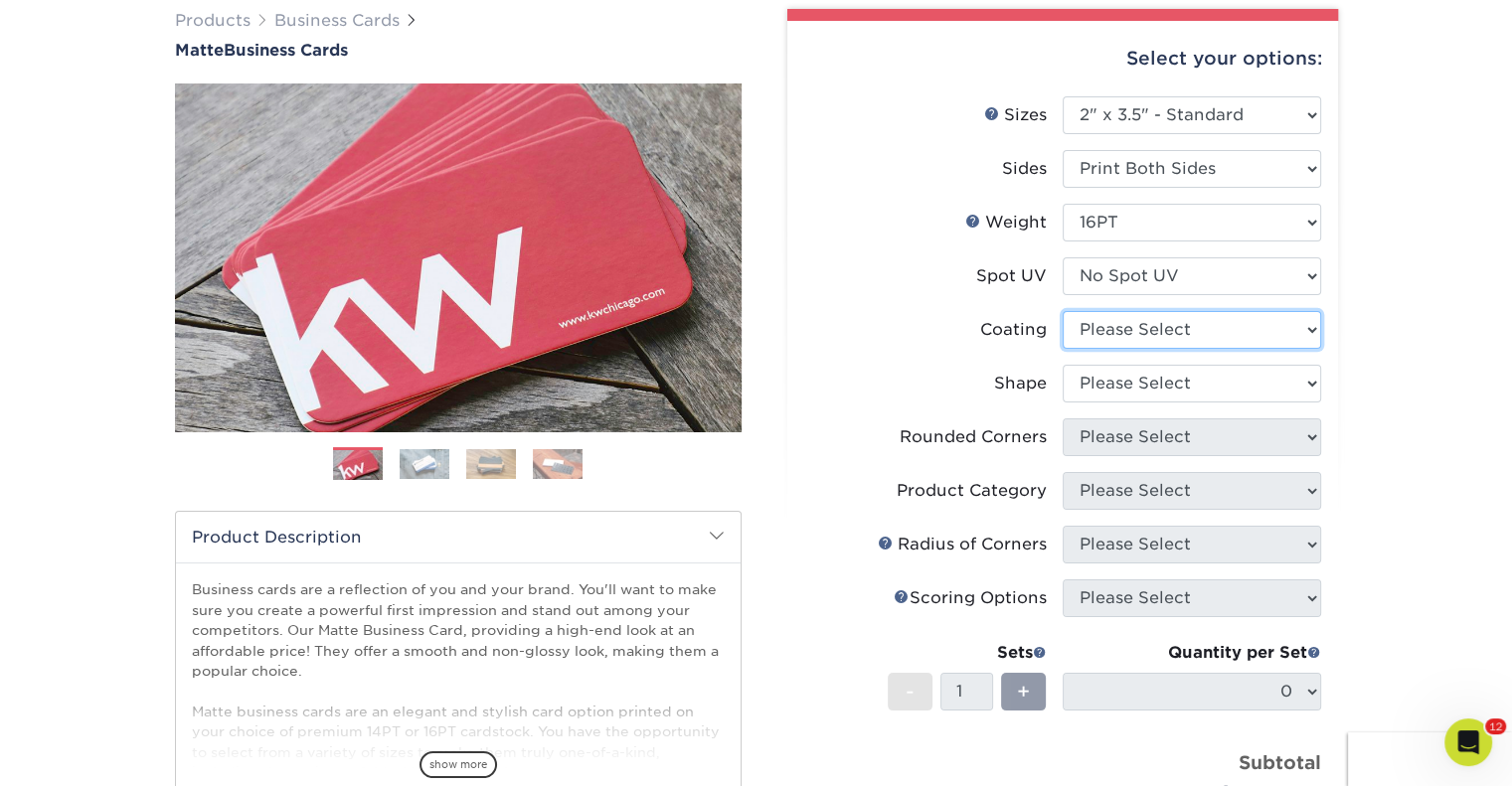 click at bounding box center [1192, 330] 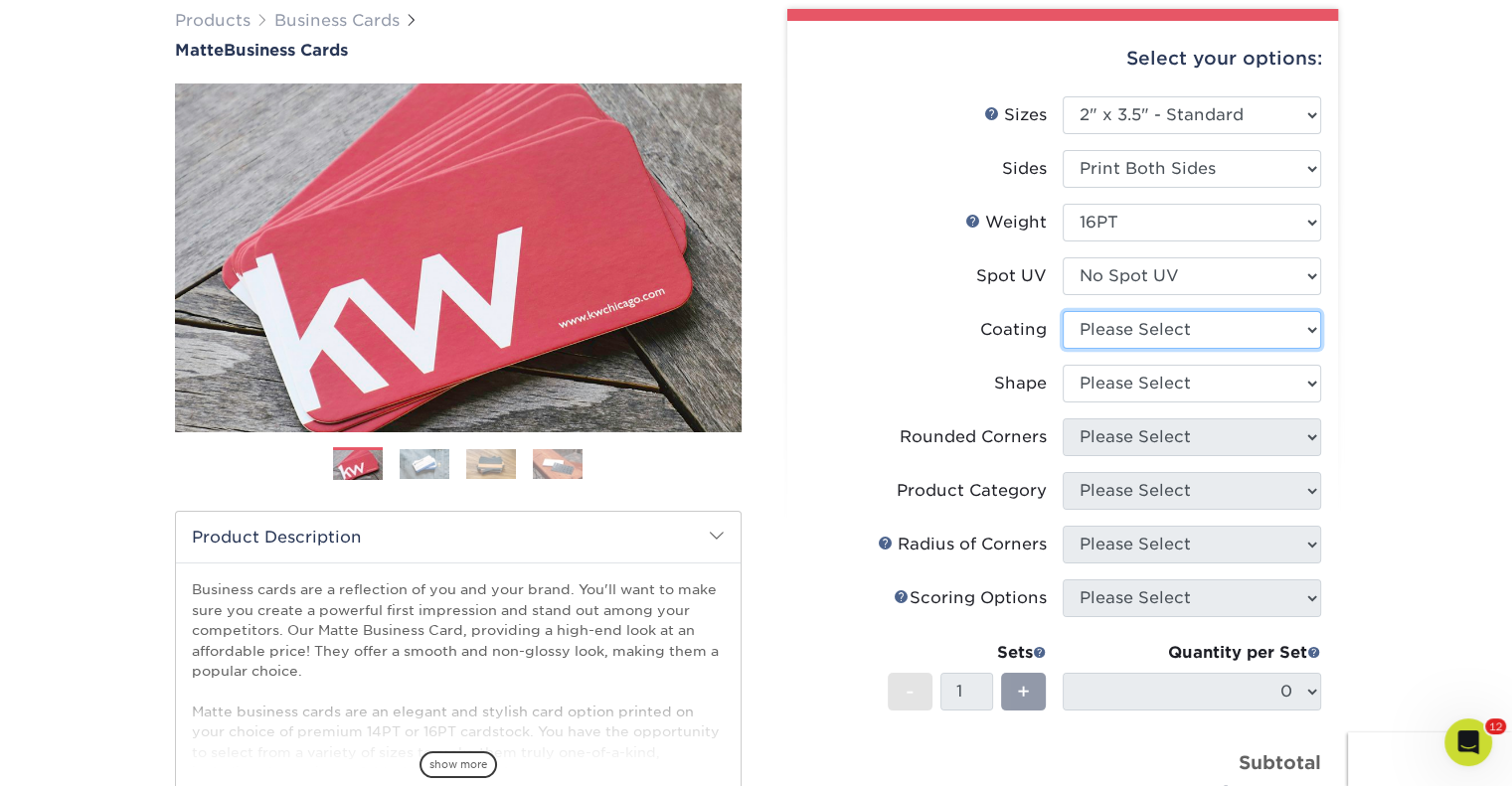 select on "121bb7b5-3b4d-429f-bd8d-bbf80e953313" 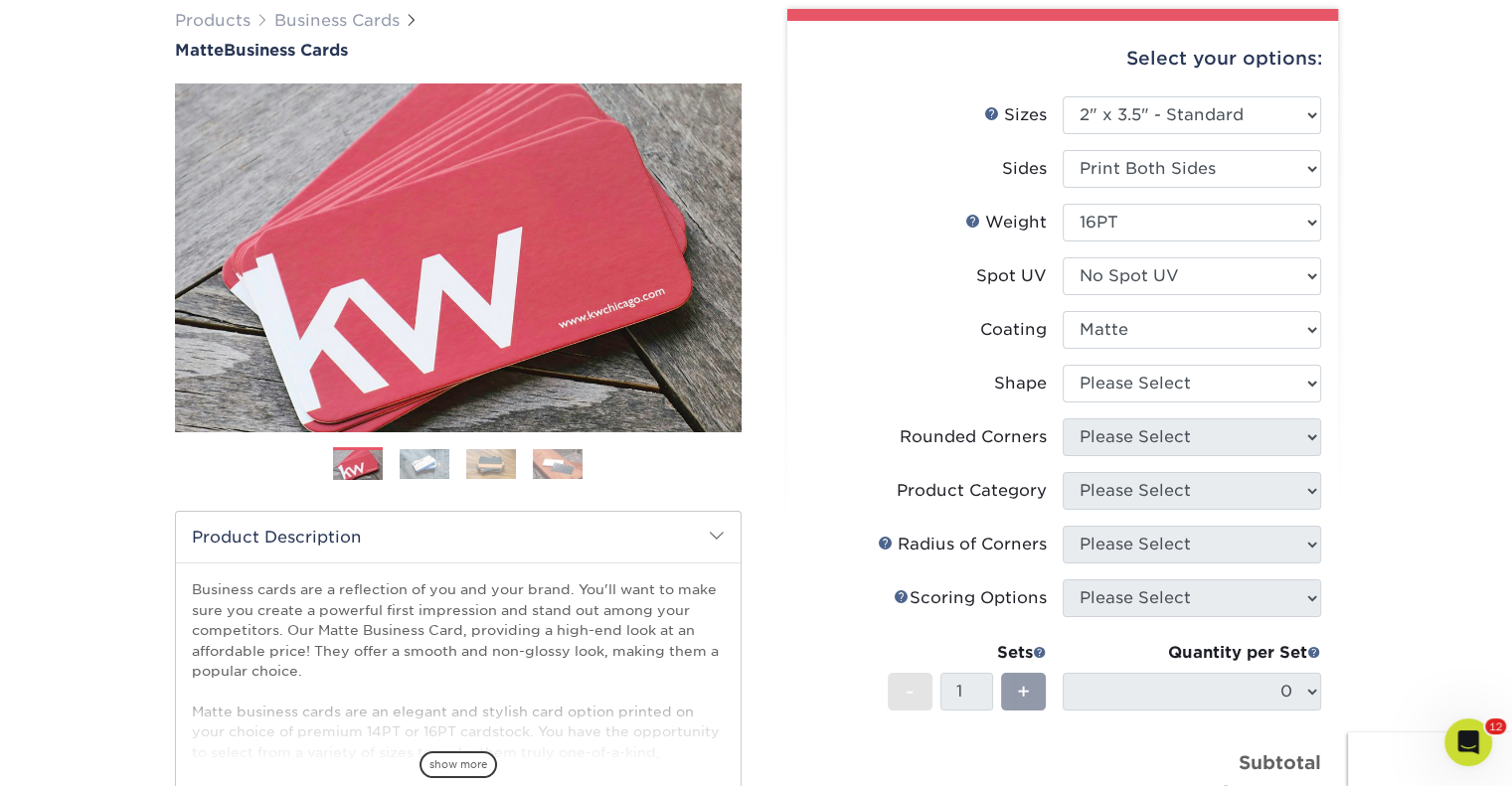 click at bounding box center (1192, 330) 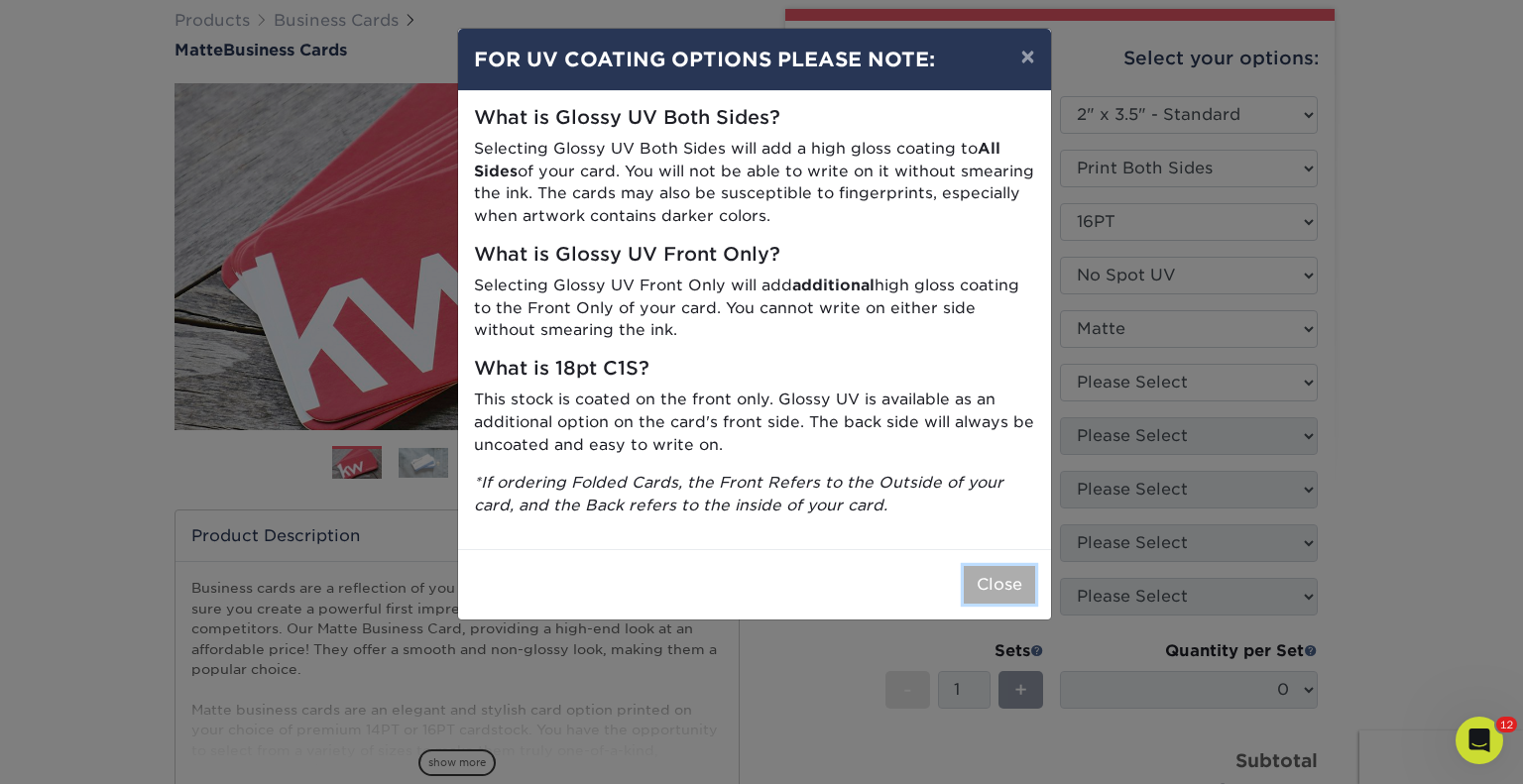 click on "Close" at bounding box center (999, 585) 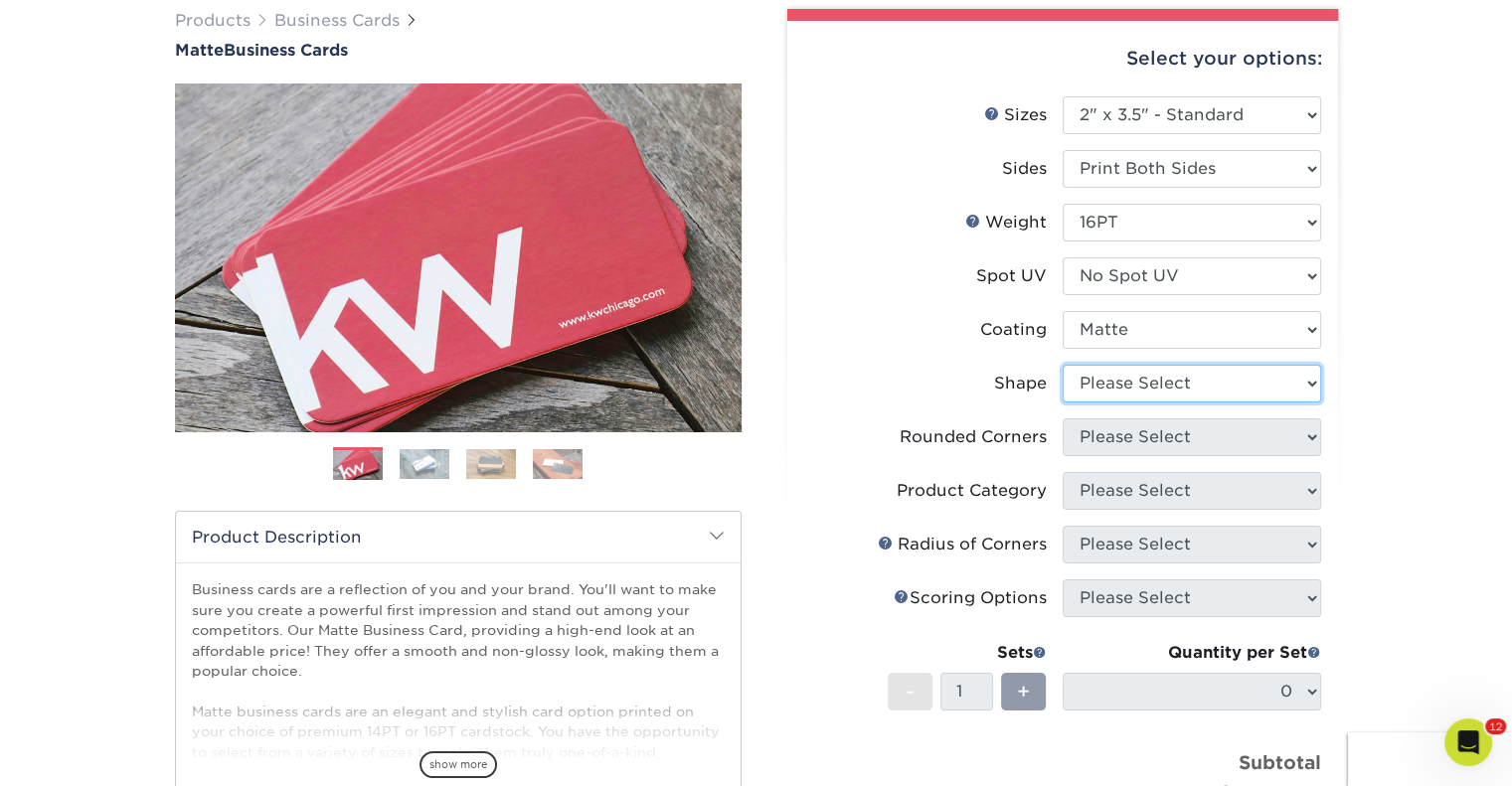 click on "Please Select Standard Oval" at bounding box center [1192, 384] 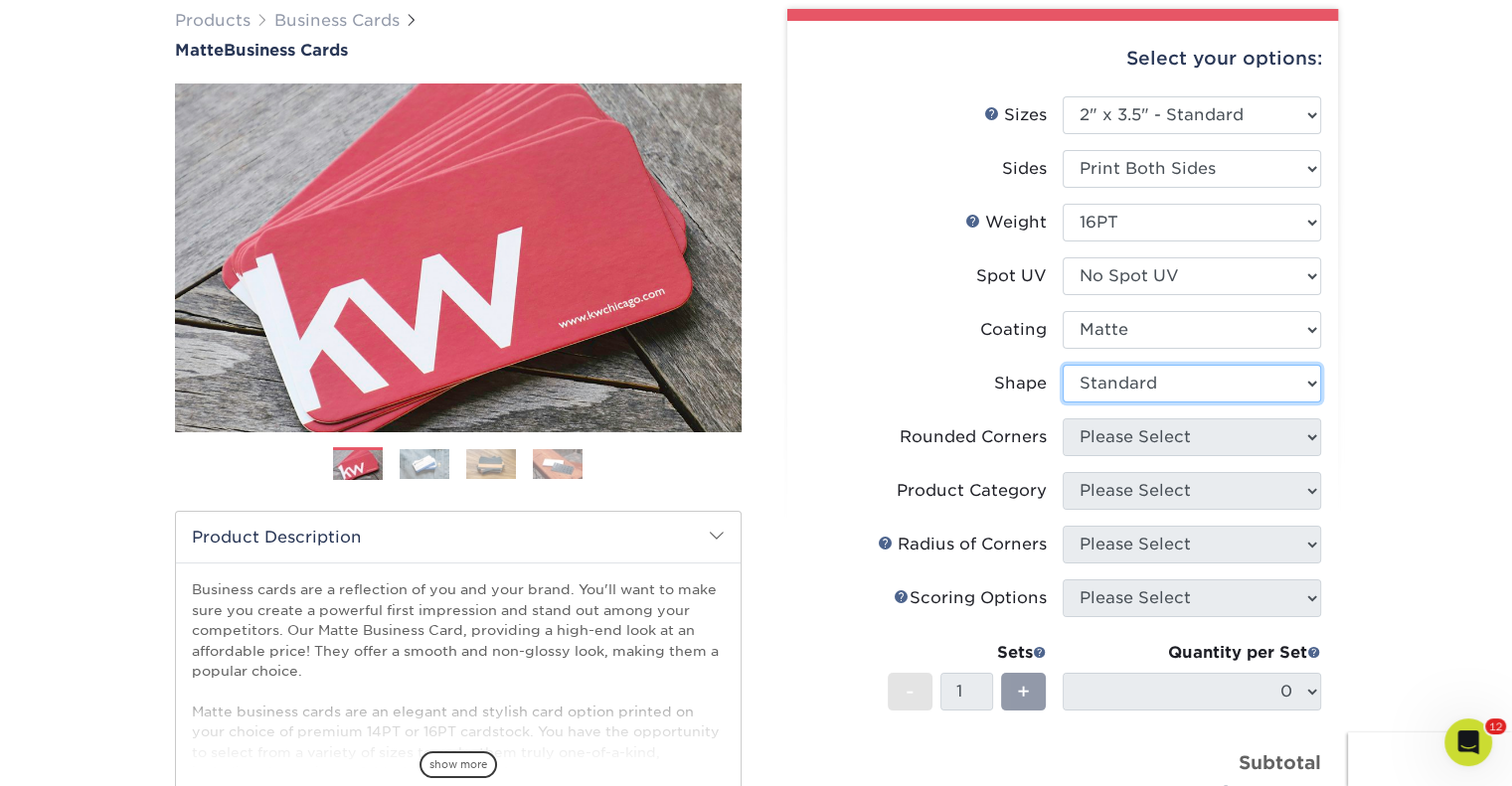 click on "Please Select Standard Oval" at bounding box center [1192, 384] 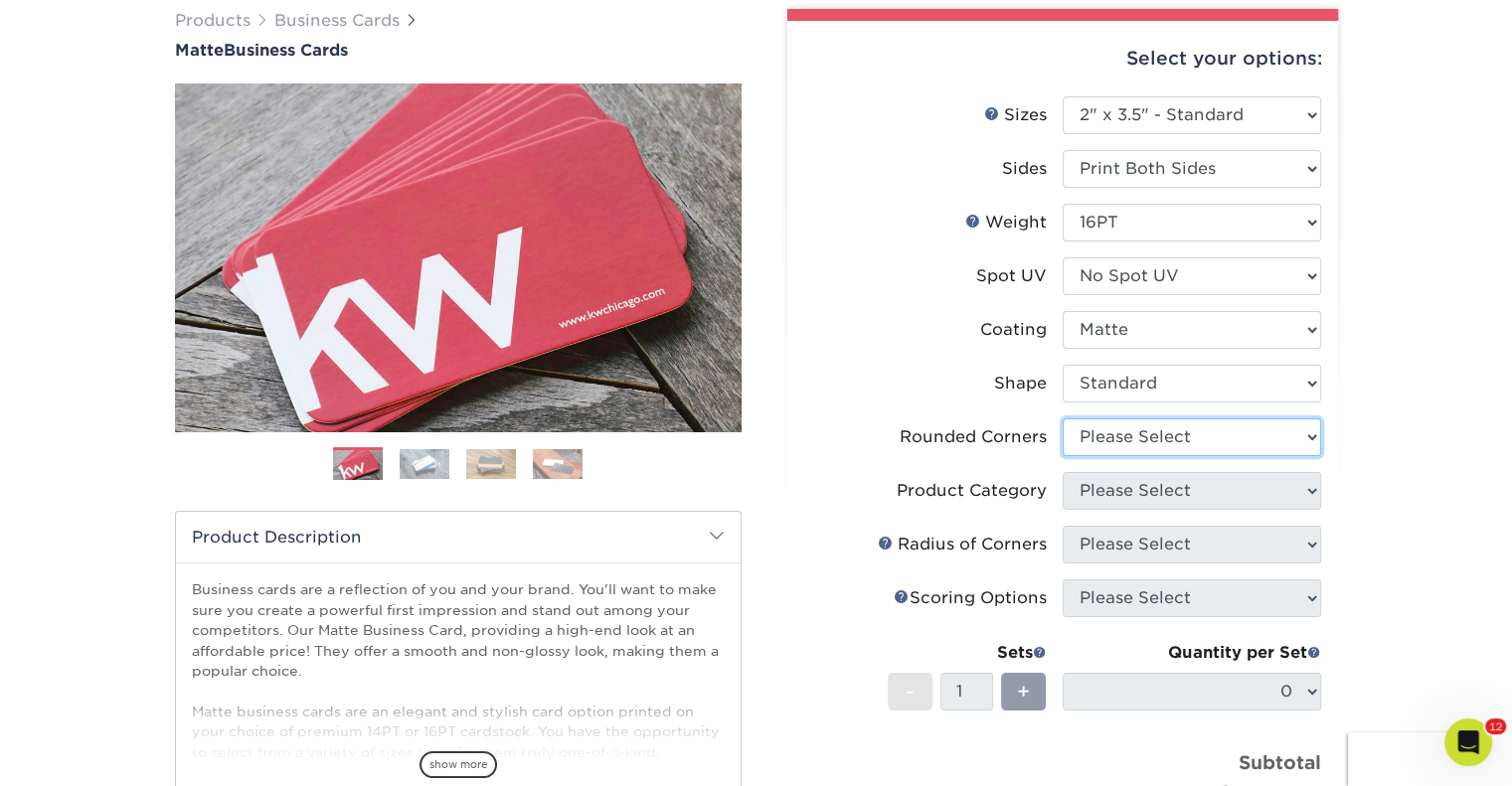 click on "Please Select
Yes - Round 2 Corners                                                    Yes - Round 4 Corners                                                    No" at bounding box center [1192, 437] 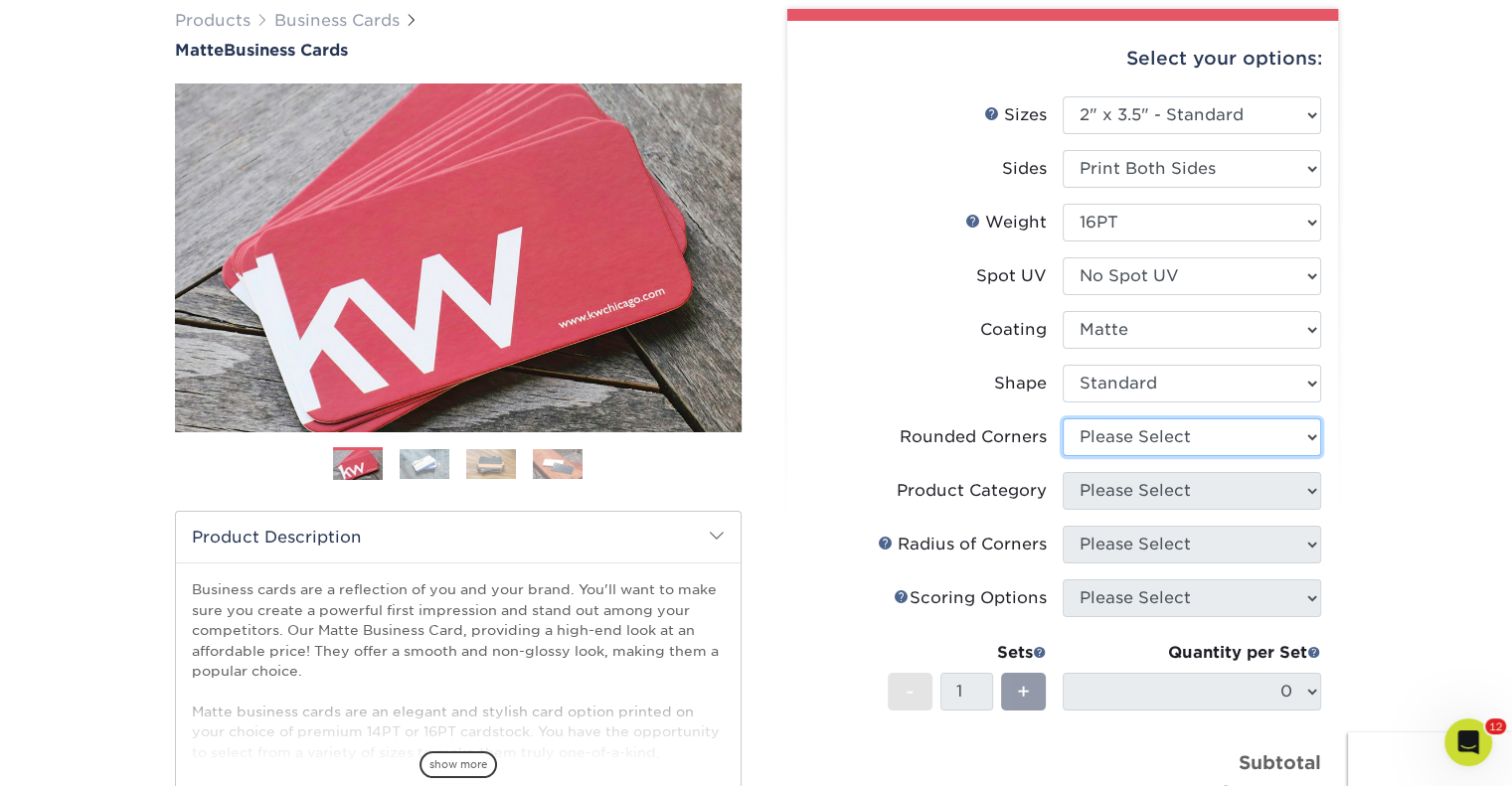select on "0" 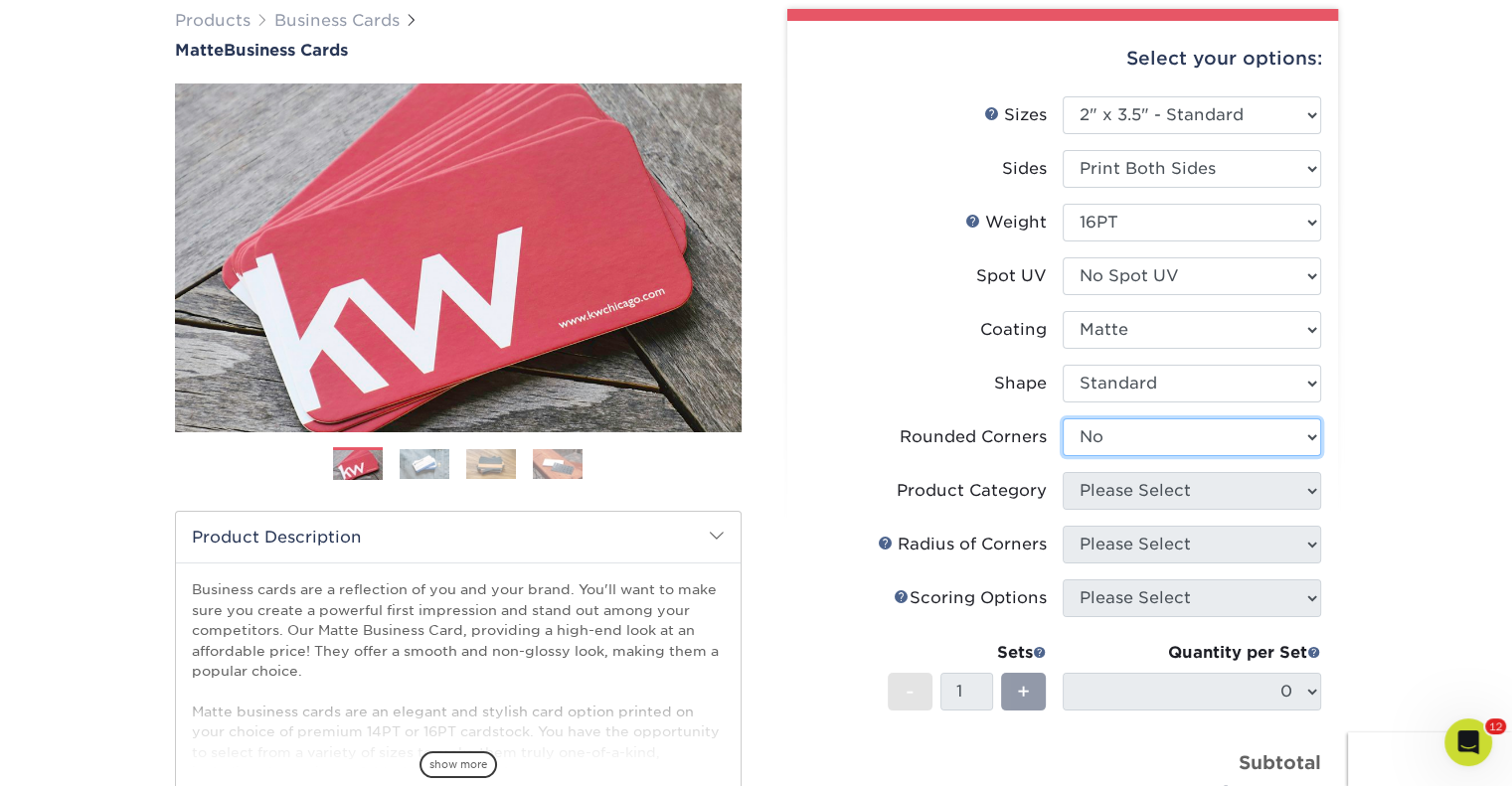 click on "Please Select
Yes - Round 2 Corners                                                    Yes - Round 4 Corners                                                    No" at bounding box center [1192, 437] 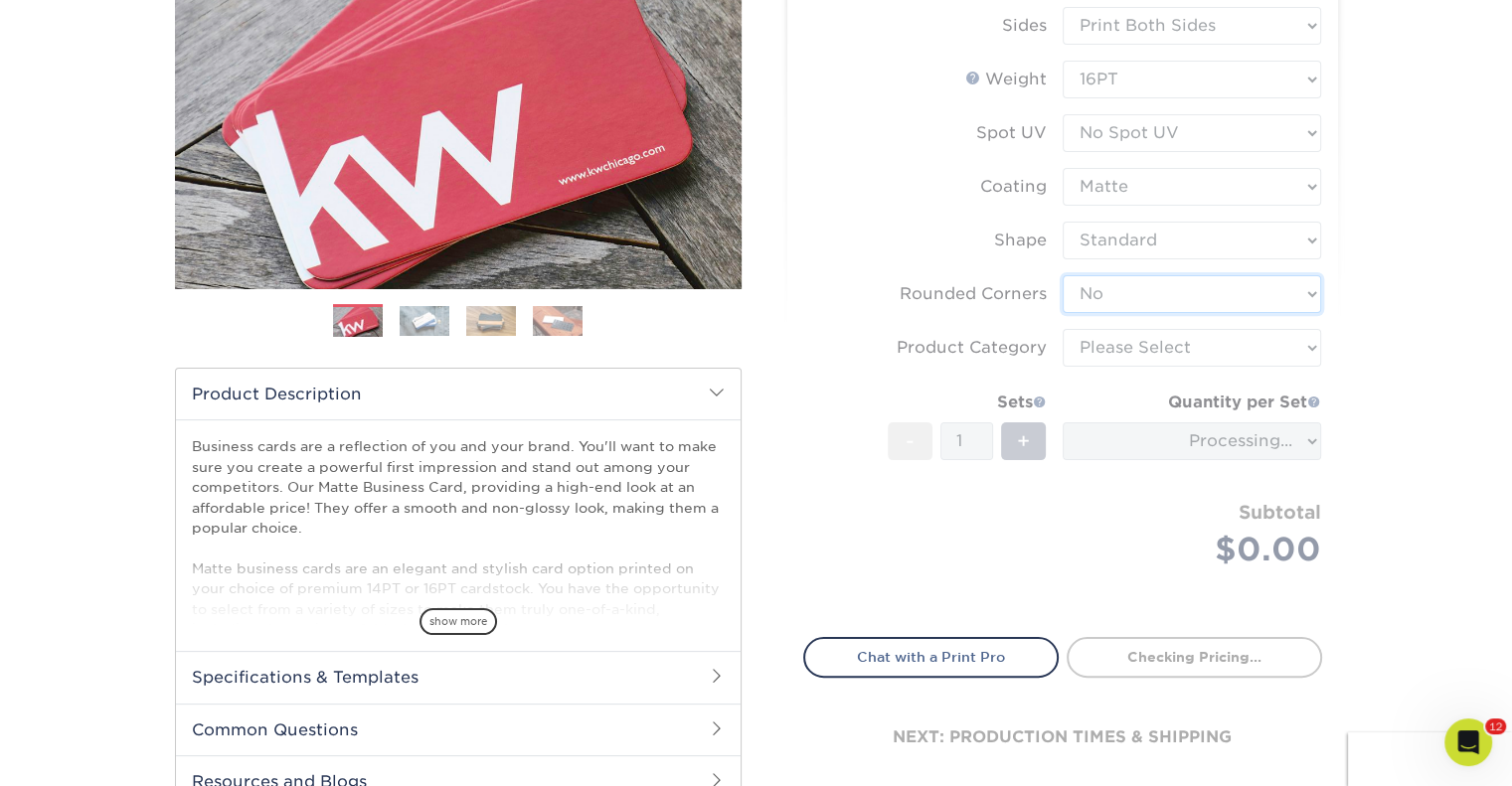 scroll, scrollTop: 302, scrollLeft: 0, axis: vertical 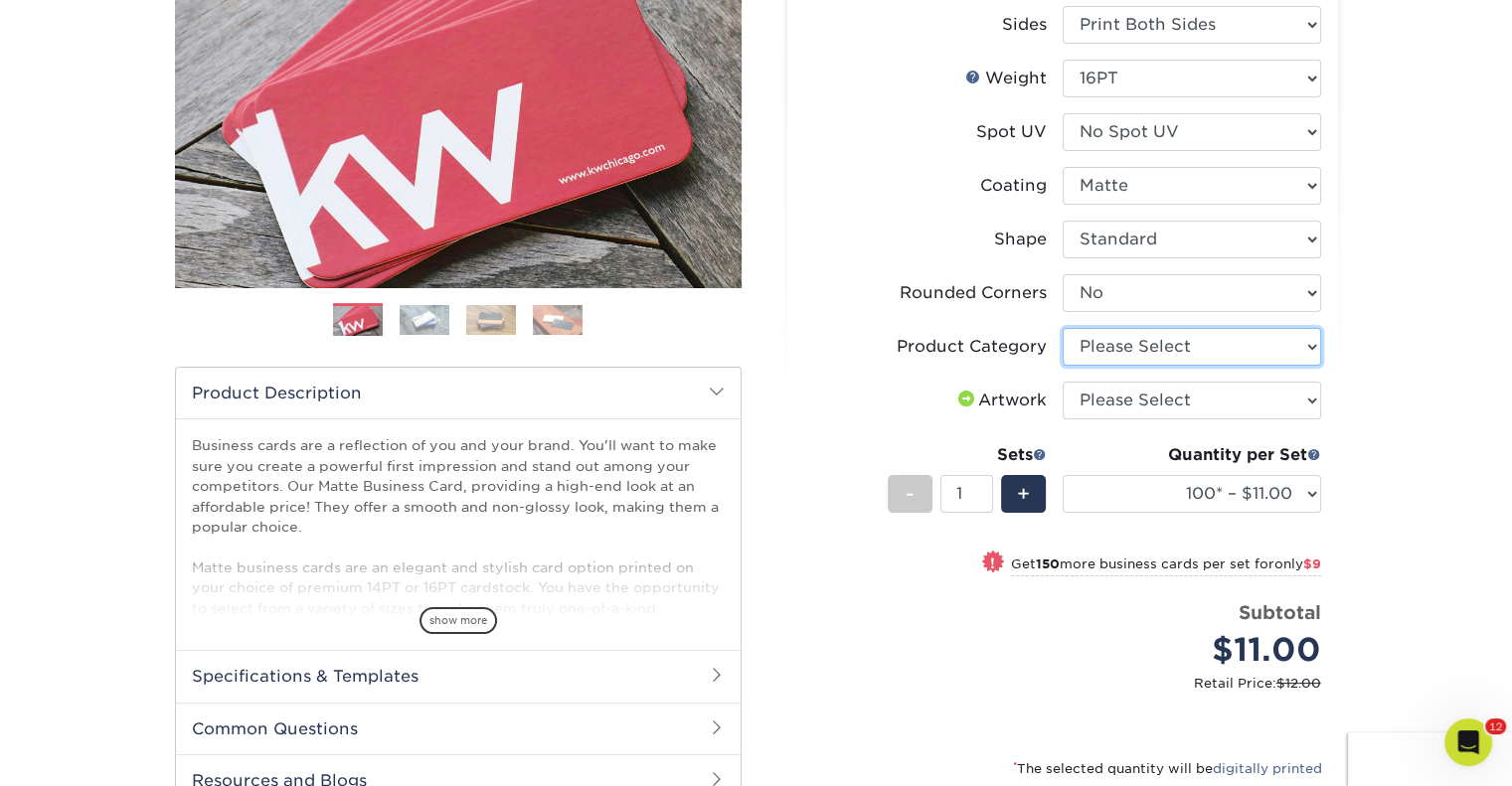 click on "Please Select Business Cards" at bounding box center [1192, 347] 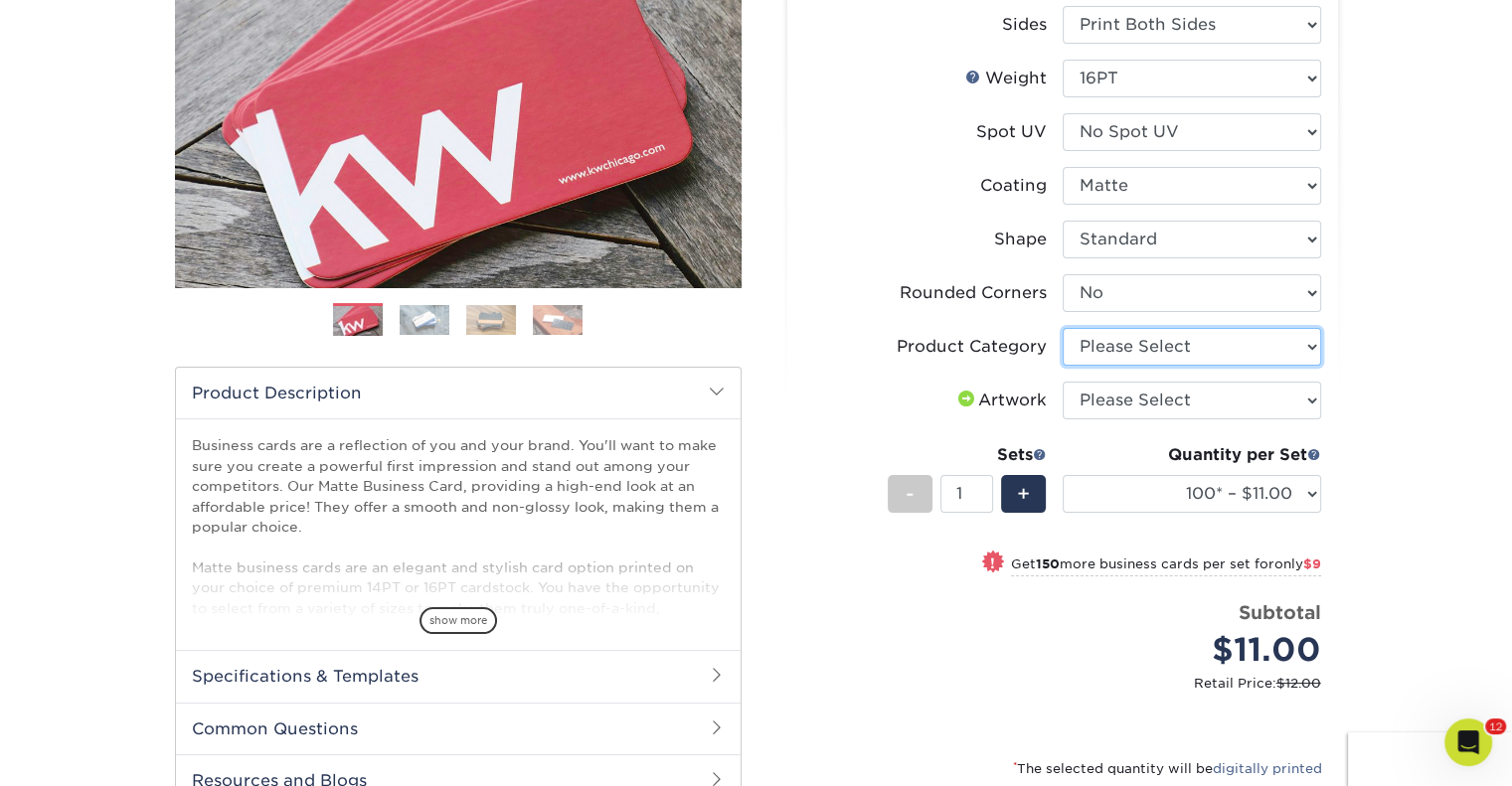 select on "3b5148f1-0588-4f88-a218-97bcfdce65c1" 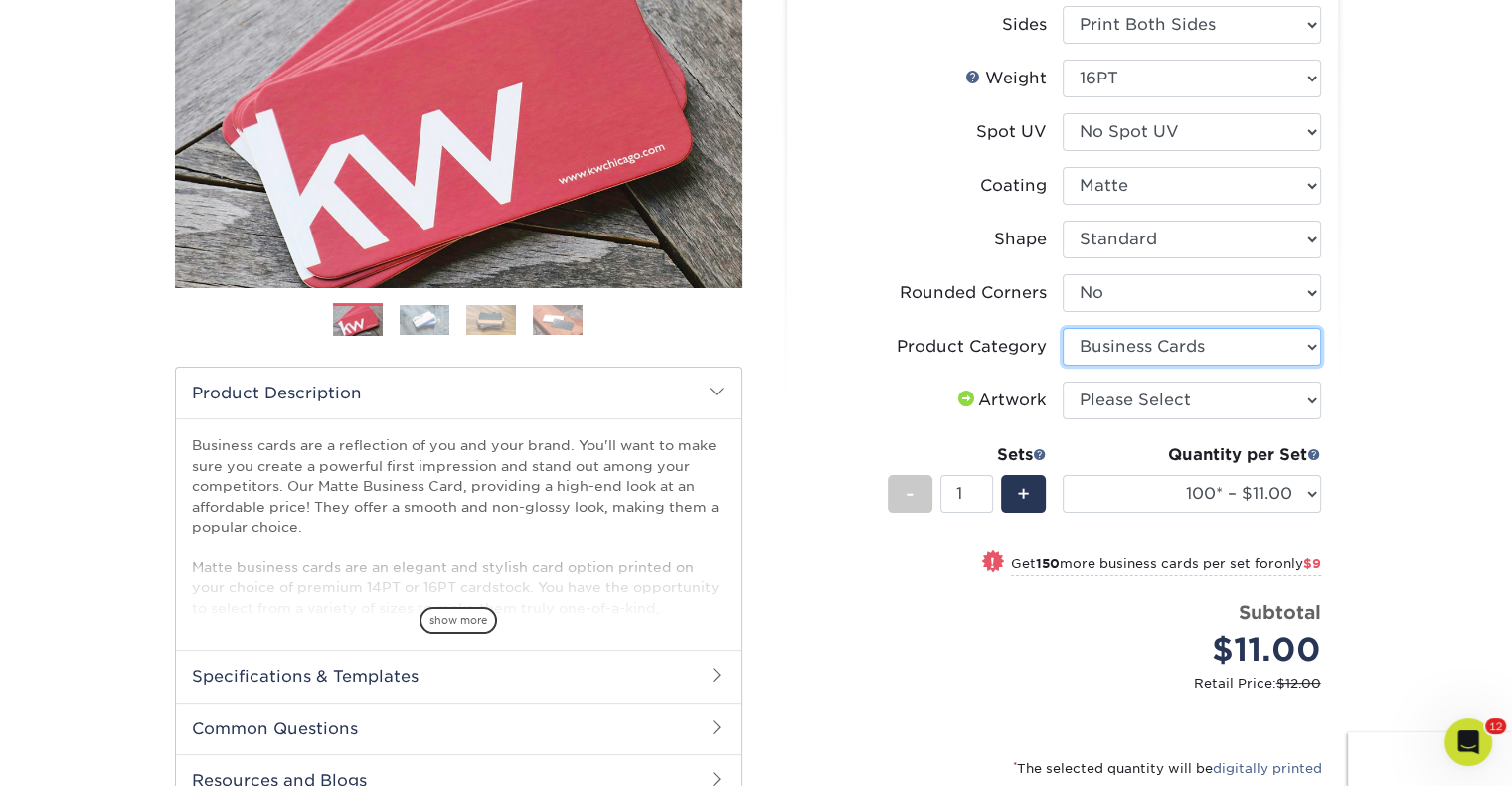 click on "Please Select Business Cards" at bounding box center (1192, 347) 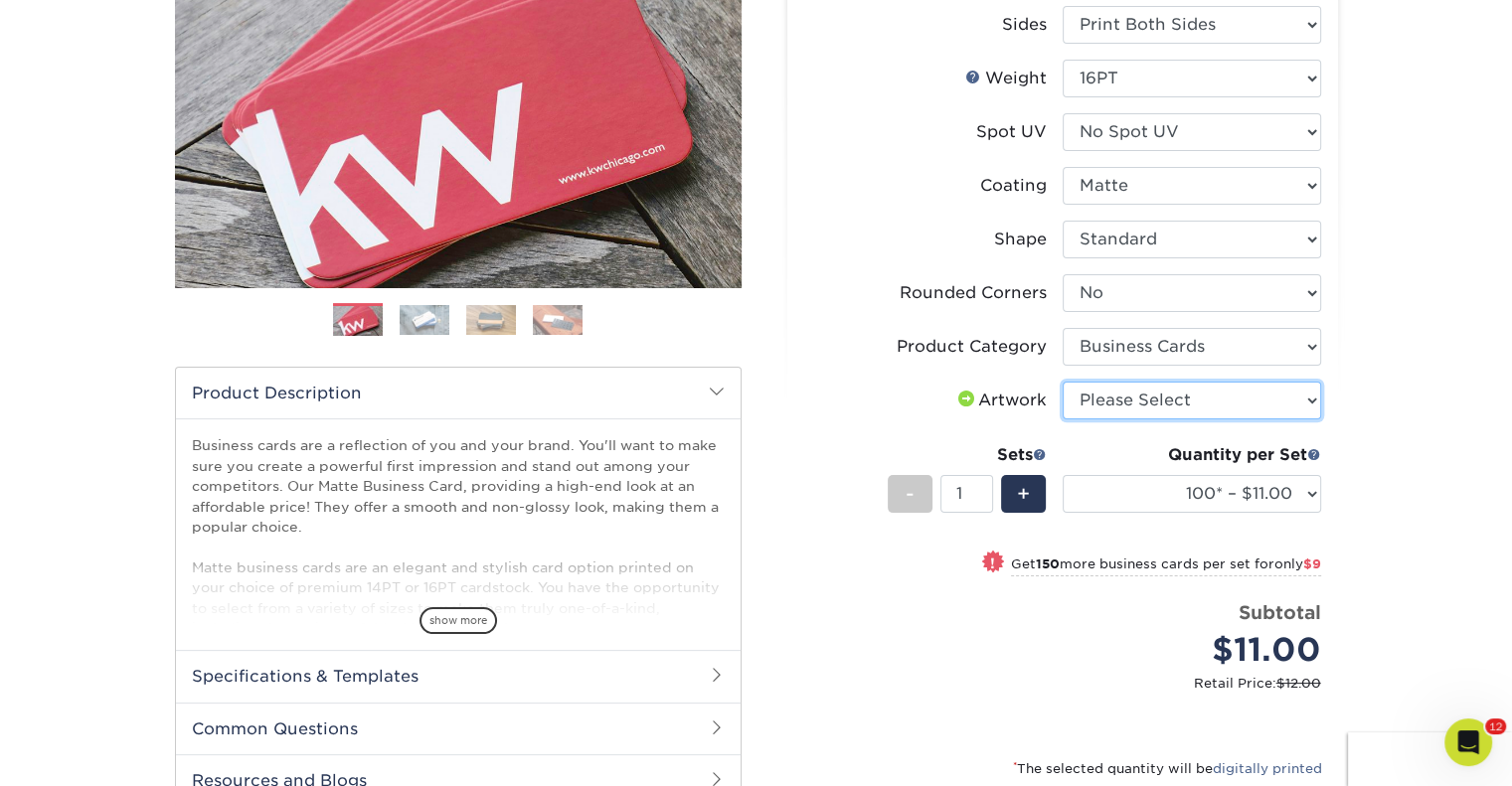click on "Please Select I will upload files I need a design - $100" at bounding box center [1192, 400] 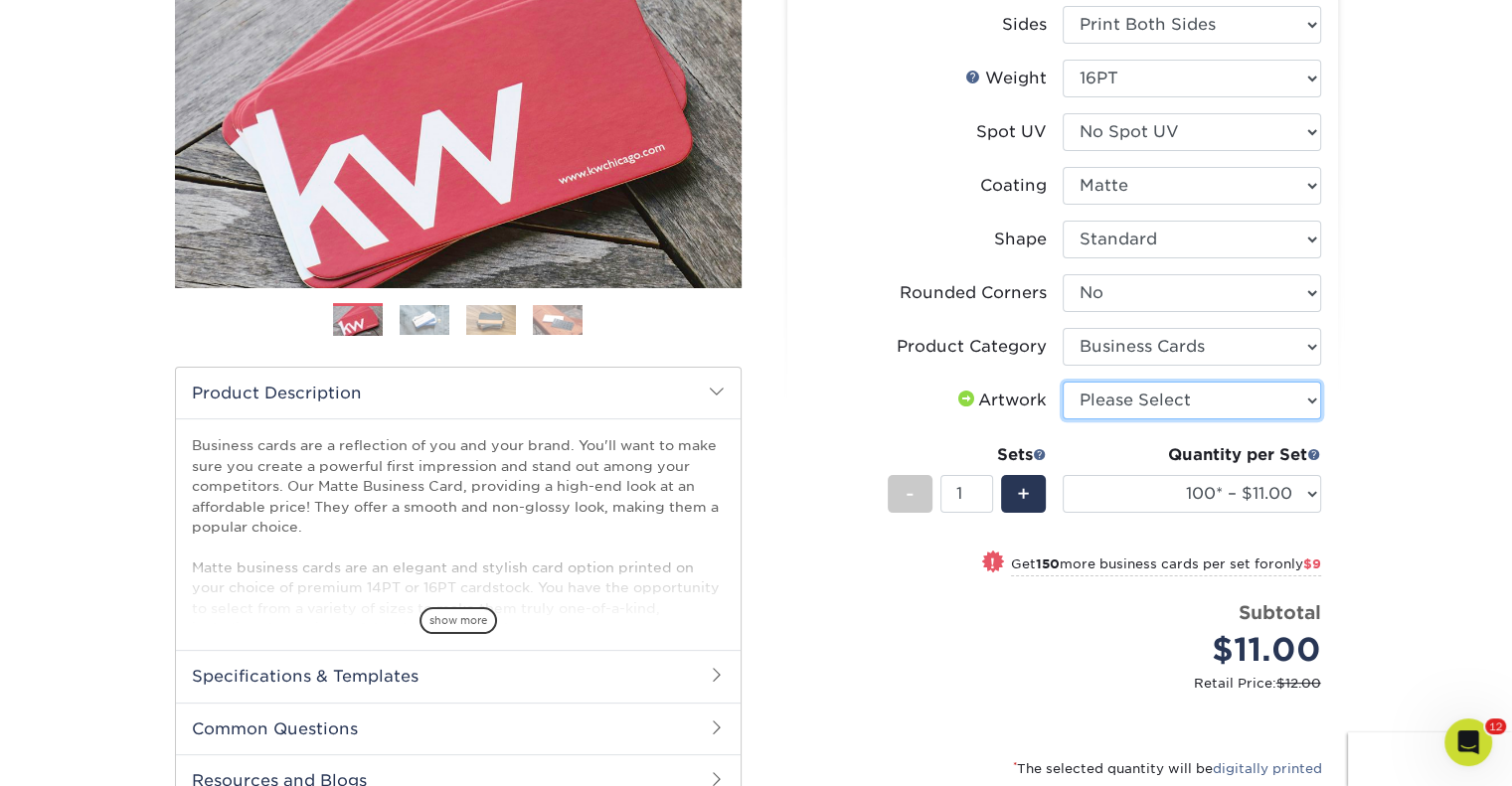 select on "upload" 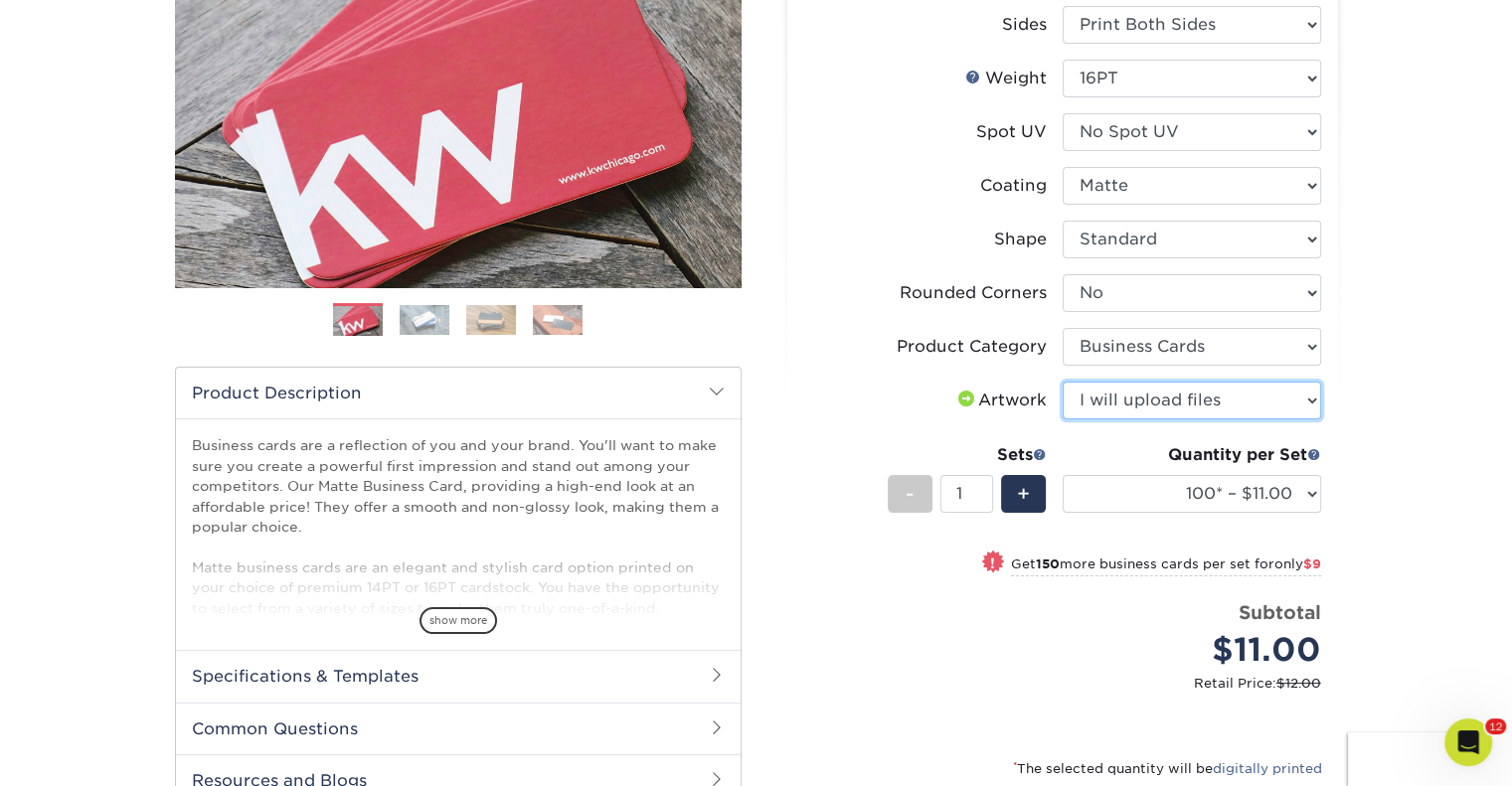 click on "Please Select I will upload files I need a design - $100" at bounding box center (1192, 400) 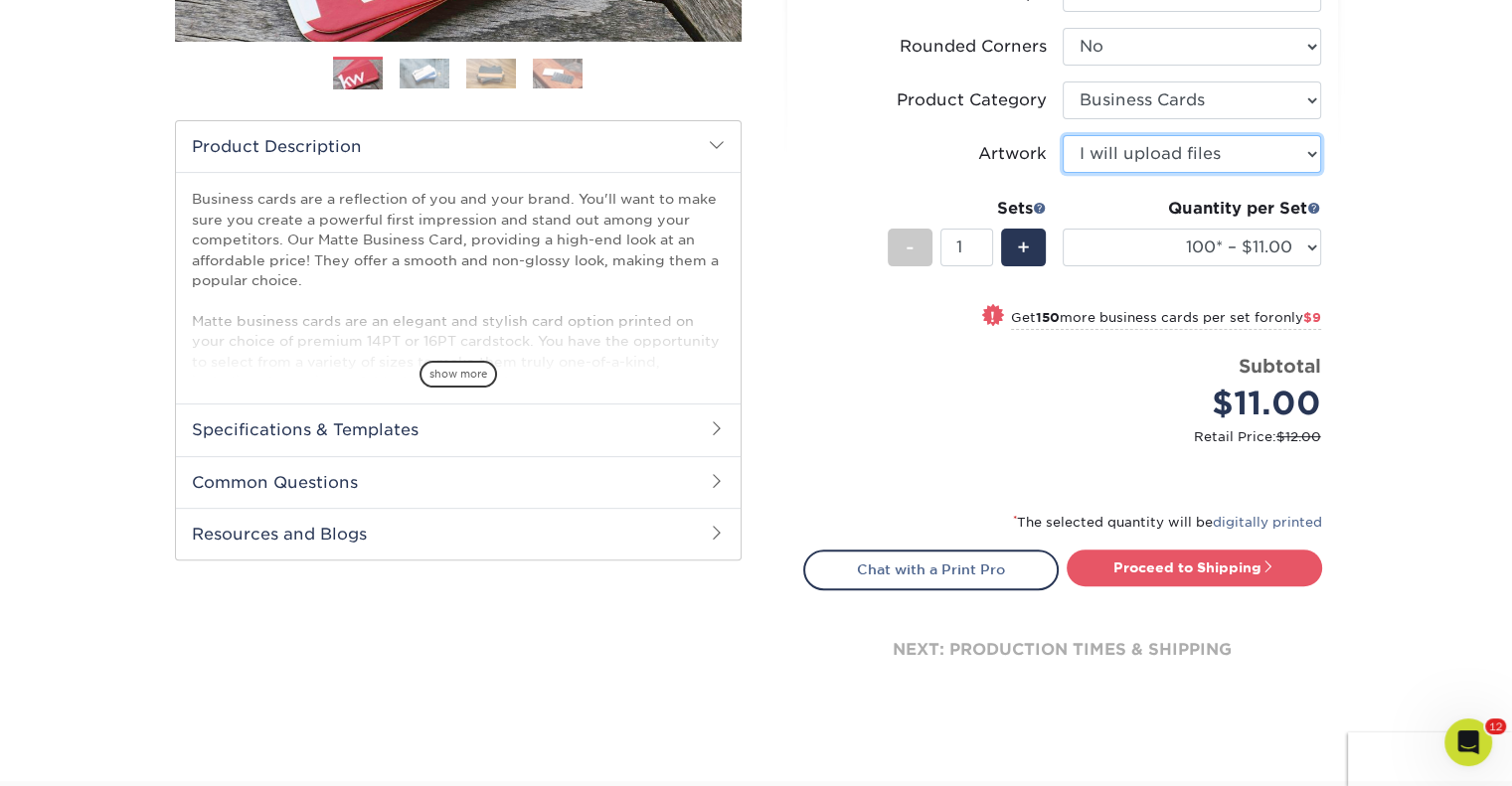 scroll, scrollTop: 550, scrollLeft: 0, axis: vertical 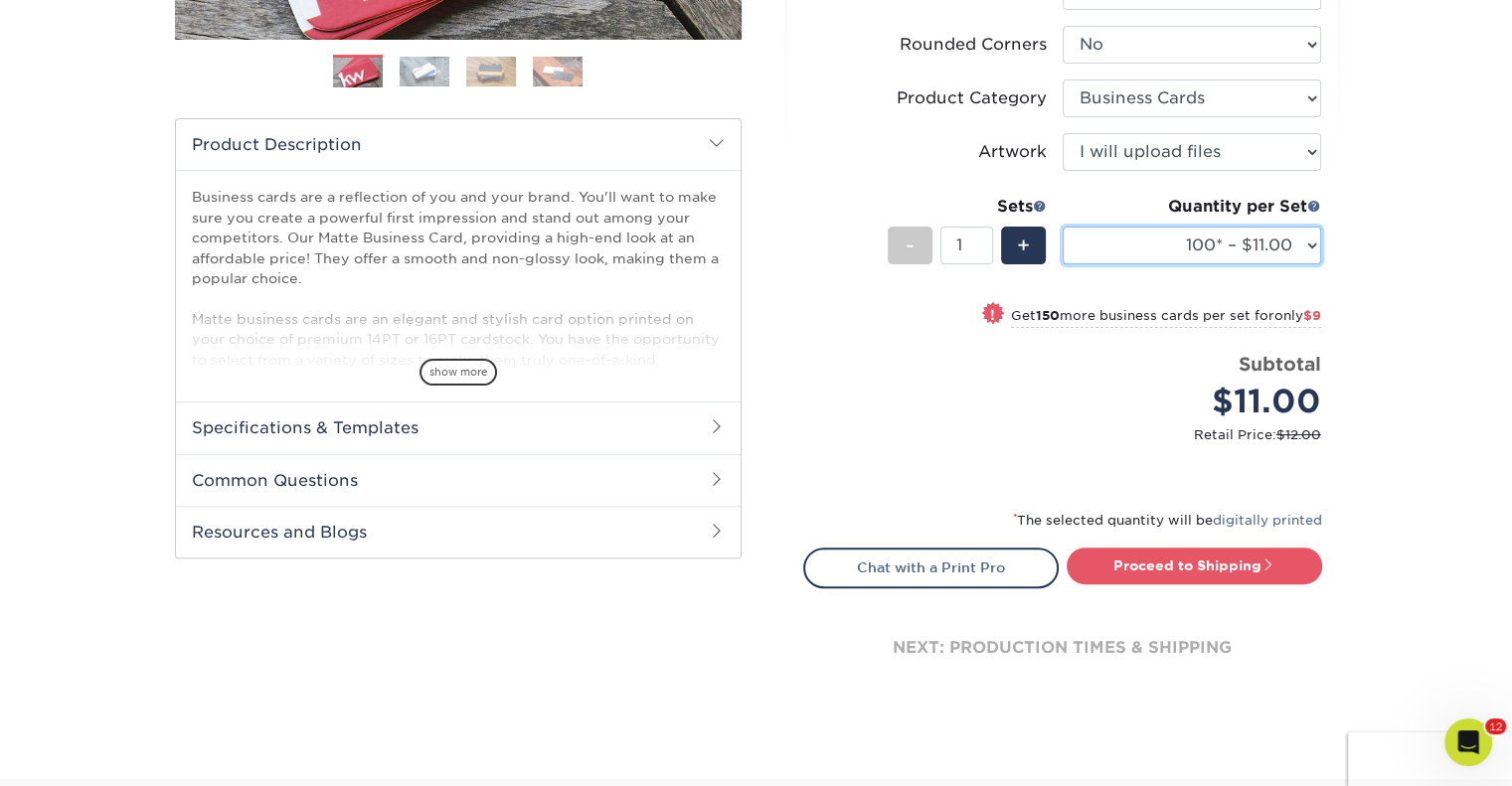 click on "100* – $11.00 250* – $20.00 500 – $39.00 1000 – $49.00 2500 – $87.00 5000 – $167.00 7500 – $245.00 10000 – $293.00 15000 – $433.00 20000 – $568.00 25000 – $703.00 30000 – $838.00 35000 – $973.00 40000 – $1108.00 45000 – $1238.00 50000 – $1369.00 55000 – $1495.00 60000 – $1625.00 65000 – $1756.00 70000 – $1882.00 75000 – $2008.00 80000 – $2134.00 85000 – $2224.00 90000 – $2381.00 95000 – $2507.00 100000 – $2624.00" at bounding box center [1192, 245] 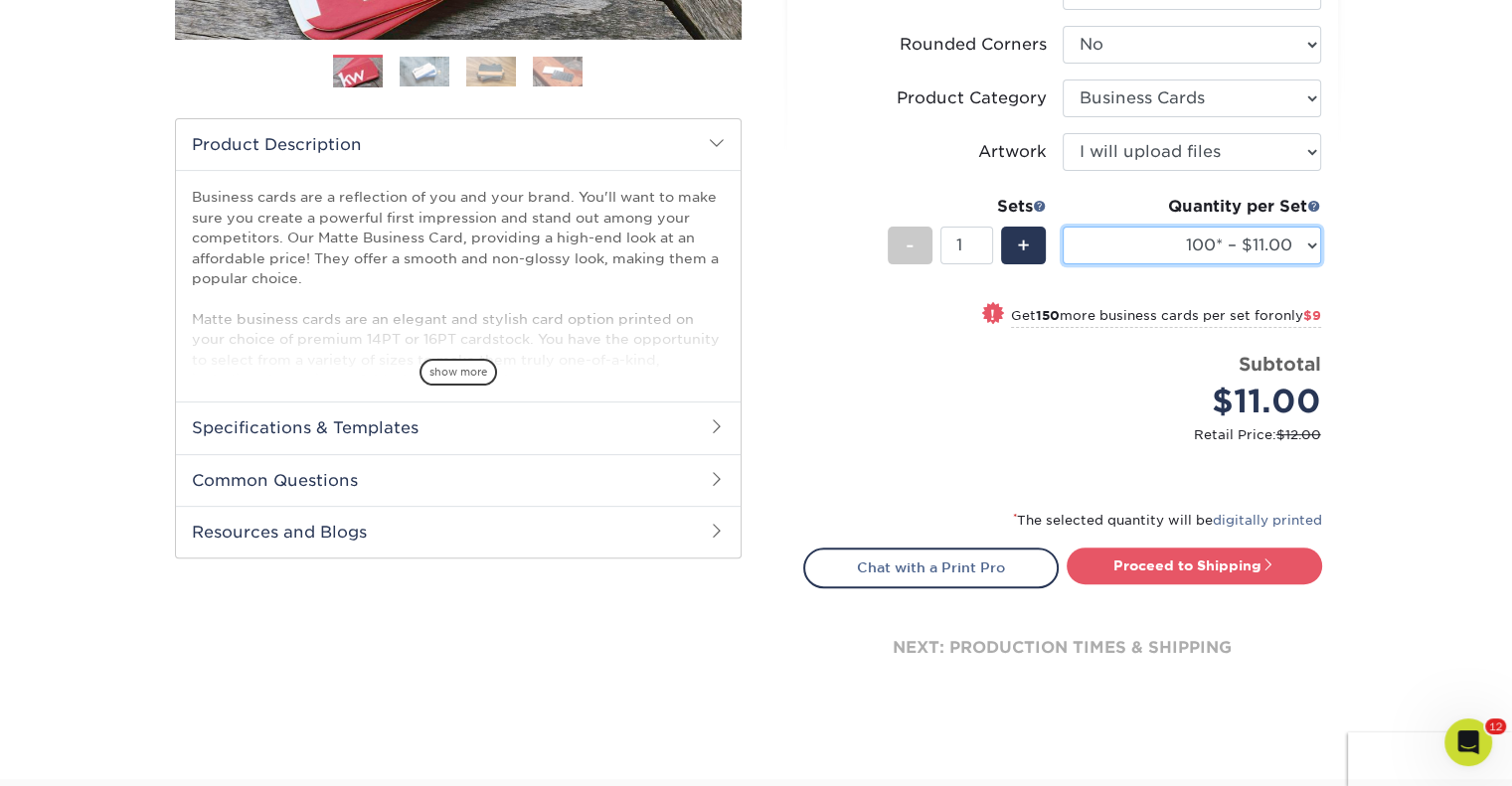 select on "500 – $39.00" 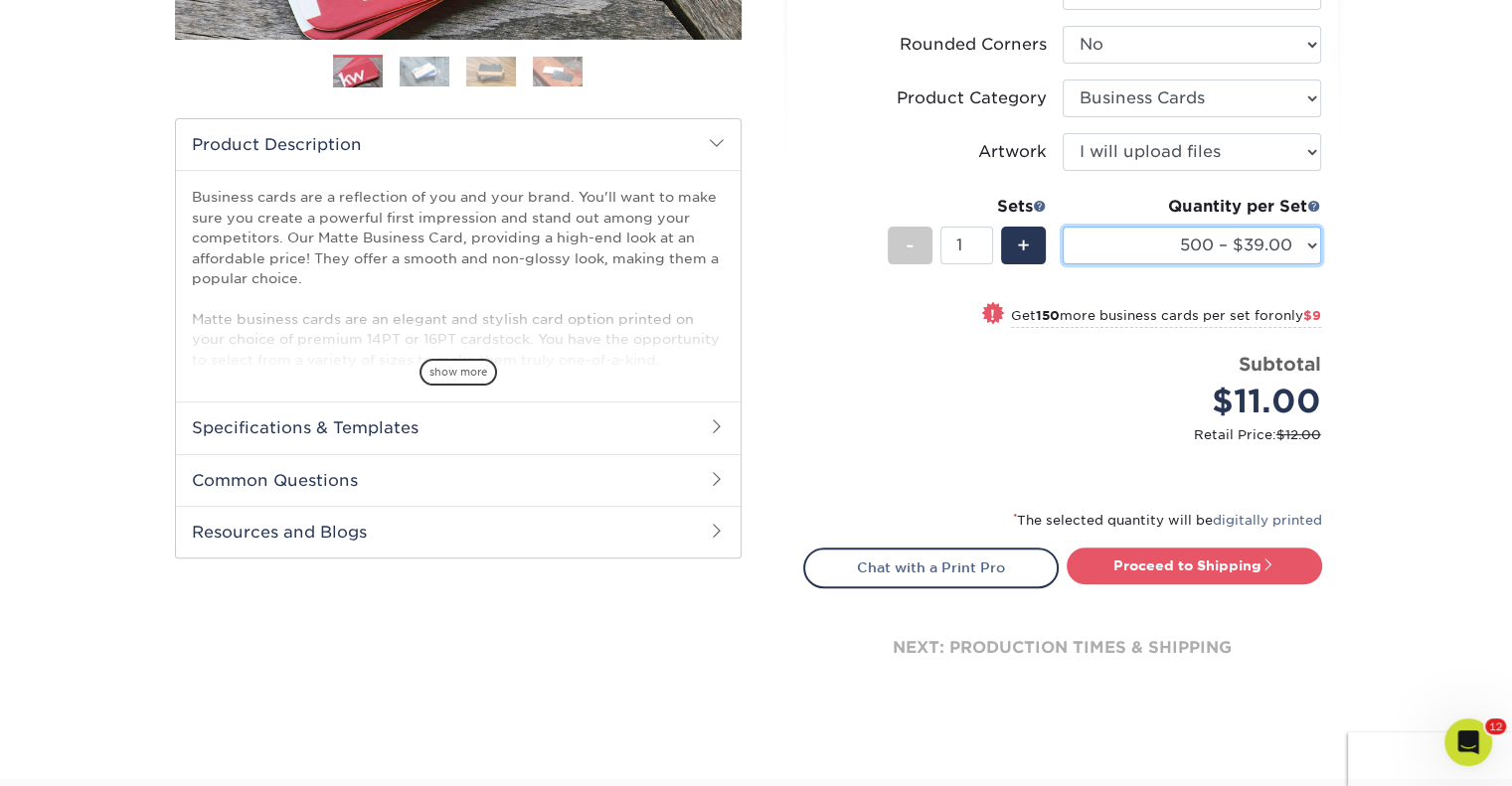 click on "100* – $11.00 250* – $20.00 500 – $39.00 1000 – $49.00 2500 – $87.00 5000 – $167.00 7500 – $245.00 10000 – $293.00 15000 – $433.00 20000 – $568.00 25000 – $703.00 30000 – $838.00 35000 – $973.00 40000 – $1108.00 45000 – $1238.00 50000 – $1369.00 55000 – $1495.00 60000 – $1625.00 65000 – $1756.00 70000 – $1882.00 75000 – $2008.00 80000 – $2134.00 85000 – $2224.00 90000 – $2381.00 95000 – $2507.00 100000 – $2624.00" at bounding box center (1192, 245) 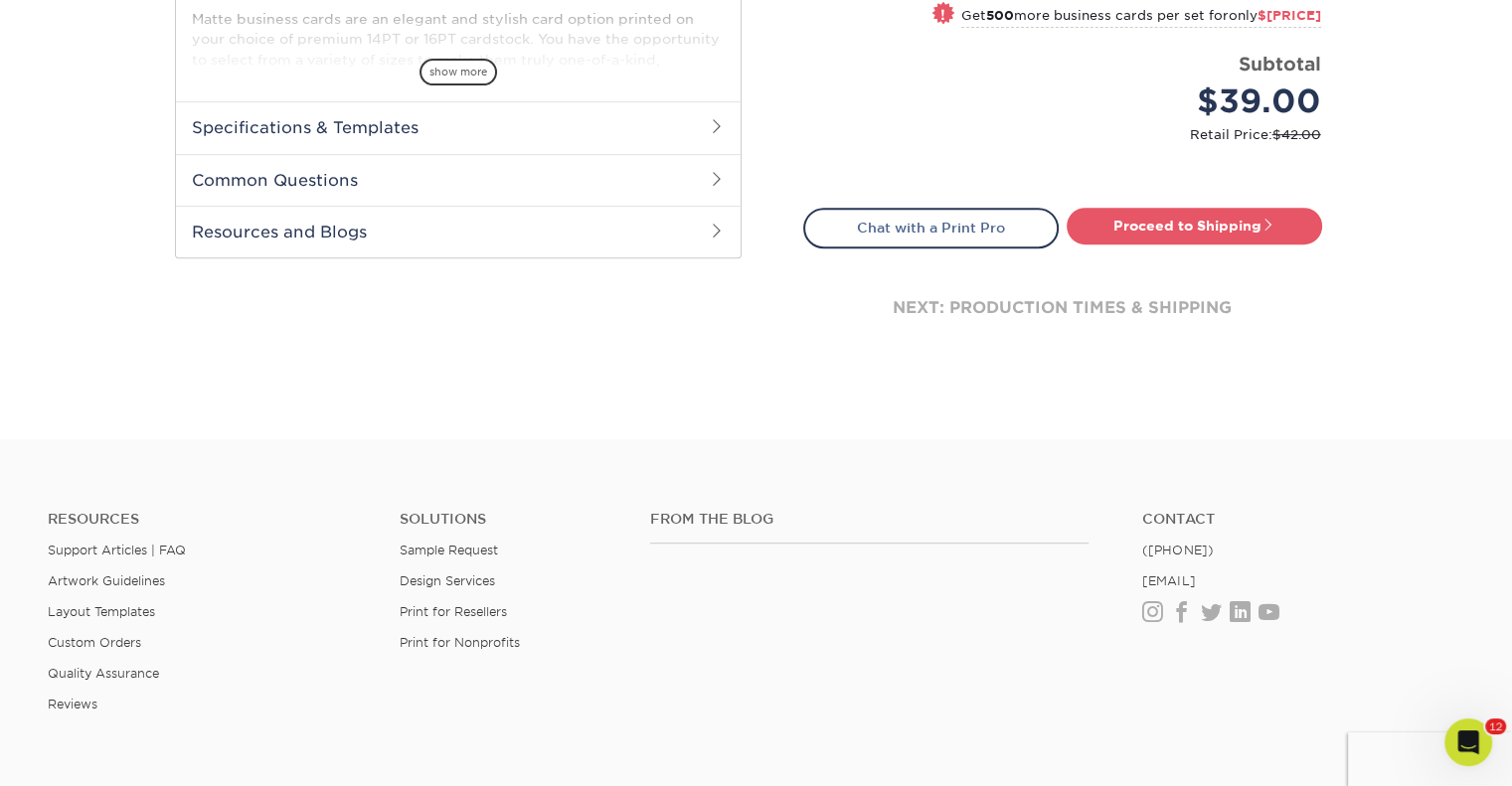 scroll, scrollTop: 897, scrollLeft: 0, axis: vertical 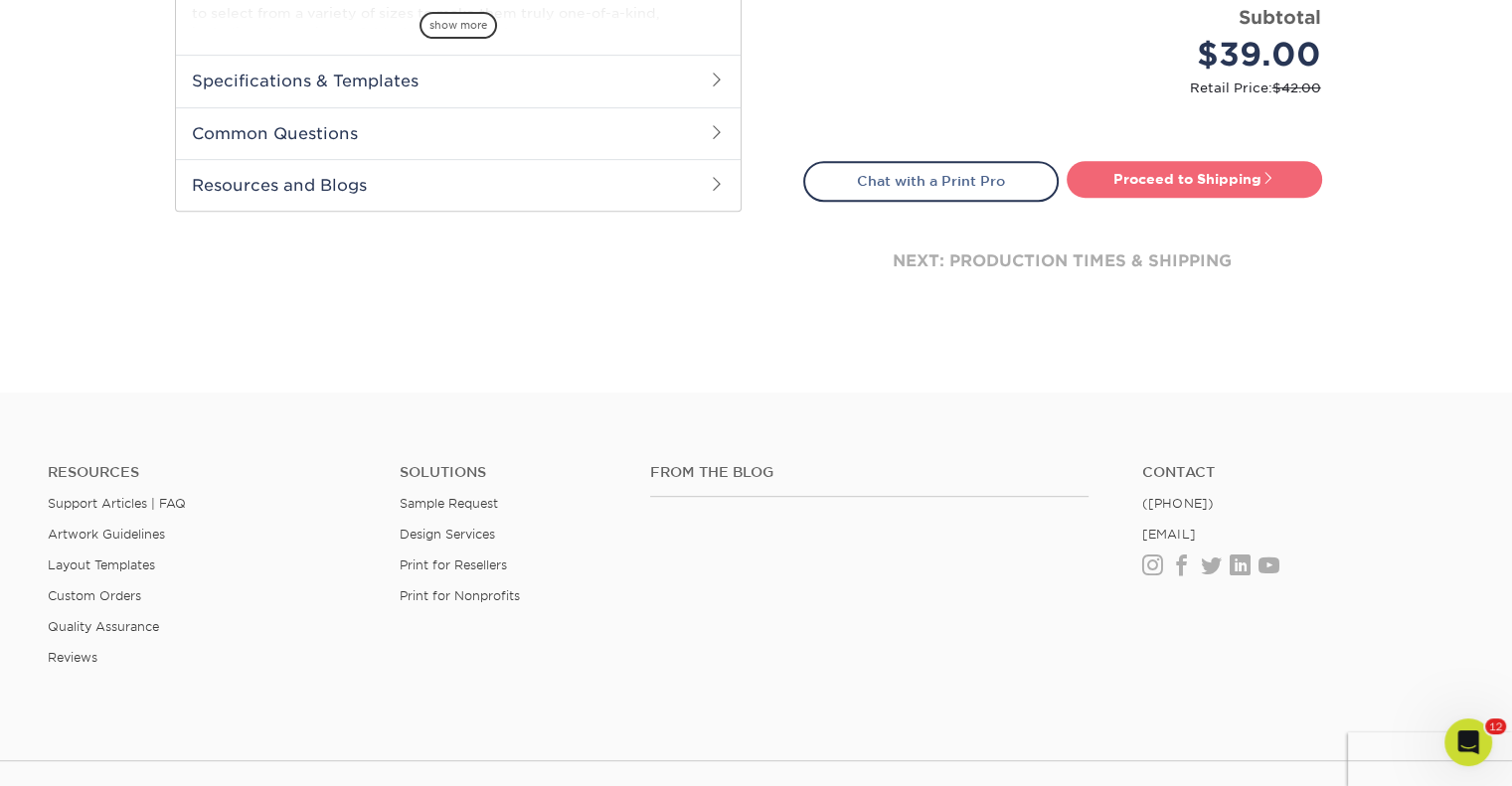 click on "Proceed to Shipping" at bounding box center (1194, 179) 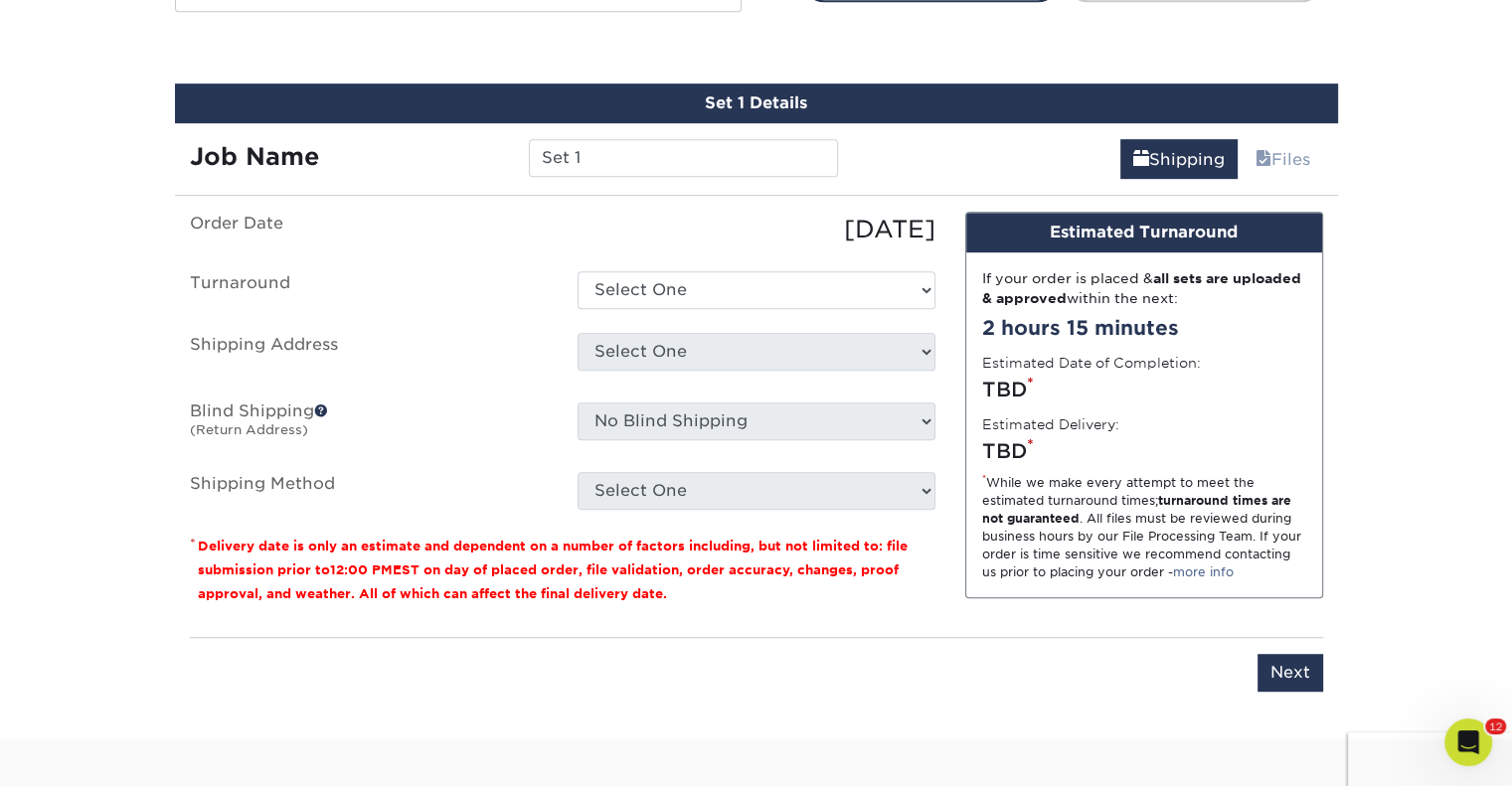 scroll, scrollTop: 1110, scrollLeft: 0, axis: vertical 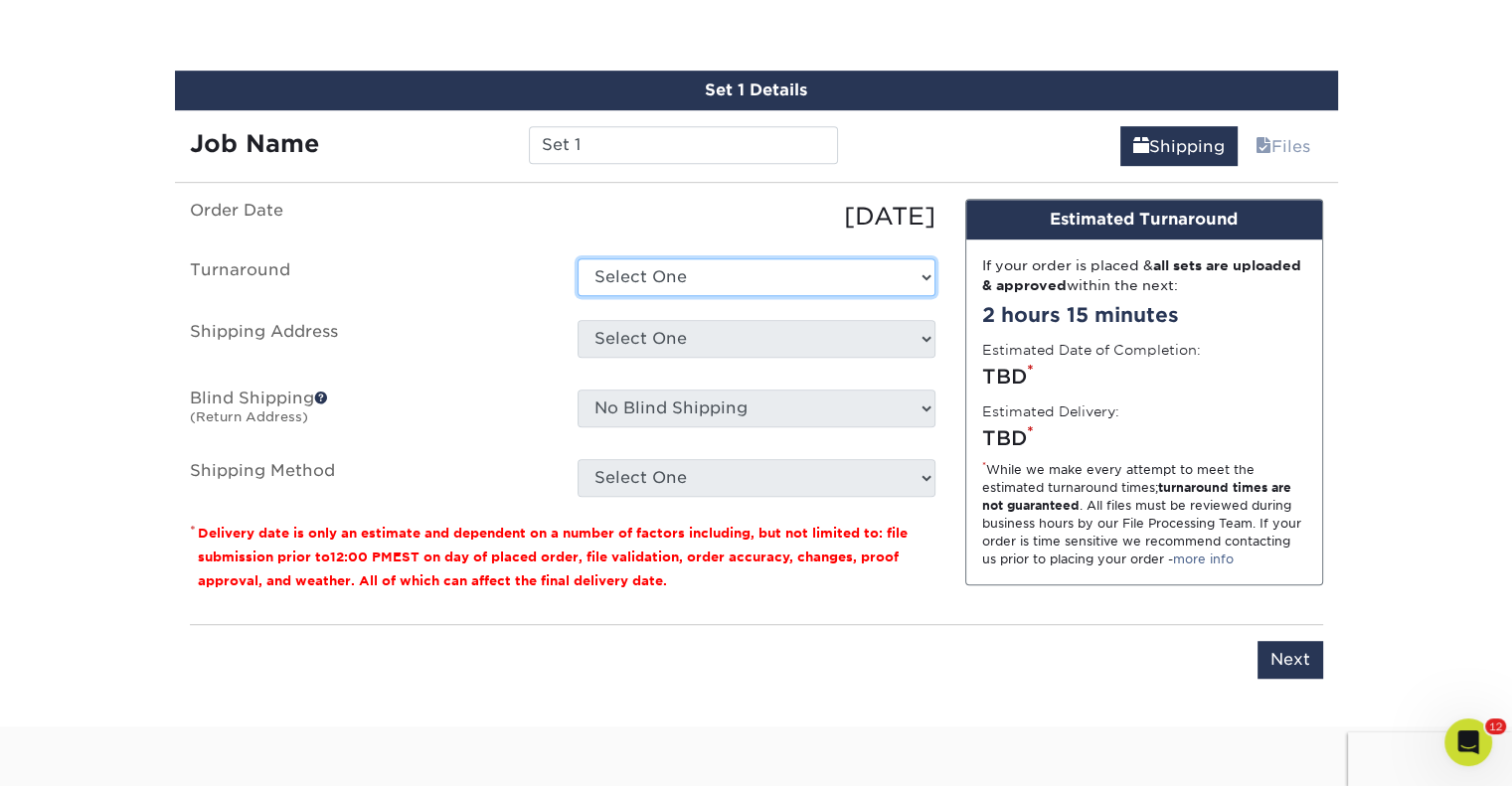 click on "Select One 2-4 Business Days 2 Day Next Business Day" at bounding box center (756, 277) 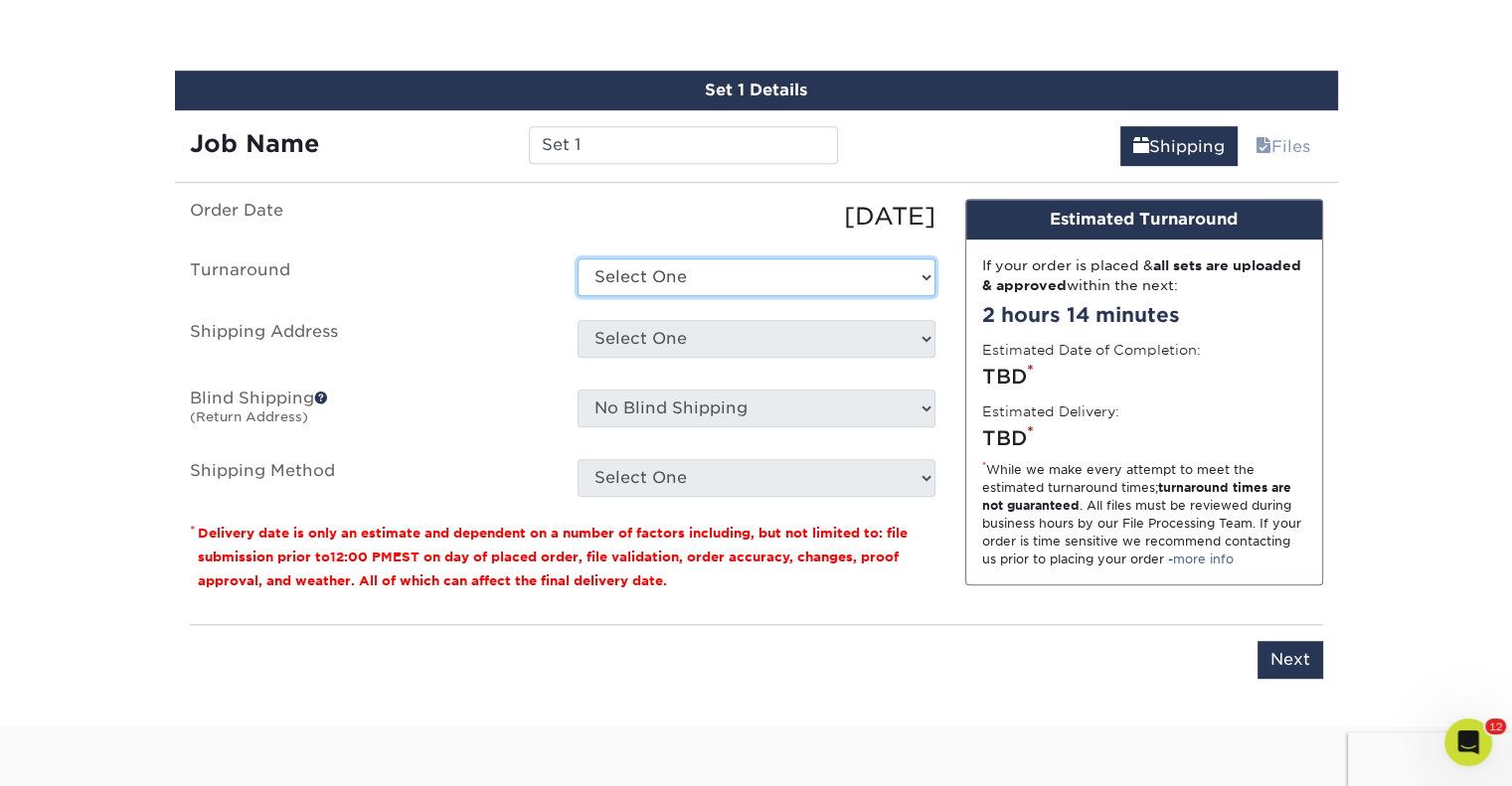 select on "b78ebb40-f3d8-446a-8df3-6de10c612245" 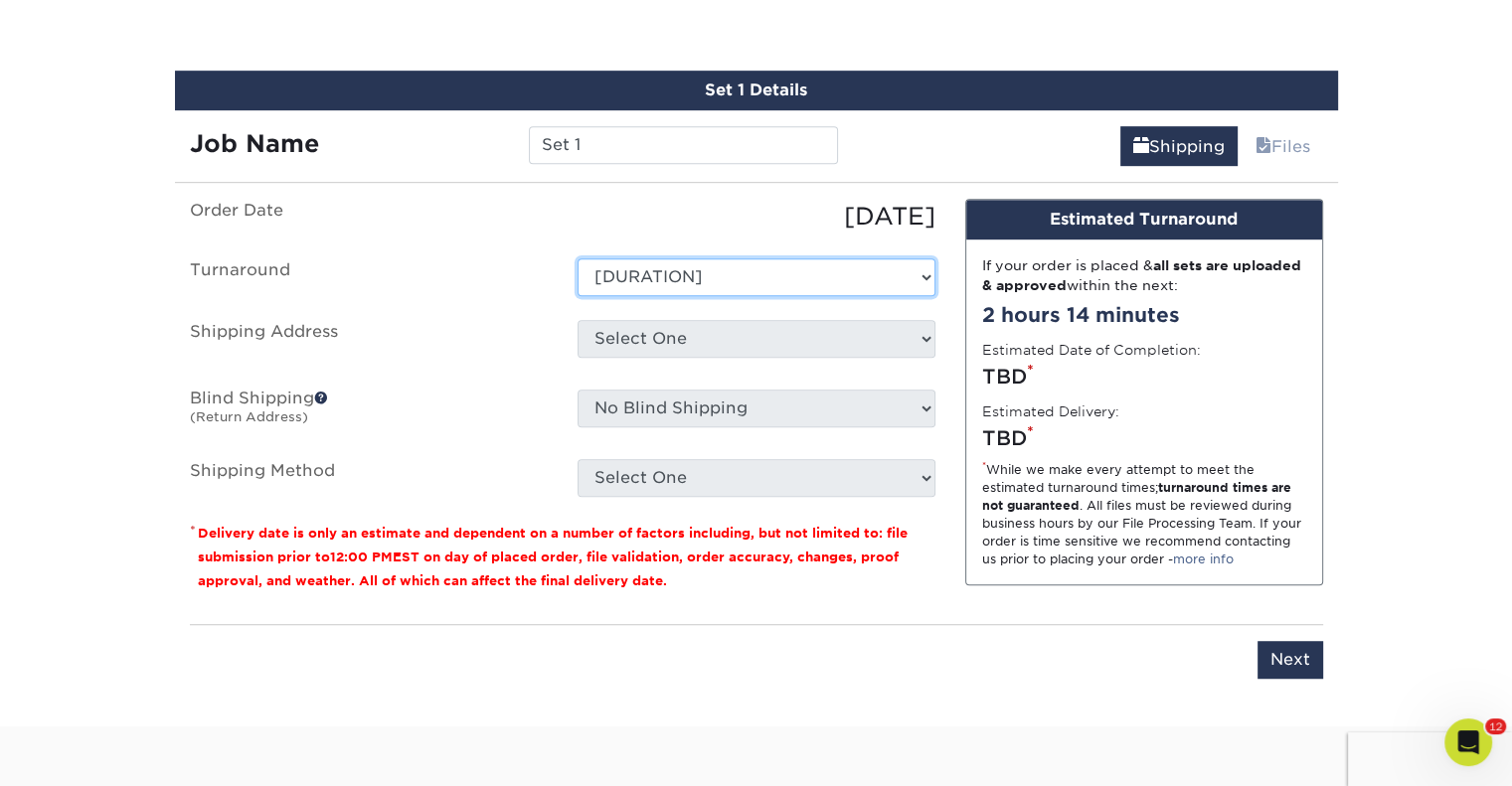 click on "Select One 2-4 Business Days 2 Day Next Business Day" at bounding box center [756, 277] 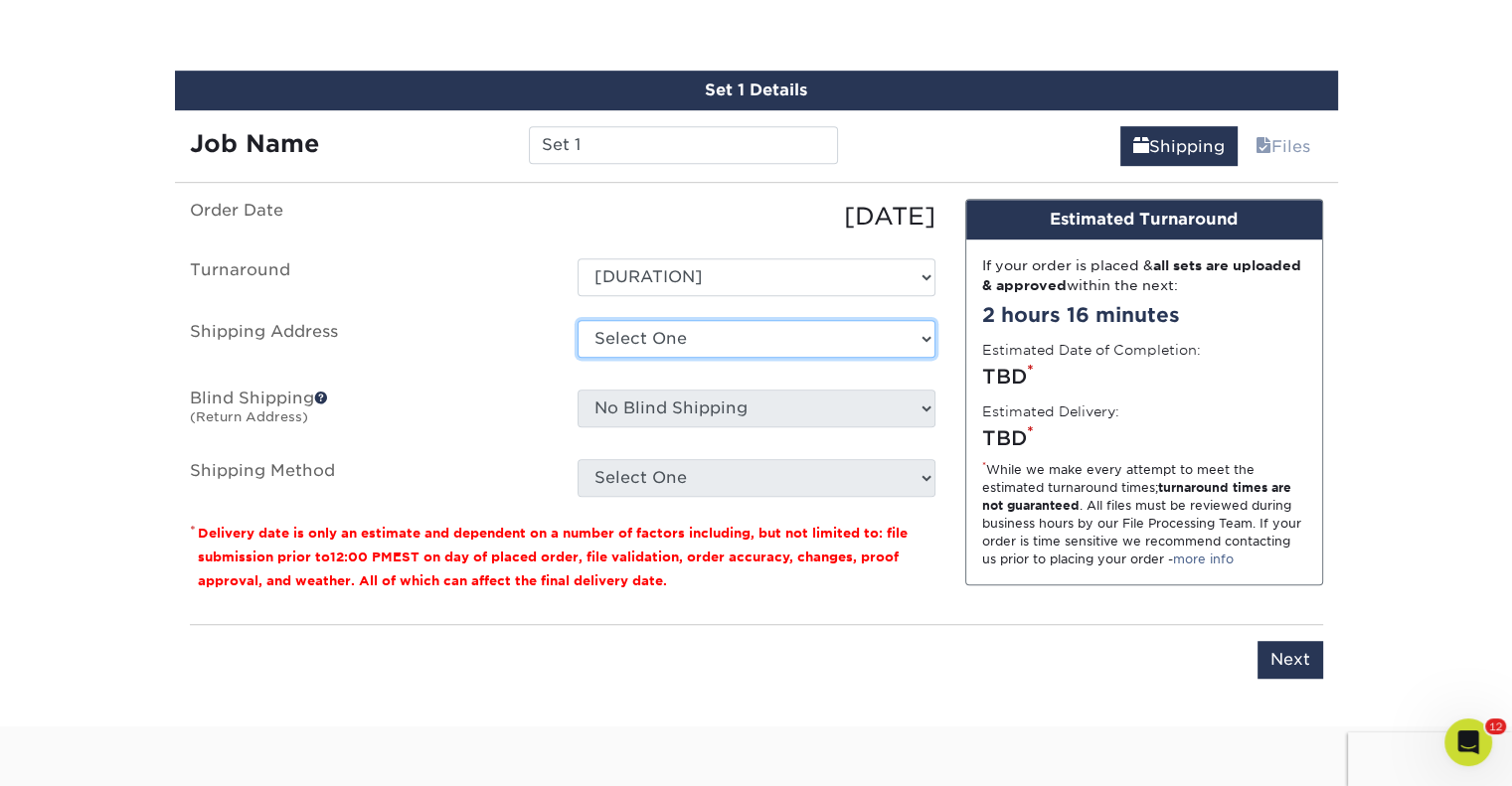 click on "Select One
Damien Center 3909
Damien Center Mosaic Building
The Damien Center
+ Add New Address" at bounding box center [756, 339] 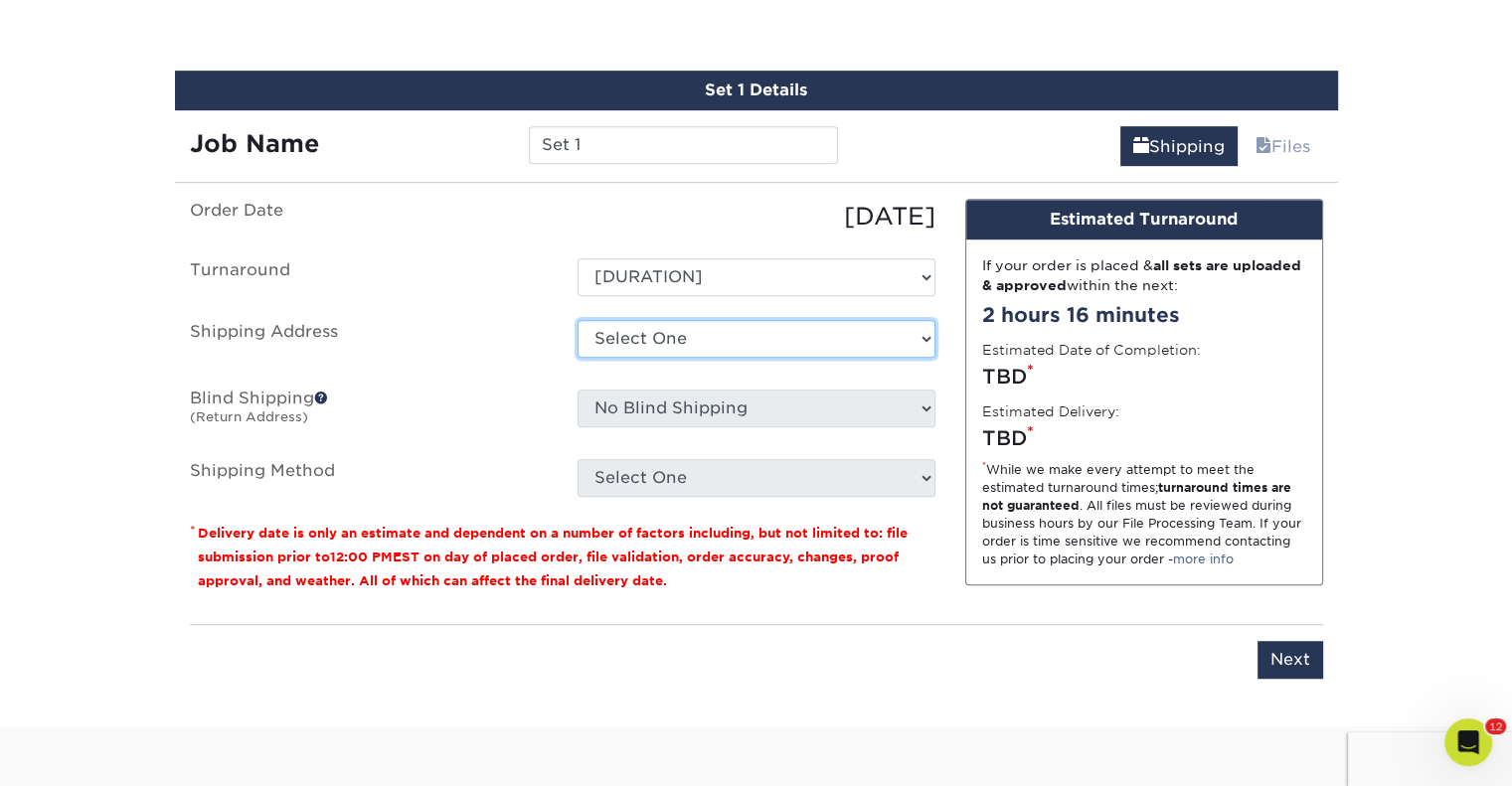 select on "283107" 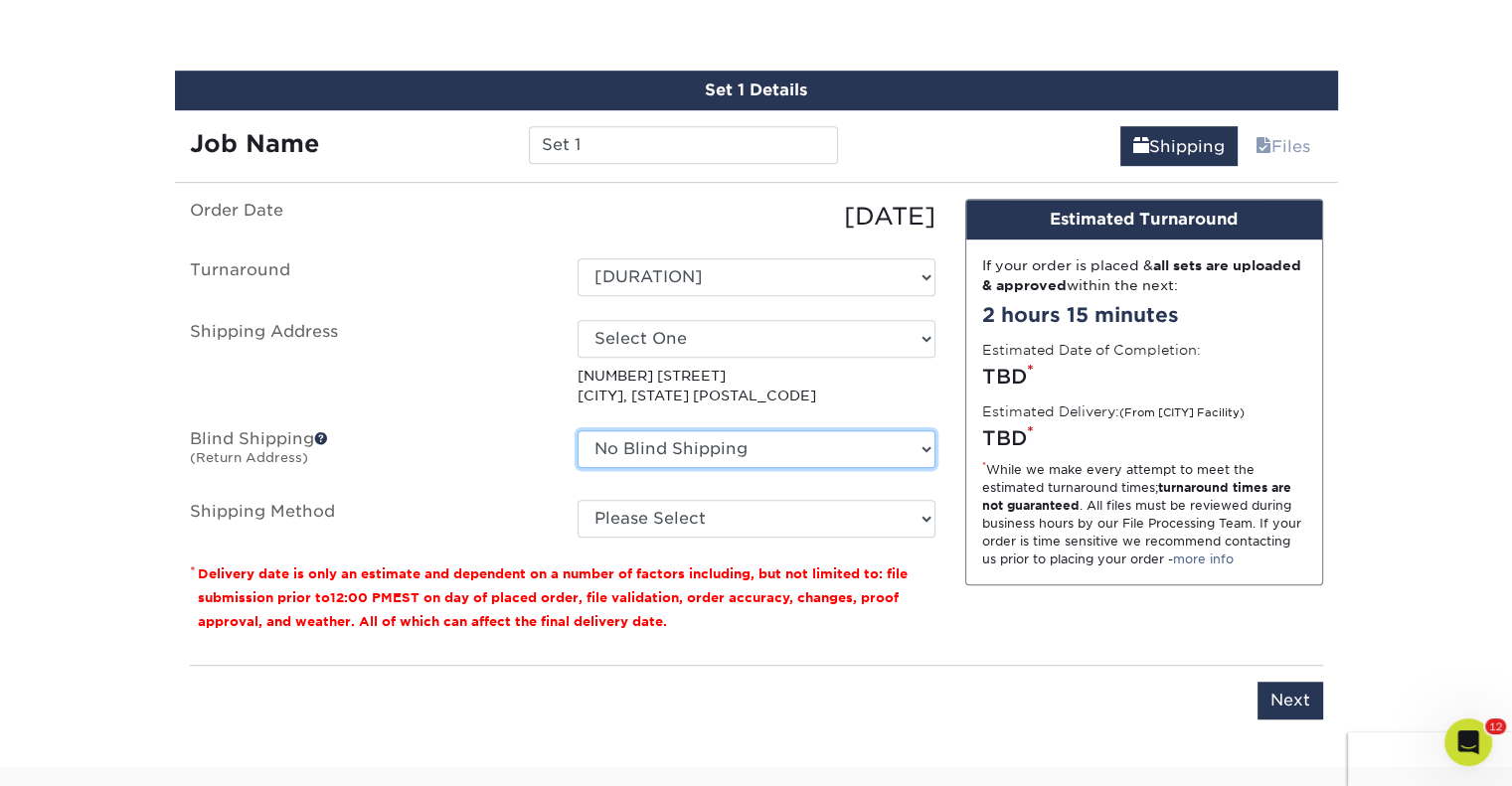click on "No Blind Shipping
Damien Center 3909
Damien Center Mosaic Building
The Damien Center
+ Add New Address" at bounding box center (756, 449) 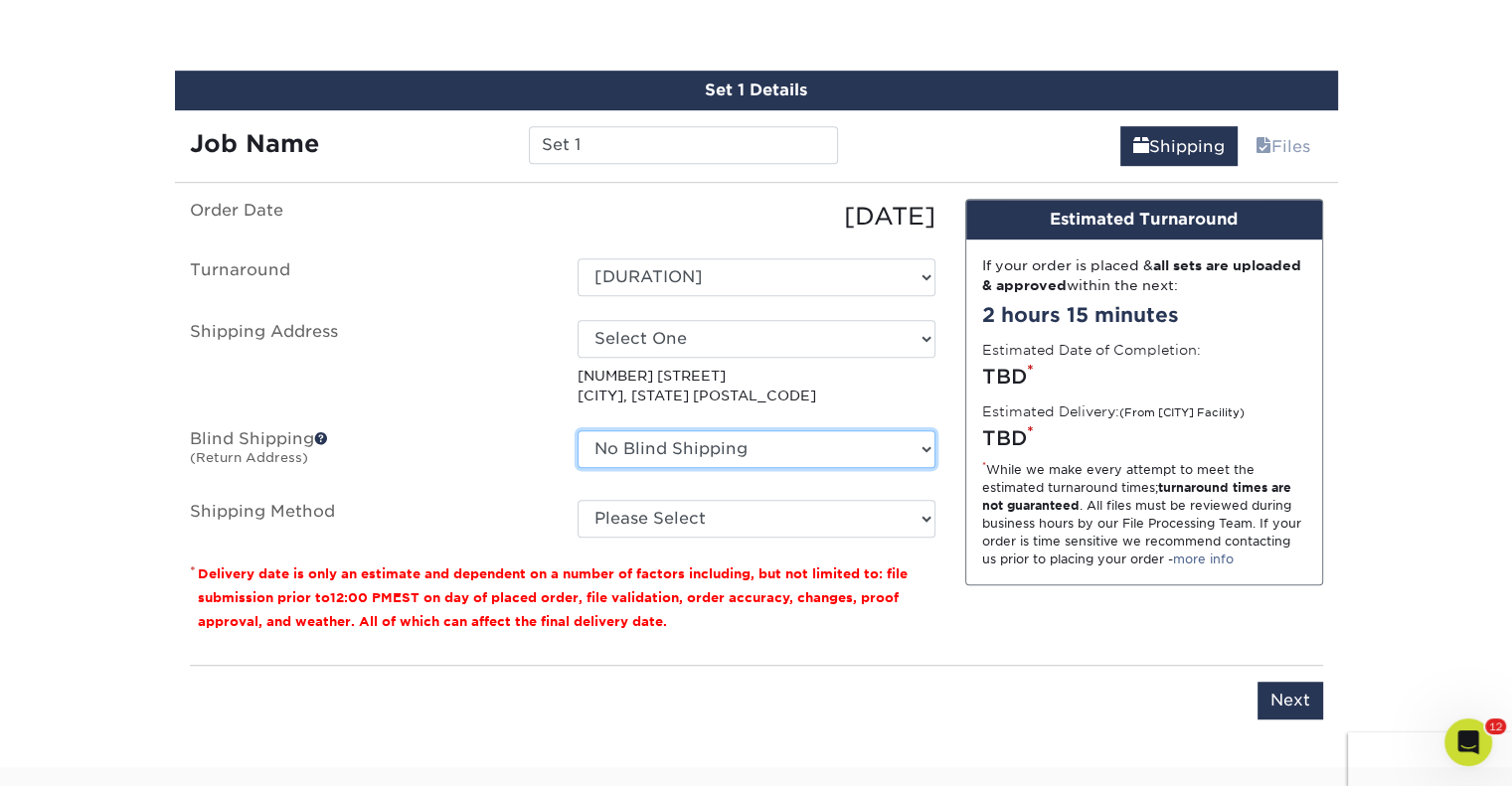 click on "No Blind Shipping
Damien Center 3909
Damien Center Mosaic Building
The Damien Center
+ Add New Address" at bounding box center [756, 449] 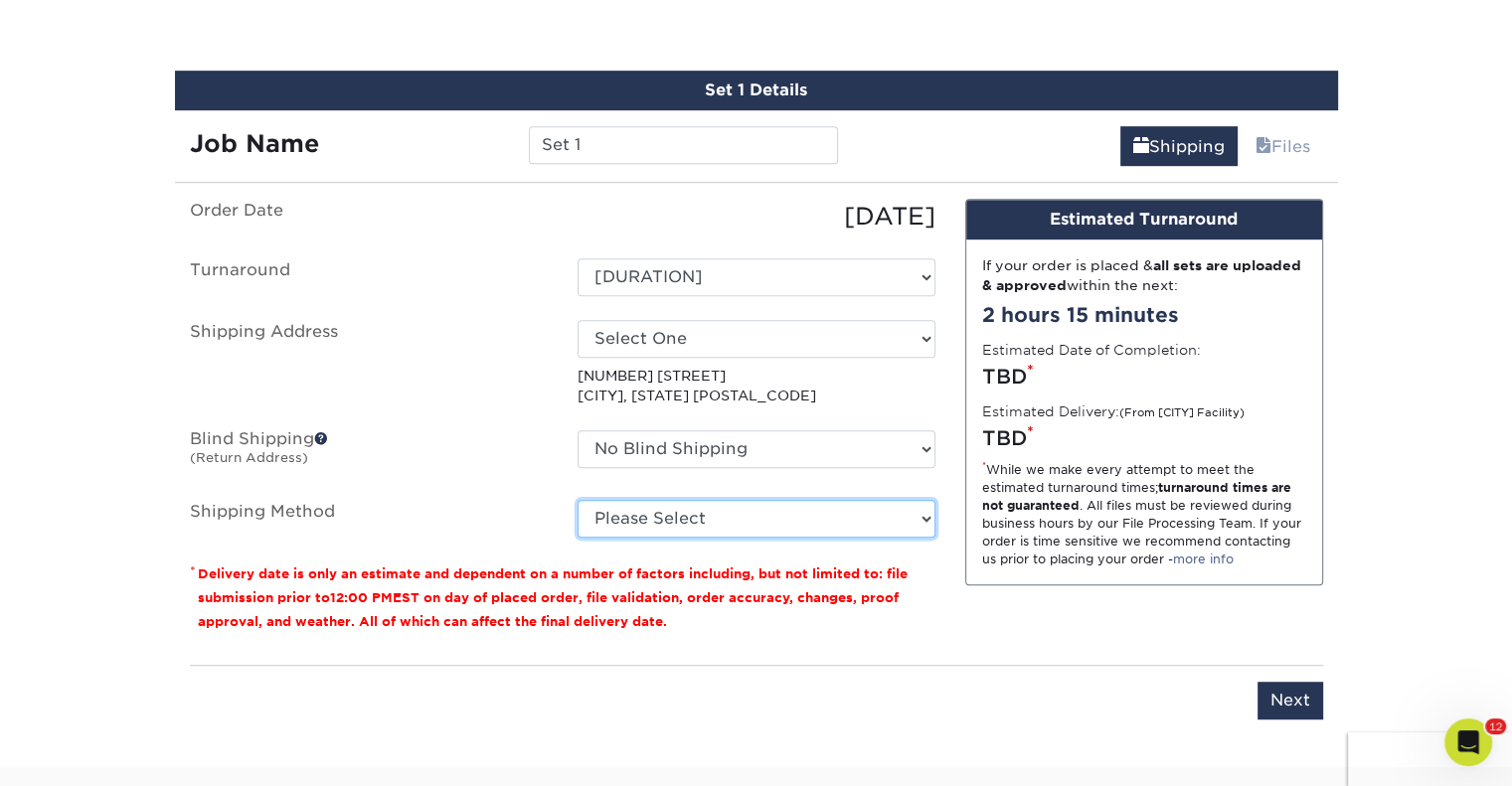 click on "Please Select Ground Shipping (+$8.96) 3 Day Shipping Service (+$15.39) 2 Day Air Shipping (+$15.86) Next Day Shipping by 5pm (+$18.33) Next Day Shipping by 12 noon (+$19.31) Next Day Air Early A.M. (+$100.54)" at bounding box center [756, 519] 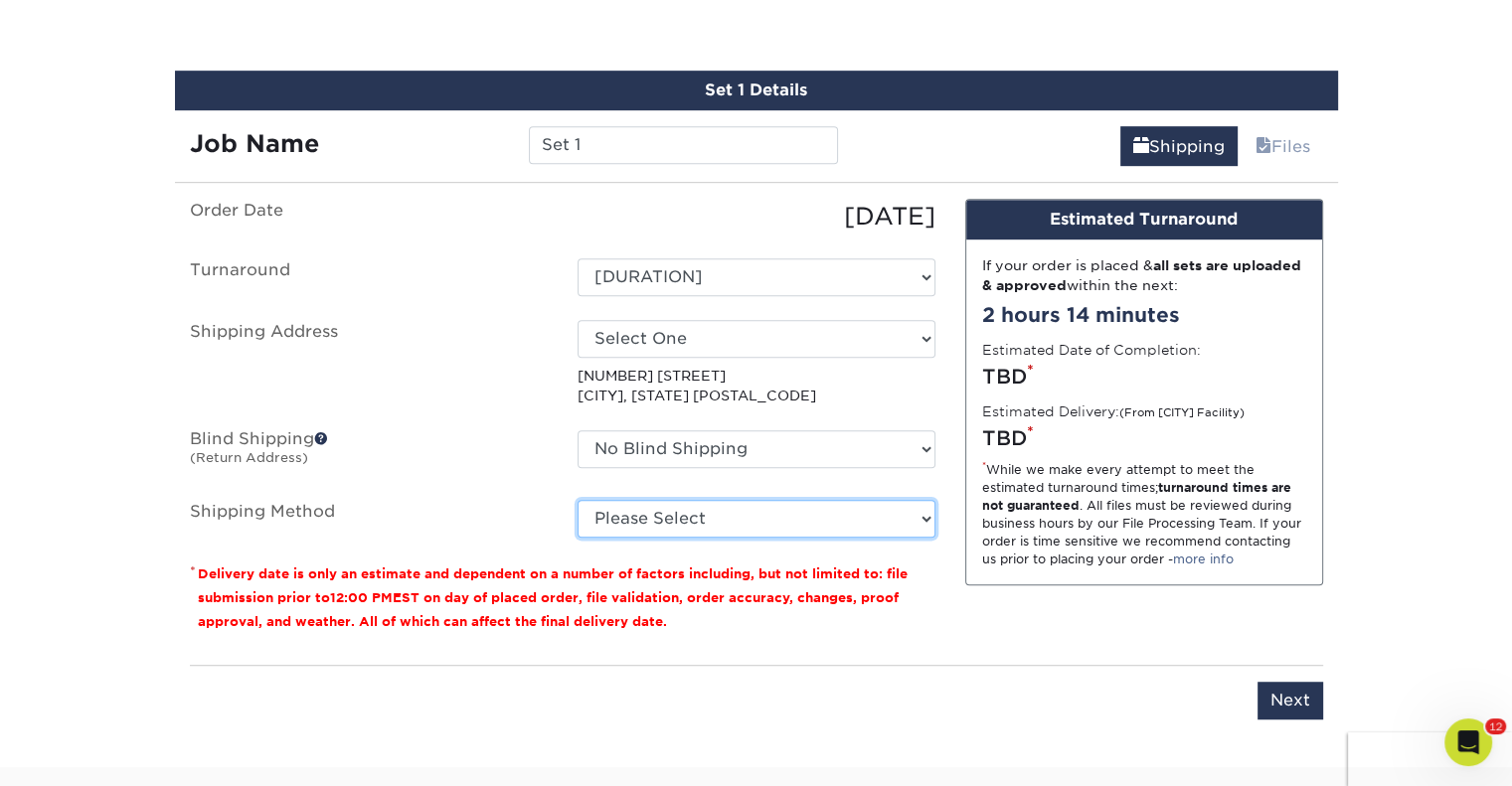 select on "03" 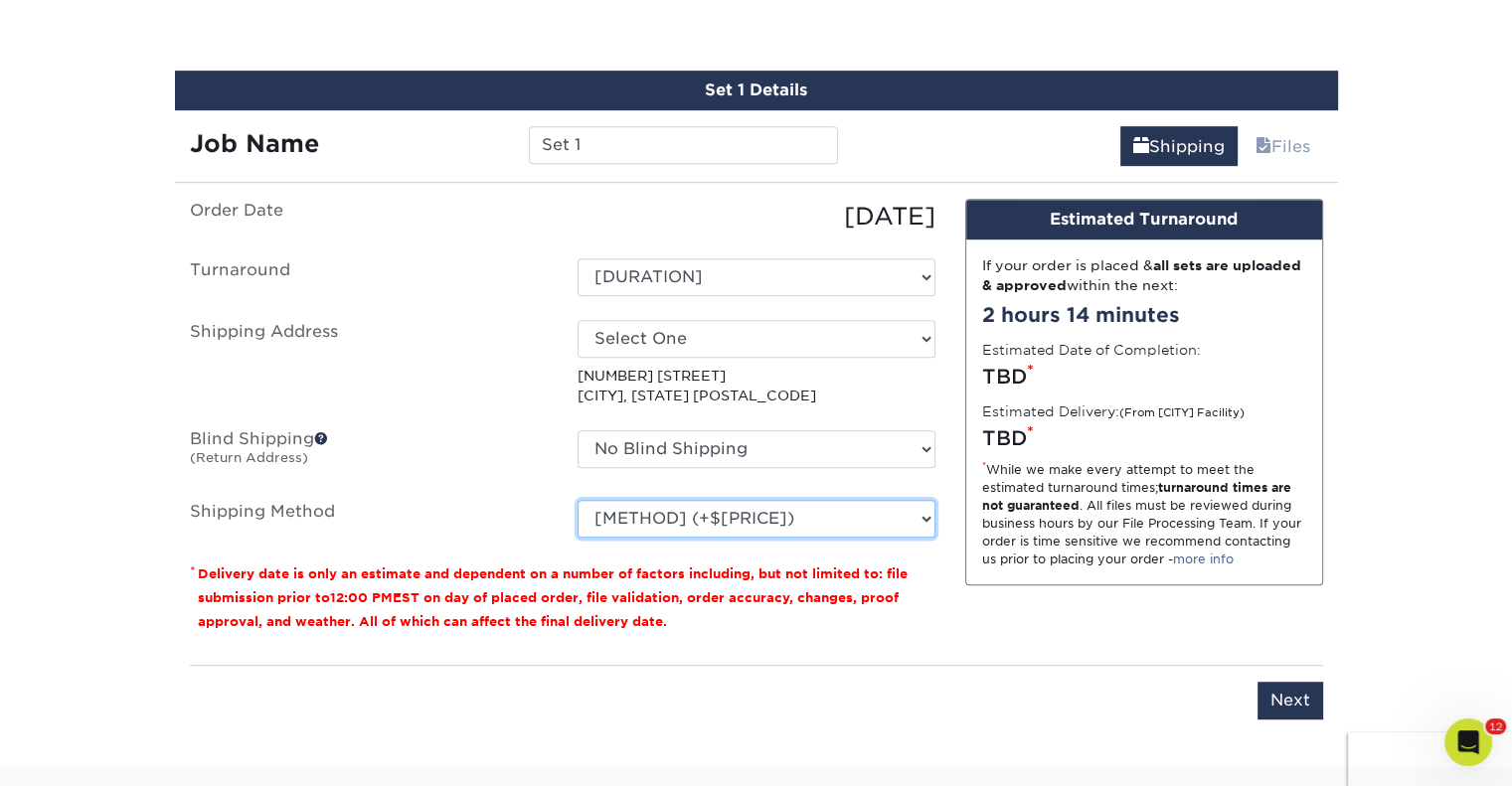 click on "Please Select Ground Shipping (+$8.96) 3 Day Shipping Service (+$15.39) 2 Day Air Shipping (+$15.86) Next Day Shipping by 5pm (+$18.33) Next Day Shipping by 12 noon (+$19.31) Next Day Air Early A.M. (+$100.54)" at bounding box center [756, 519] 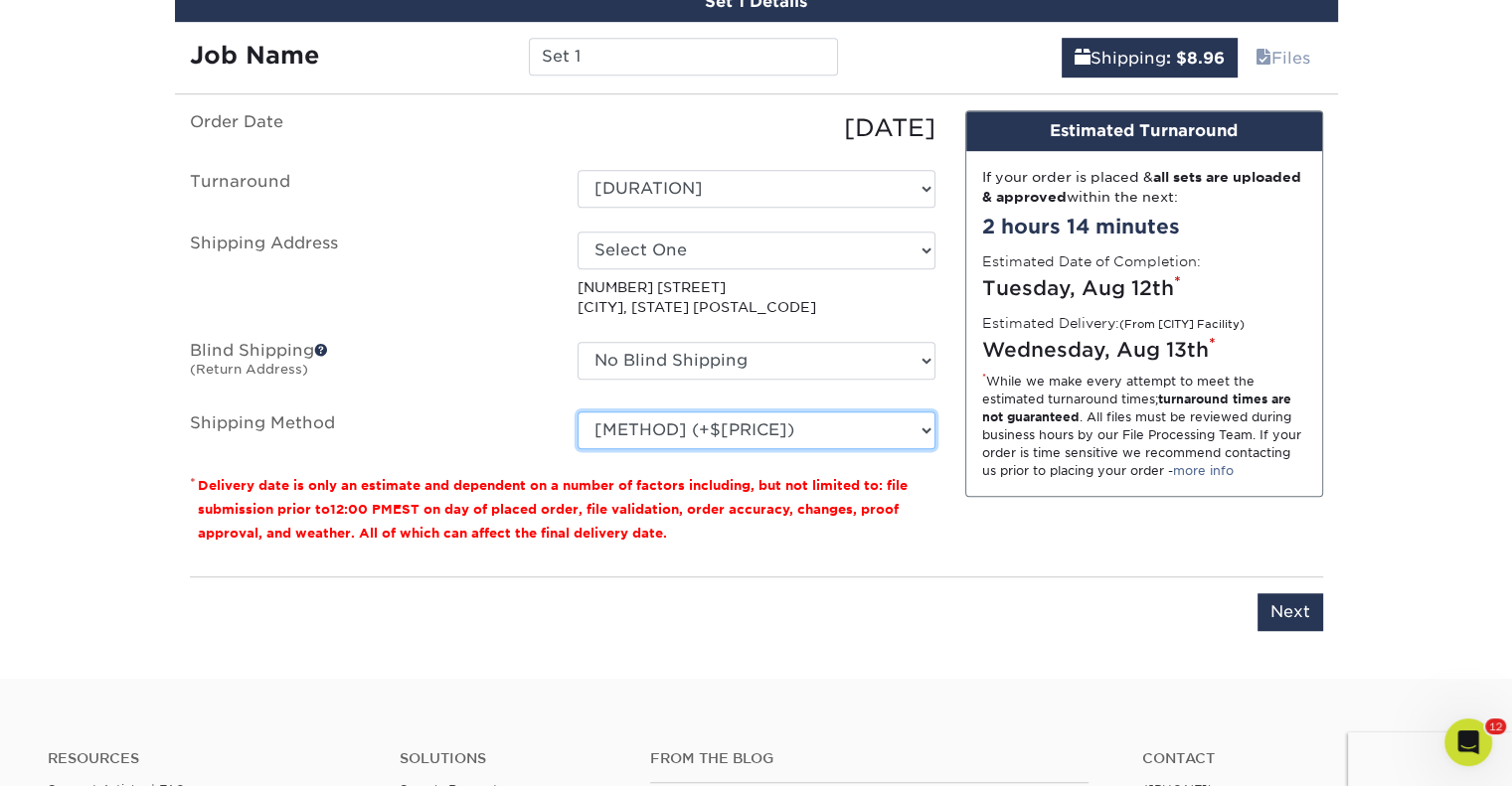 scroll, scrollTop: 1203, scrollLeft: 0, axis: vertical 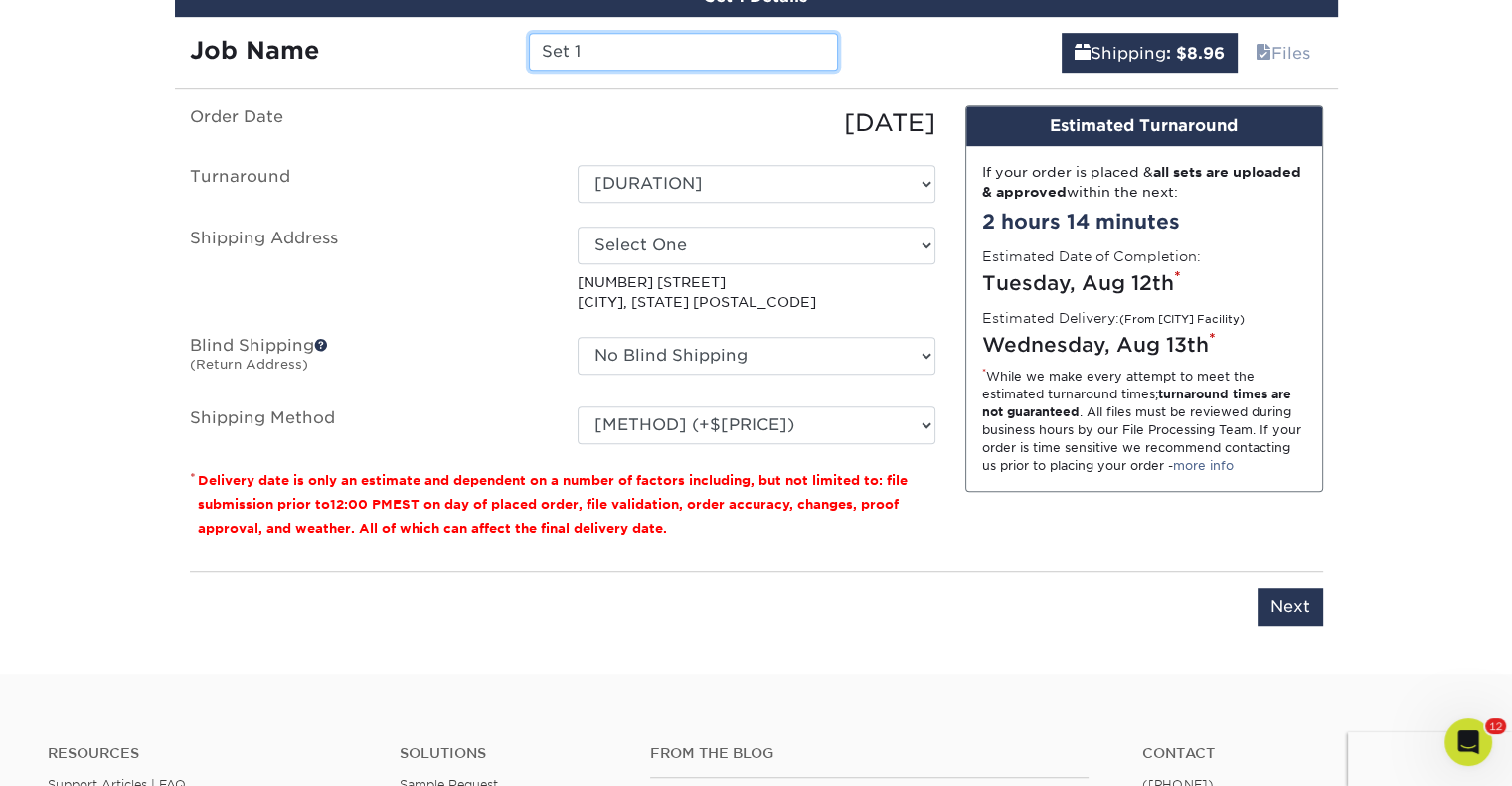 drag, startPoint x: 620, startPoint y: 53, endPoint x: 525, endPoint y: 43, distance: 95.524866 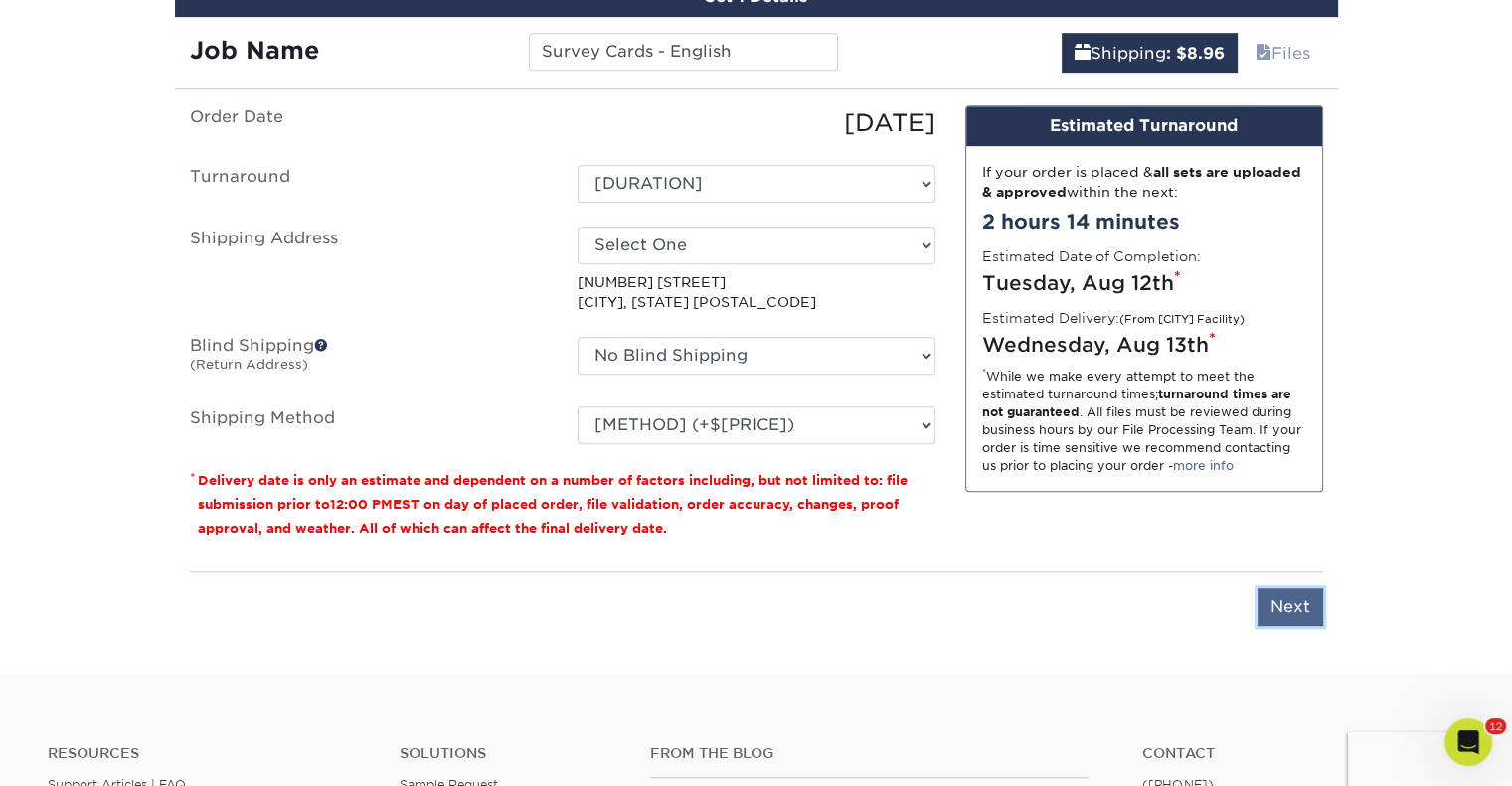 click on "Next" at bounding box center (1290, 607) 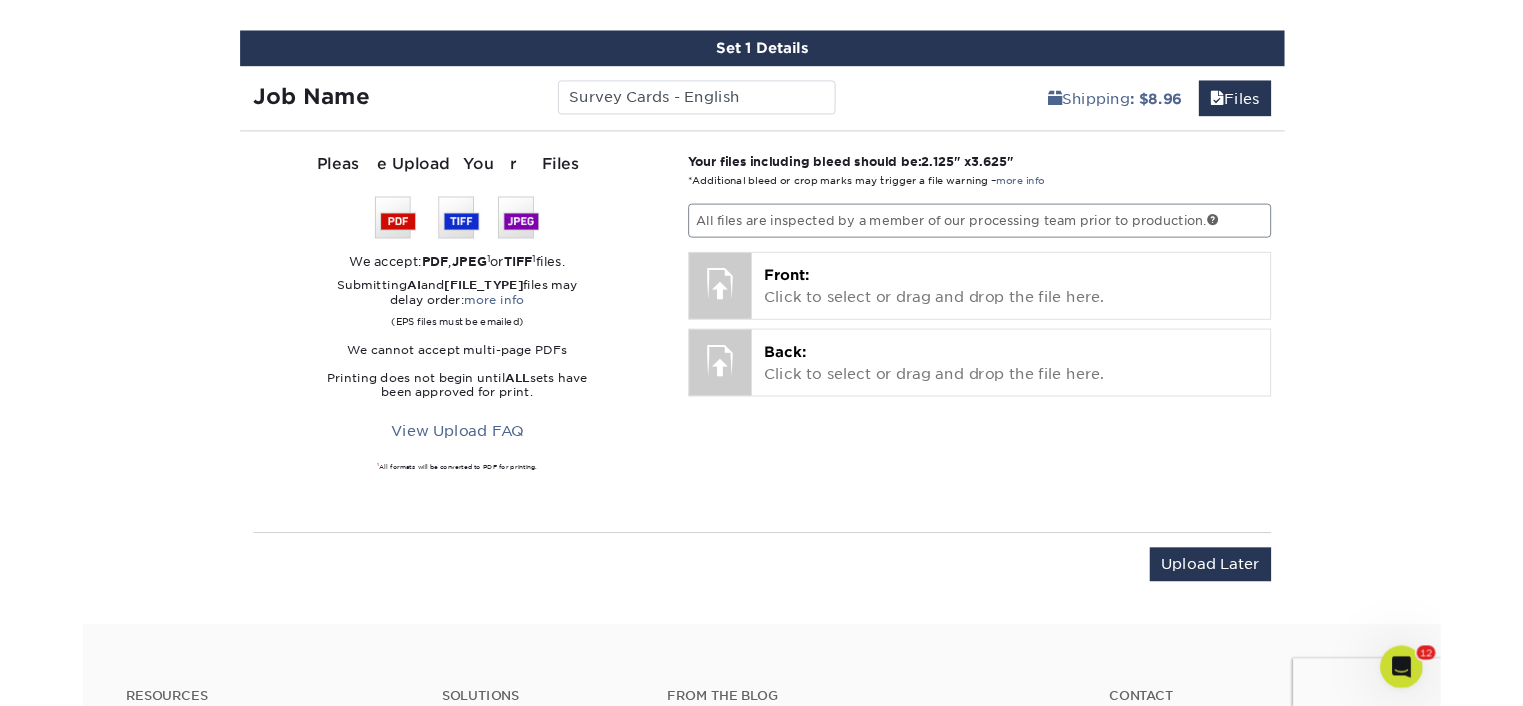 scroll, scrollTop: 1147, scrollLeft: 0, axis: vertical 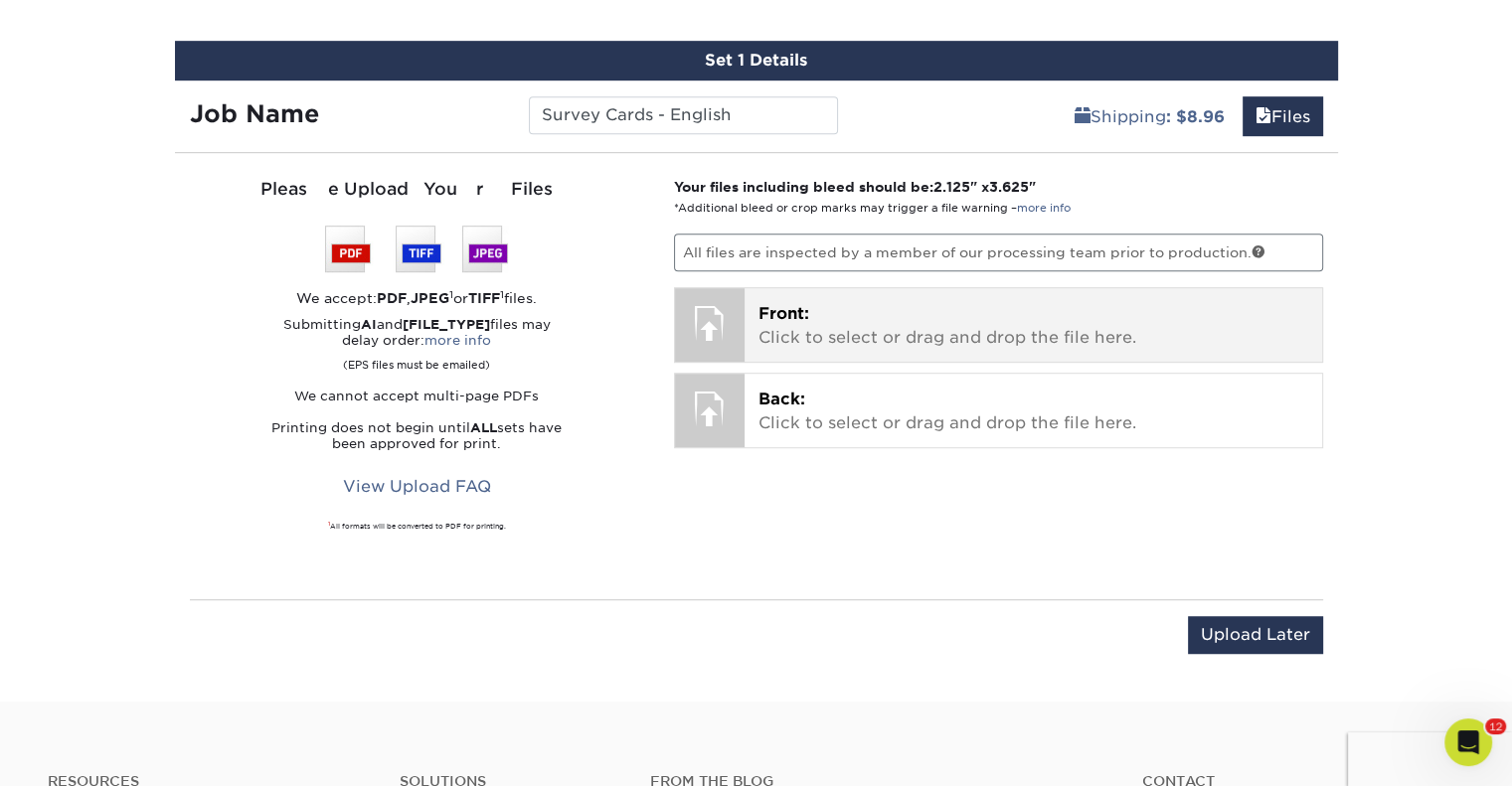 click on "Front: Click to select or drag and drop the file here." at bounding box center (1033, 326) 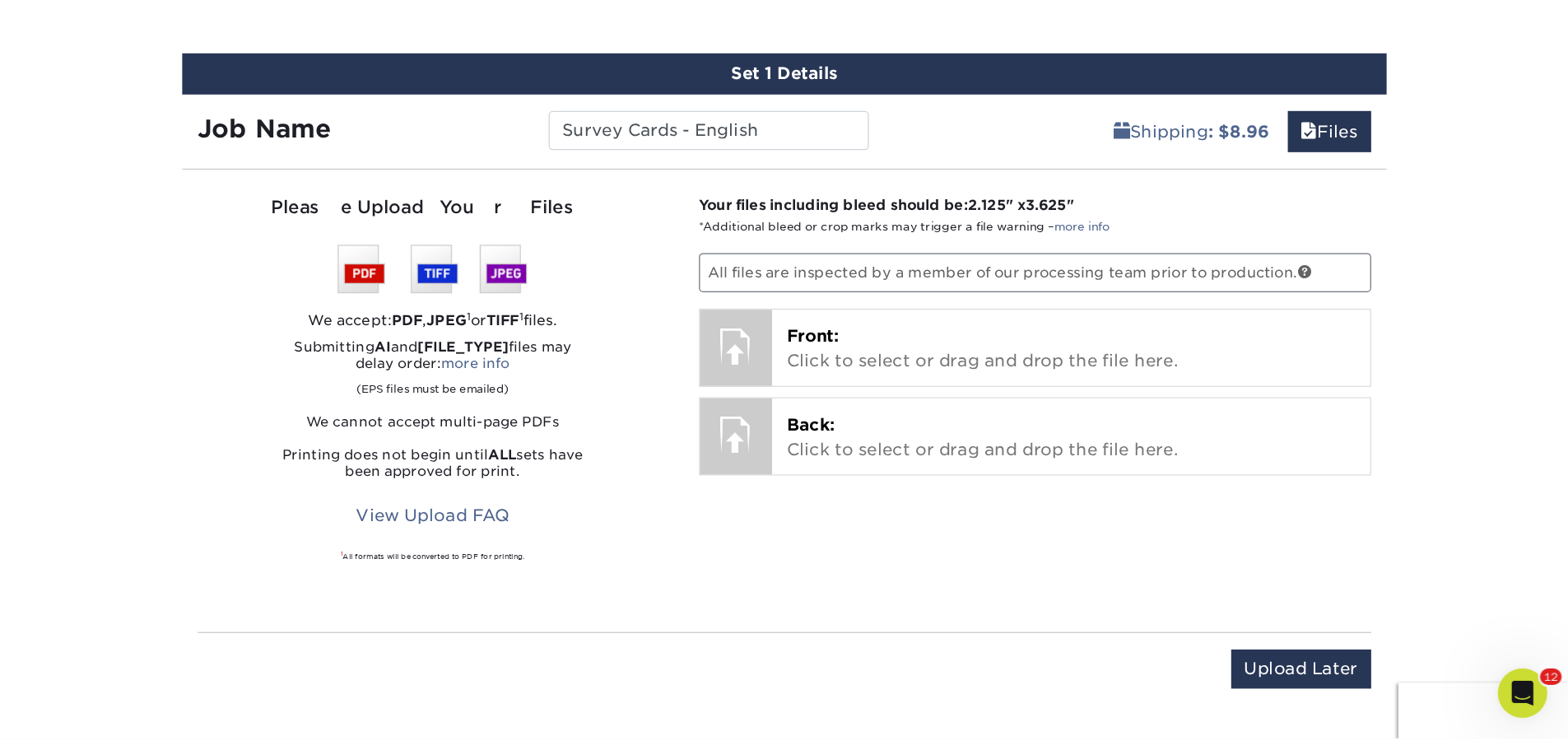 scroll, scrollTop: 944, scrollLeft: 0, axis: vertical 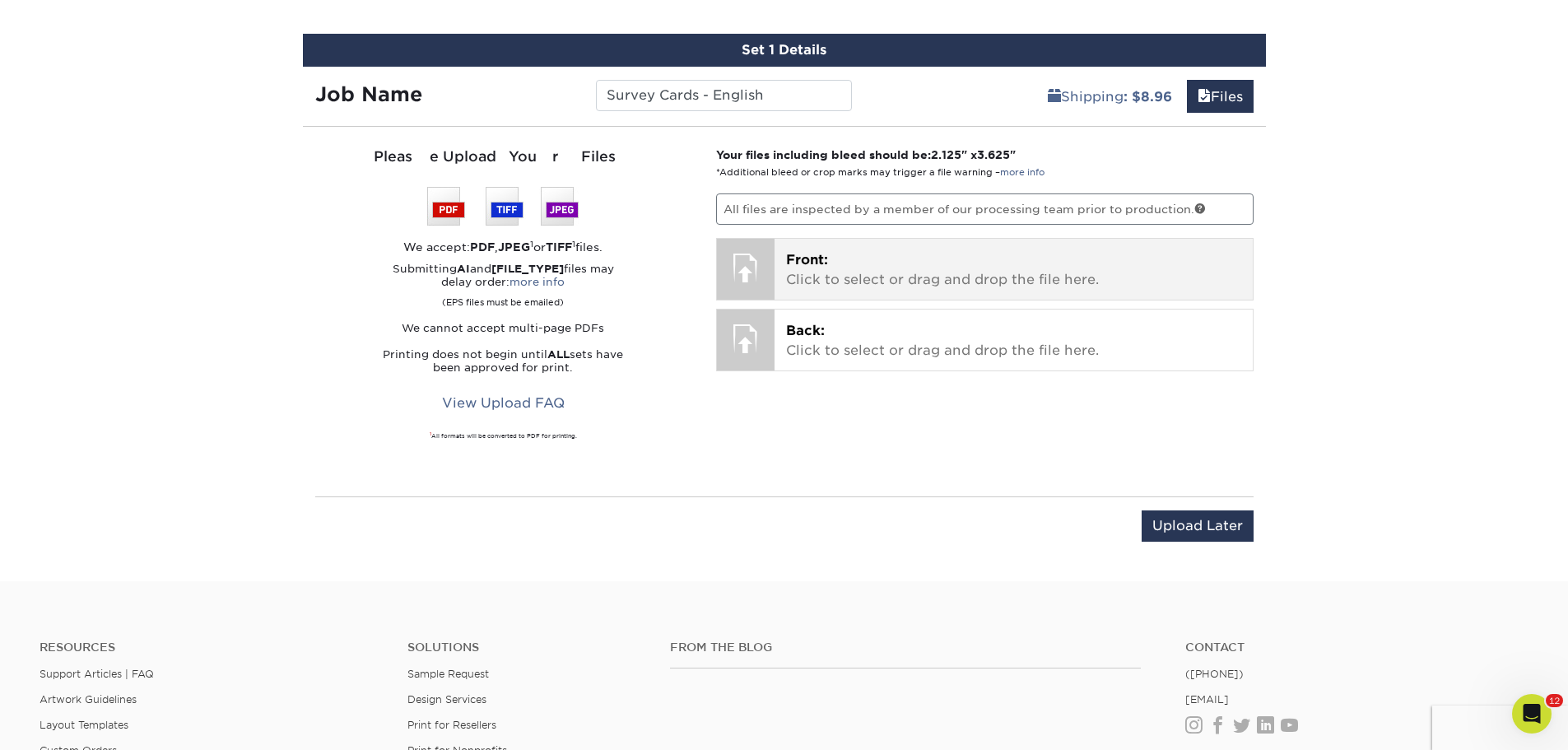 click on "Front: Click to select or drag and drop the file here." at bounding box center [1013, 270] 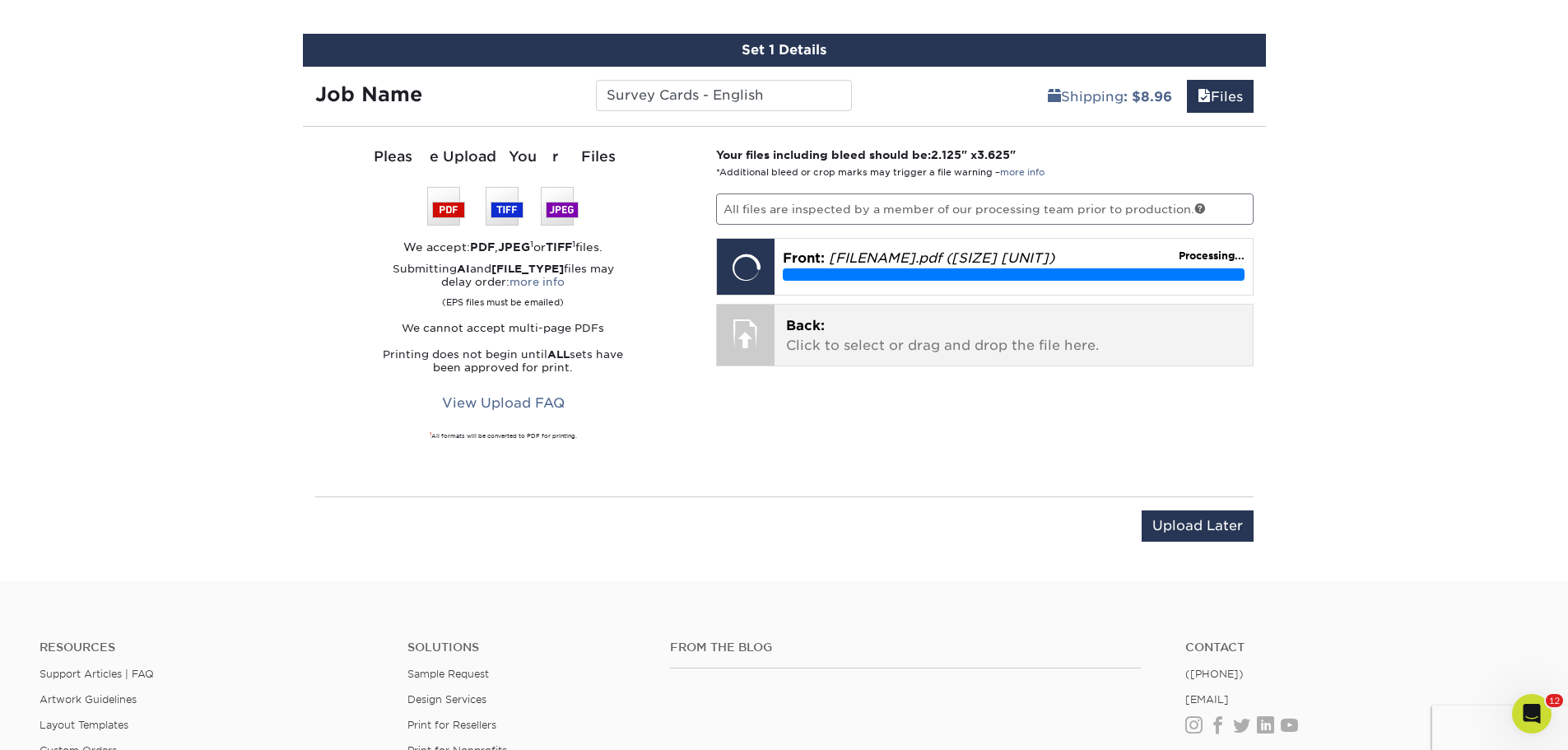 click on "Back: Click to select or drag and drop the file here." at bounding box center (1013, 336) 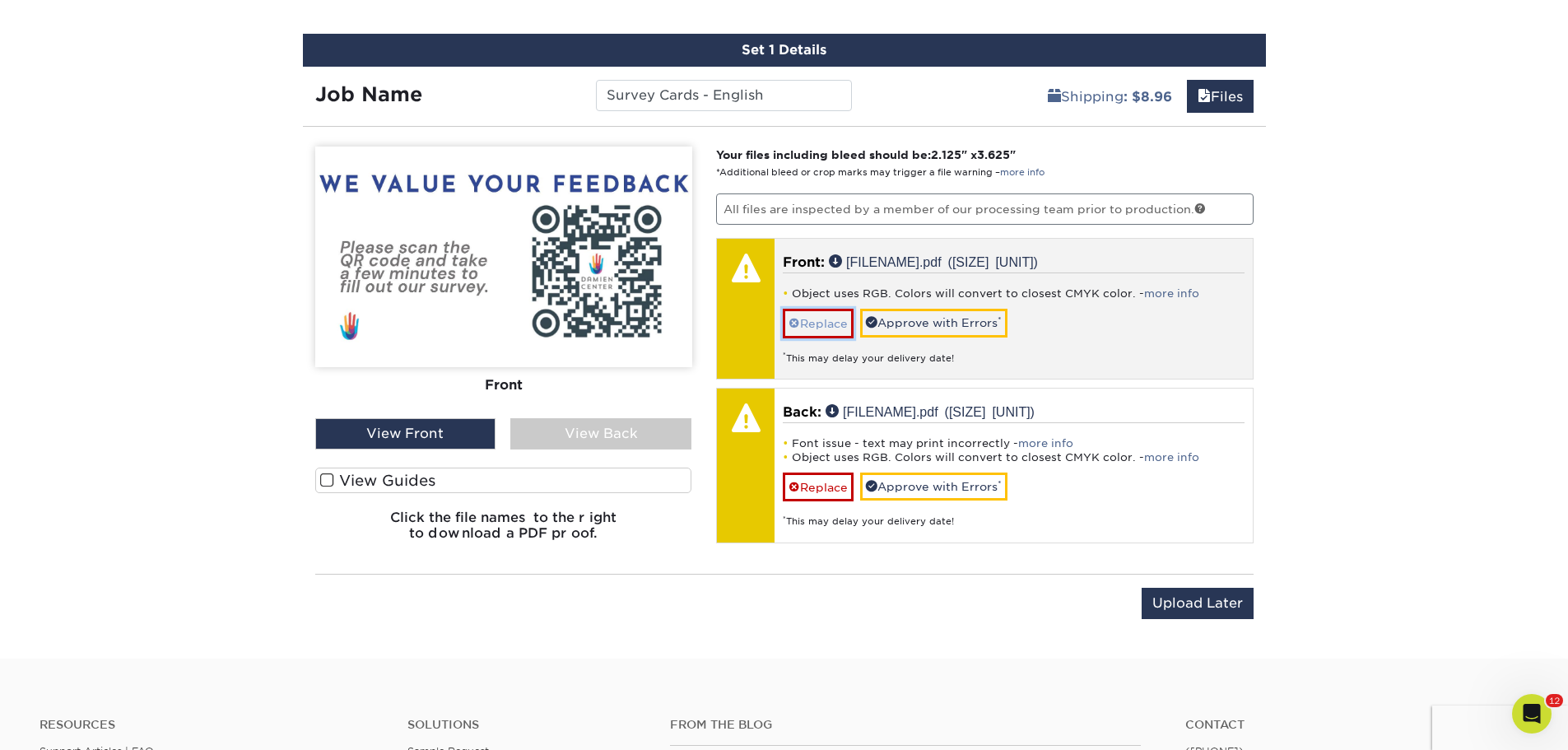 click on "Replace" at bounding box center [818, 323] 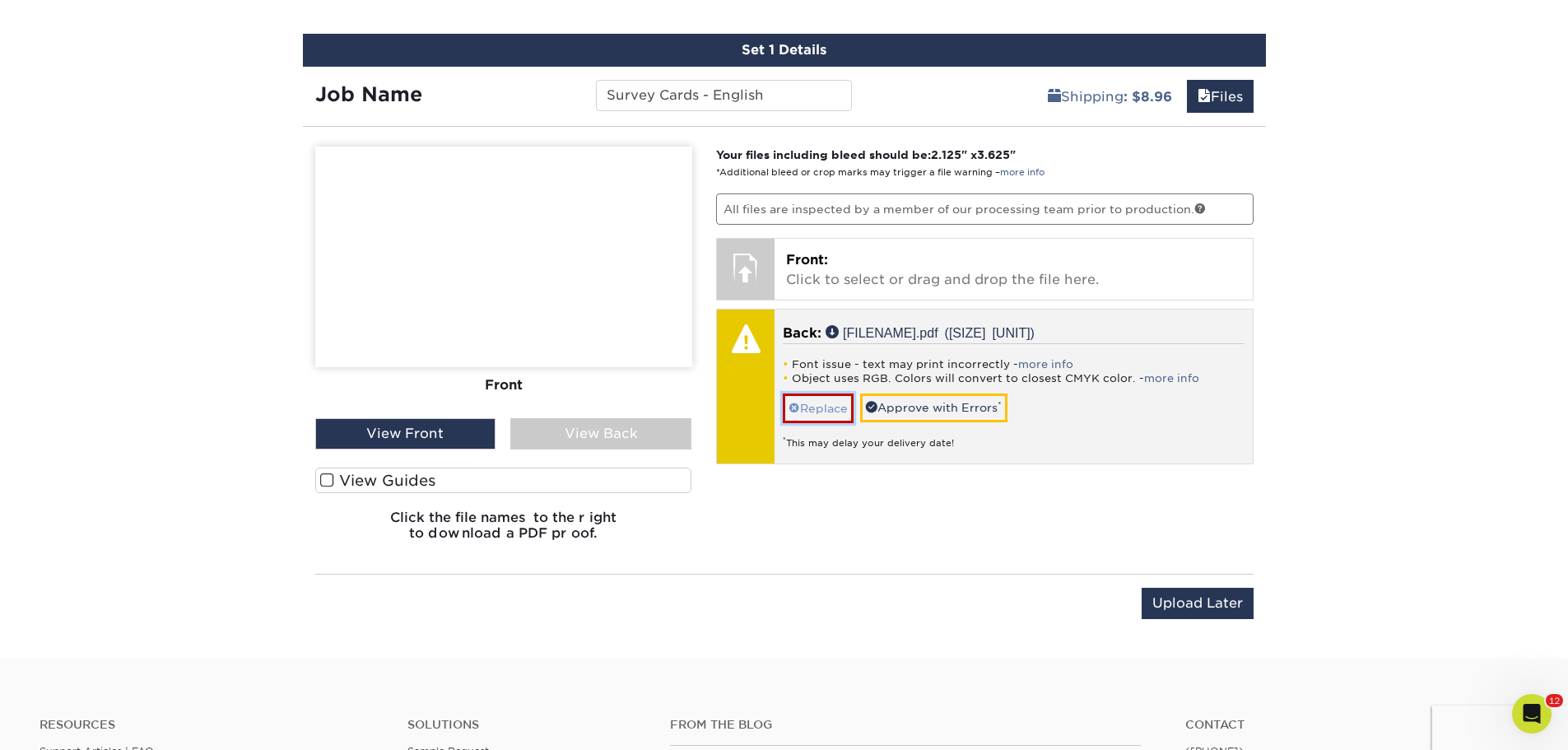 click on "Replace" at bounding box center (818, 408) 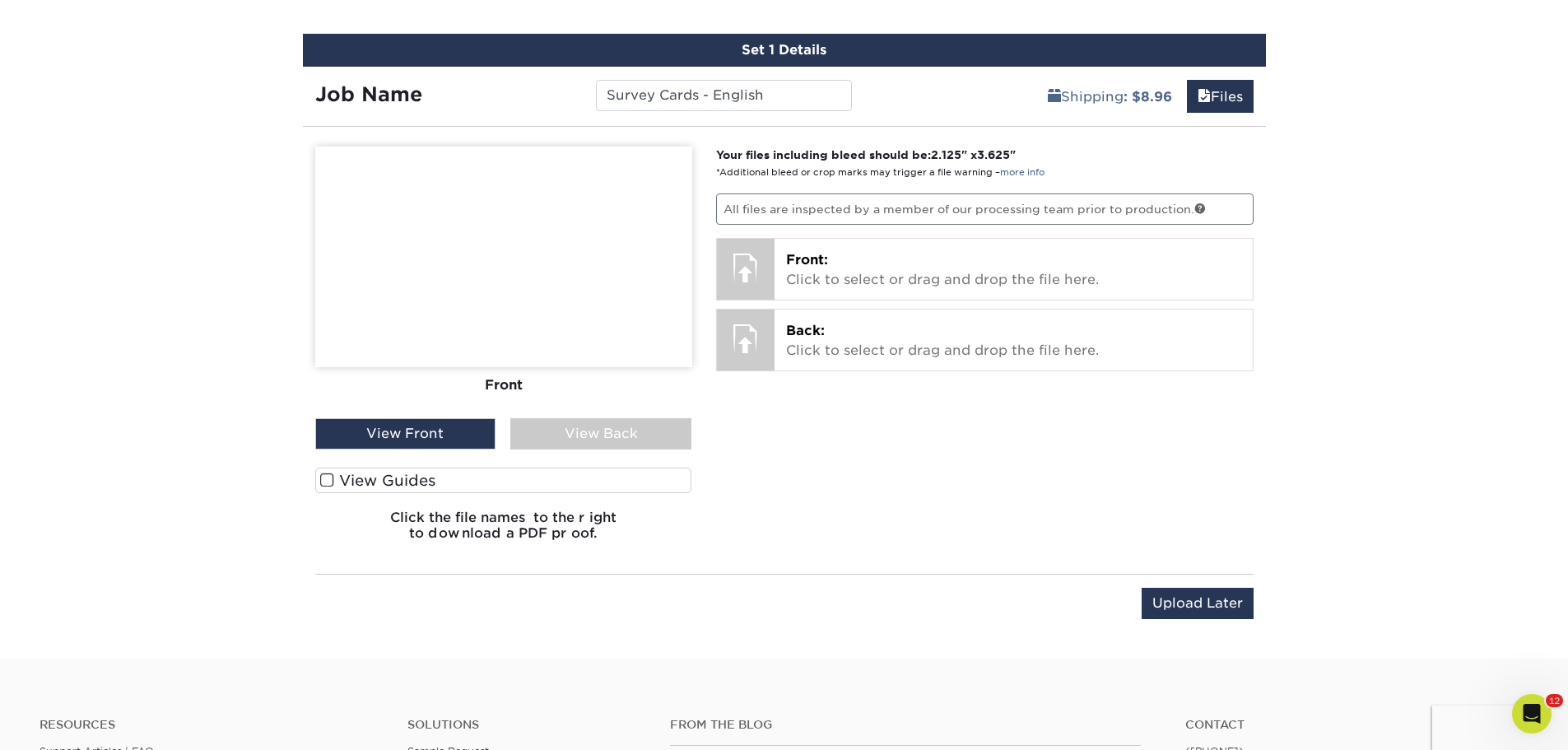 click on "Products
Business Cards
Matte  Business Cards
Previous Next
100 $ 8" at bounding box center (784, -91) 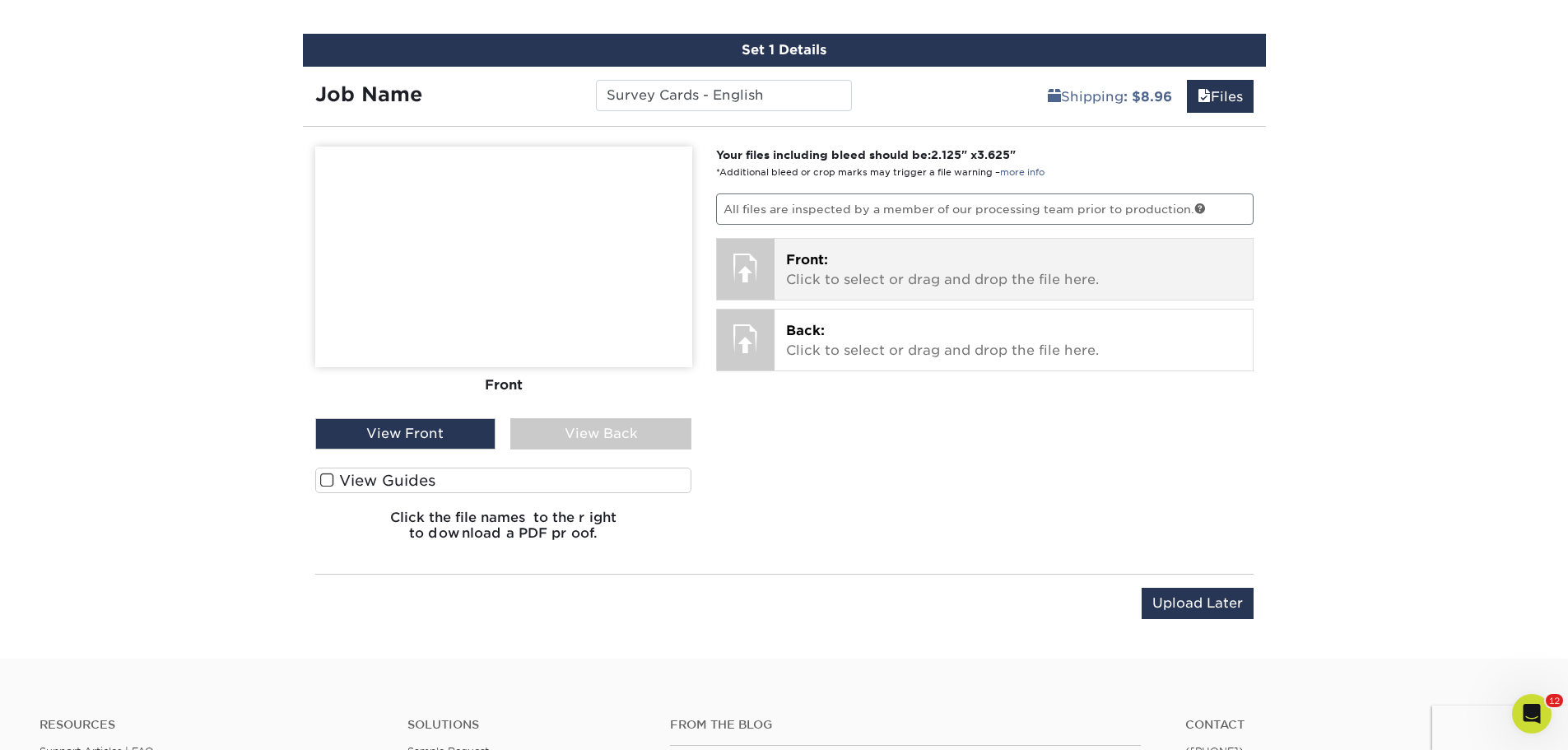 click on "Front: Click to select or drag and drop the file here." at bounding box center (1013, 270) 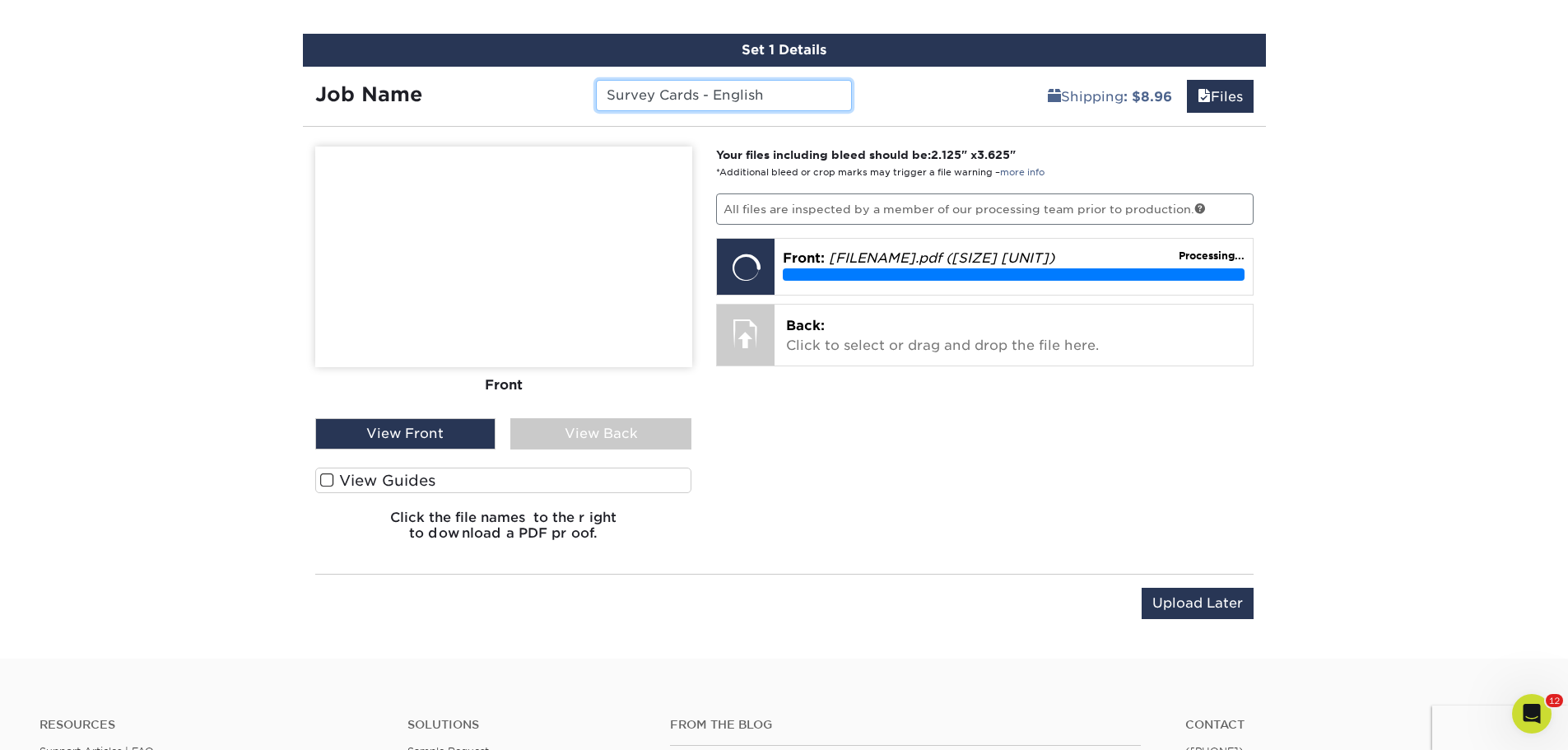 click on "Survey Cards - English" at bounding box center [724, 95] 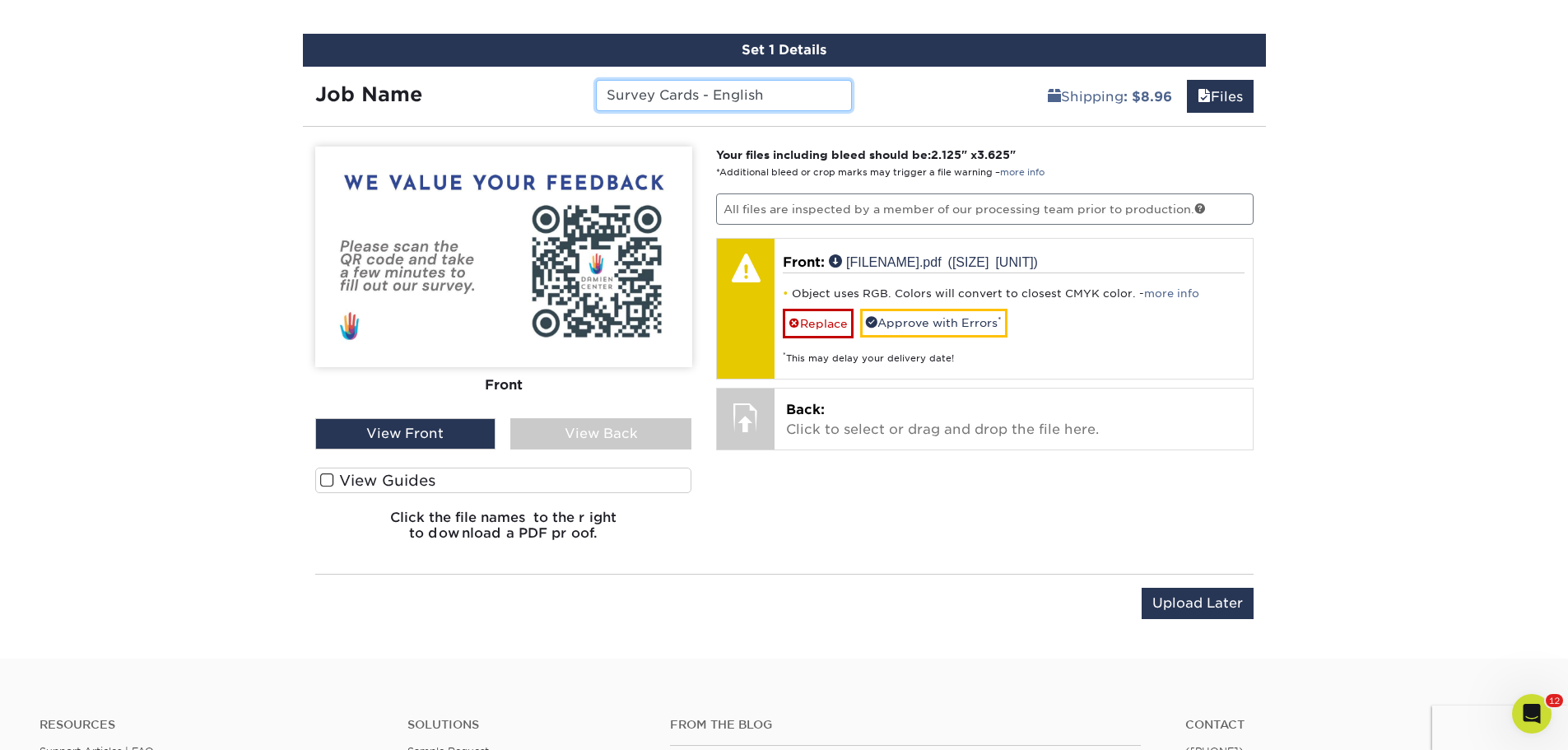 drag, startPoint x: 784, startPoint y: 104, endPoint x: 702, endPoint y: 94, distance: 82.60751 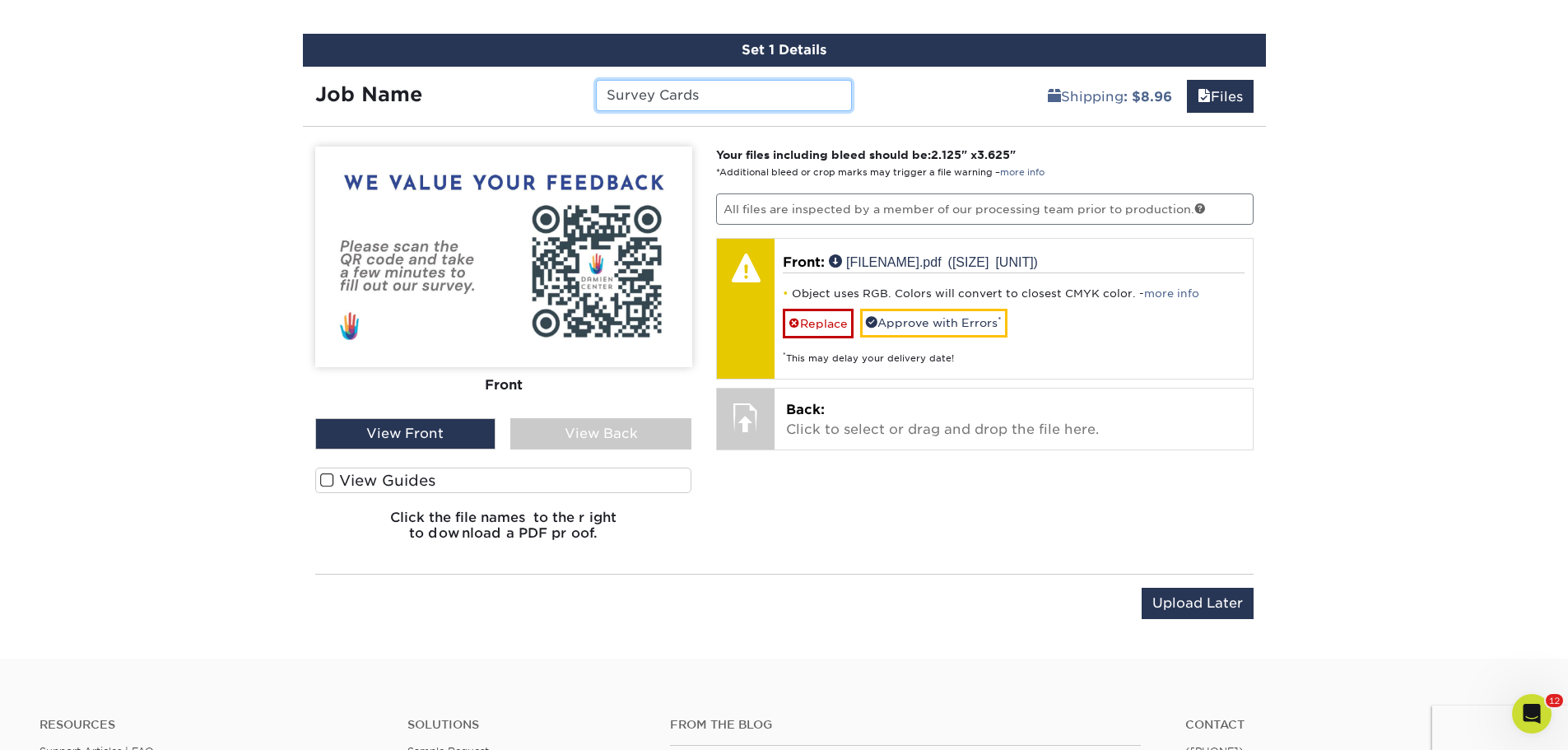 click on "Survey Cards" at bounding box center (724, 95) 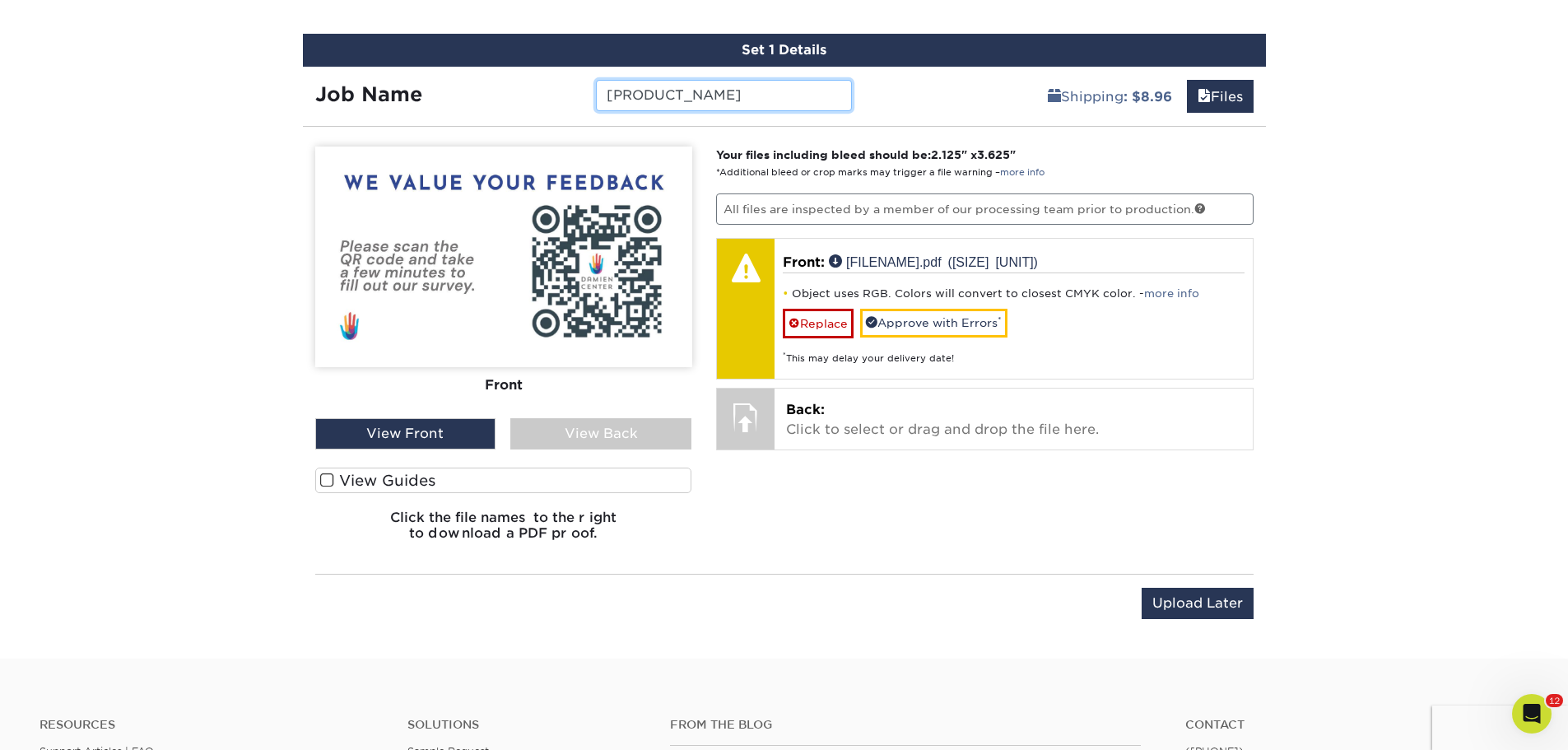 type on "Testing Survey Cards" 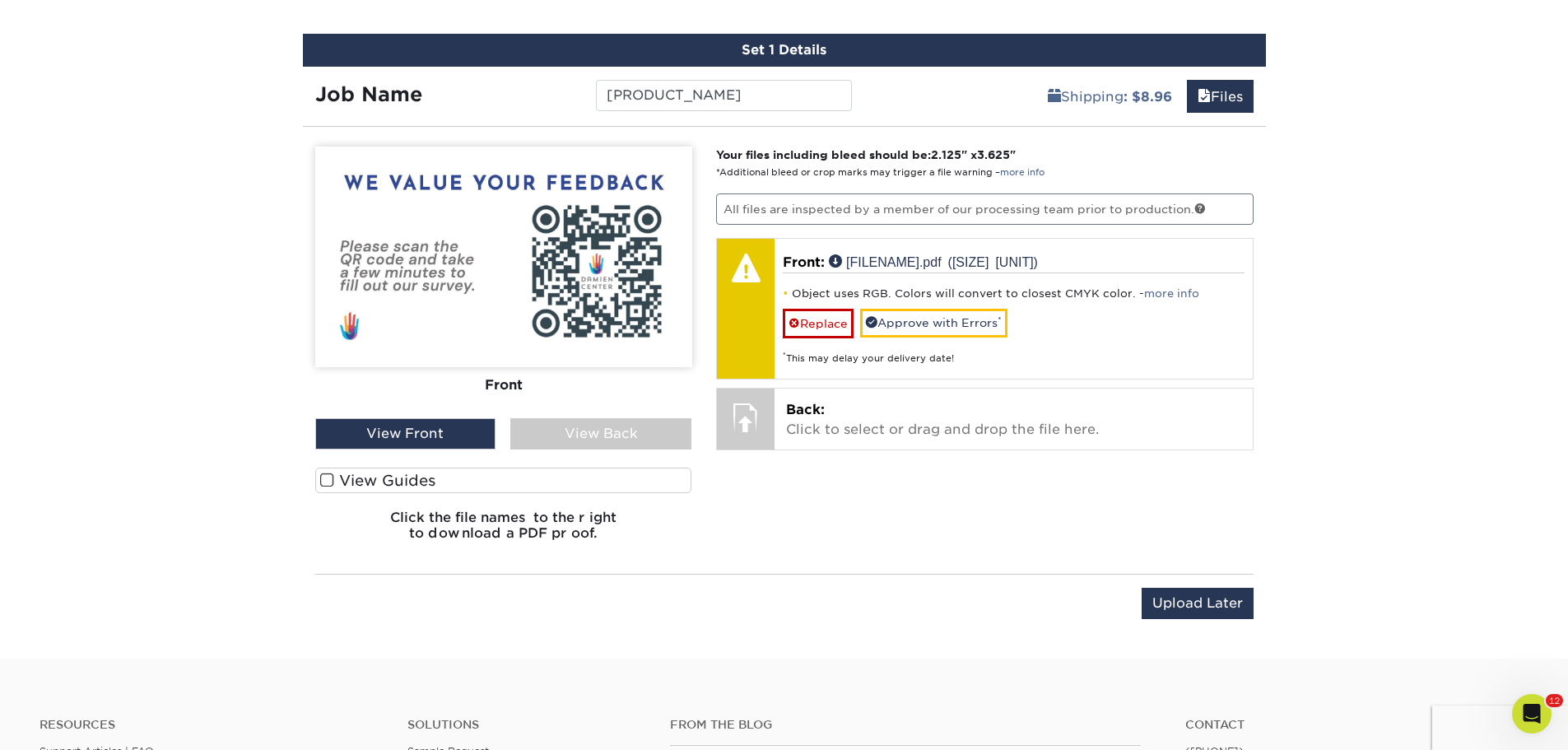 click on "Products
Business Cards
Matte  Business Cards
Previous Next
100 $ 8" at bounding box center [784, -91] 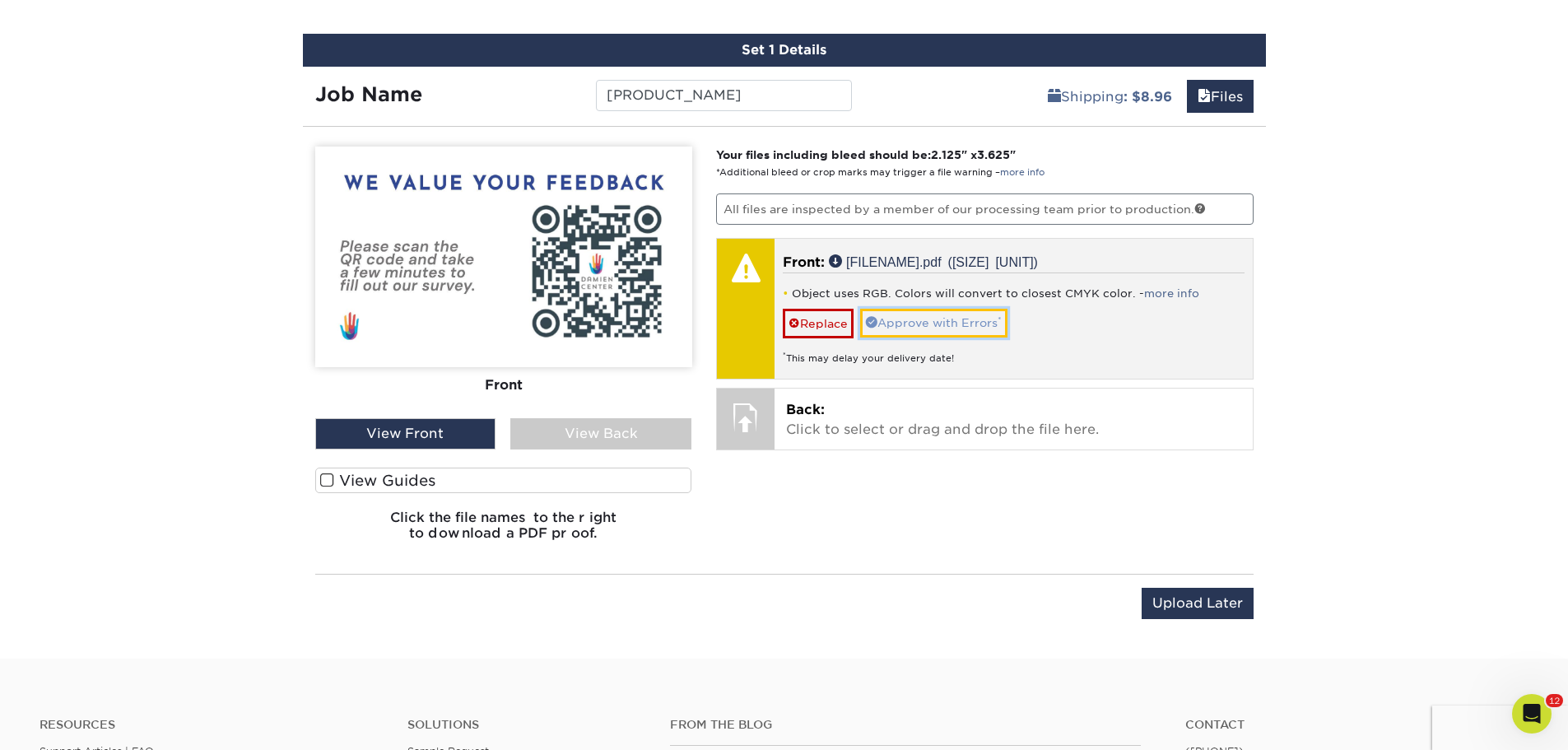 click on "Approve with Errors *" at bounding box center (933, 323) 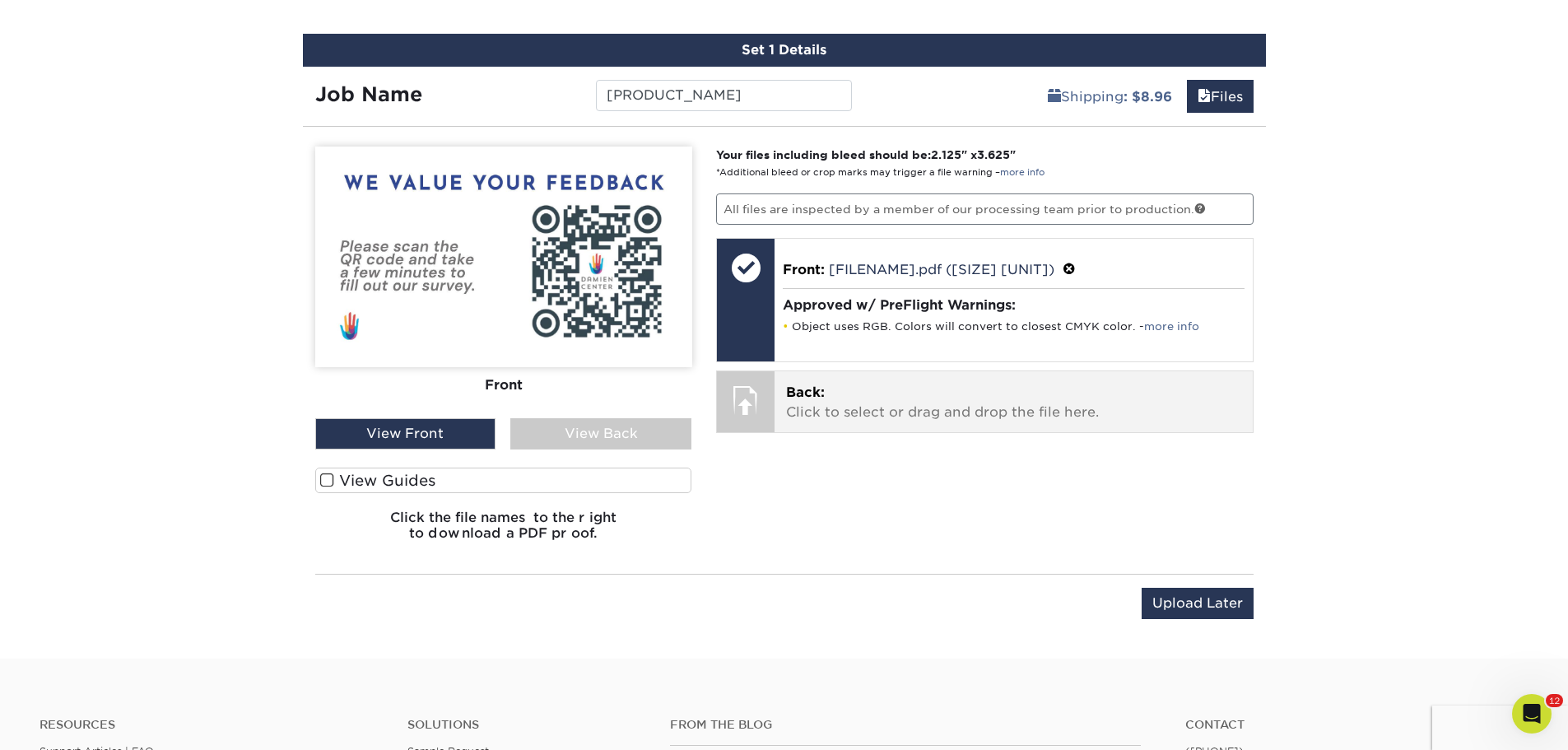 click on "Back: Click to select or drag and drop the file here." at bounding box center (1013, 403) 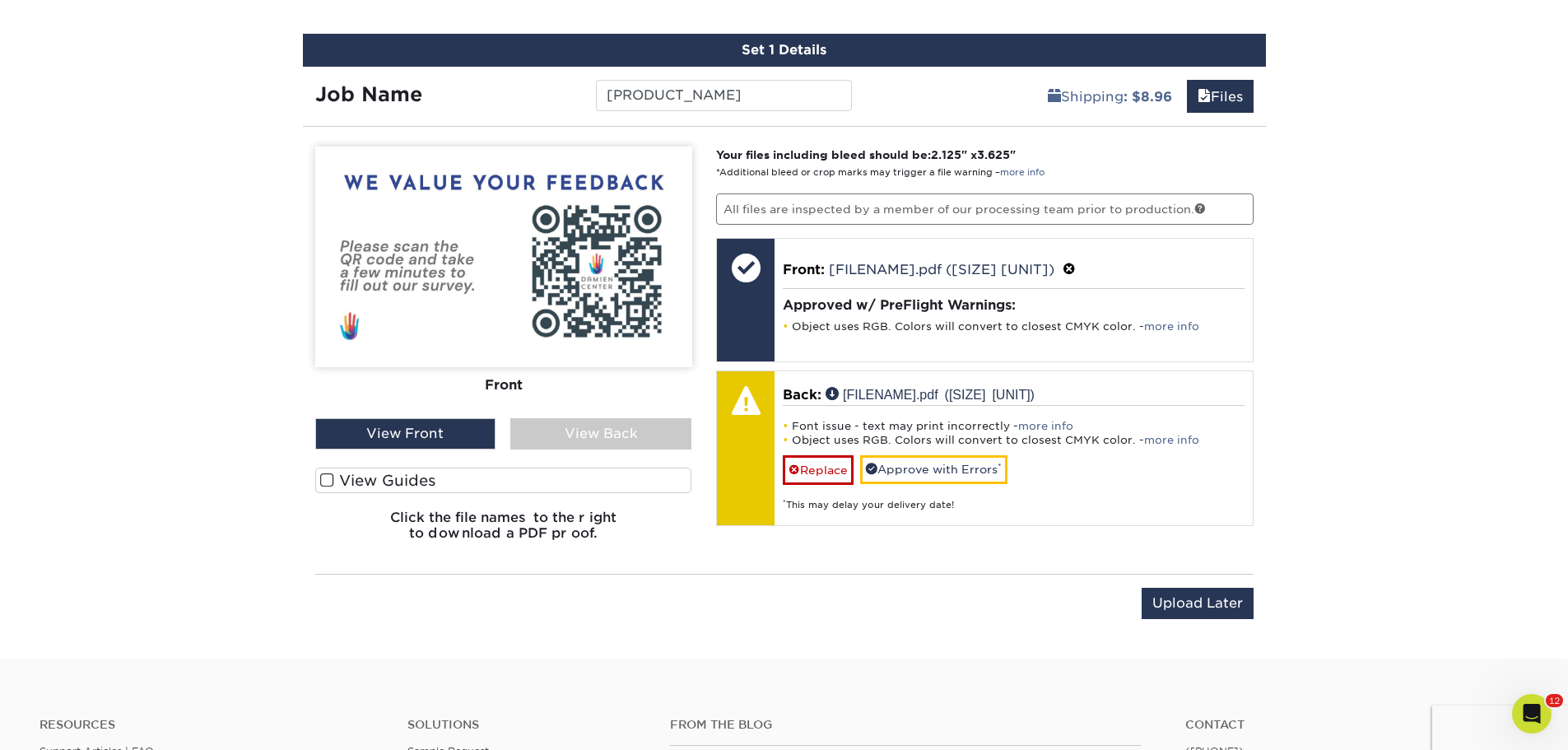 click on "View Back" at bounding box center (601, 434) 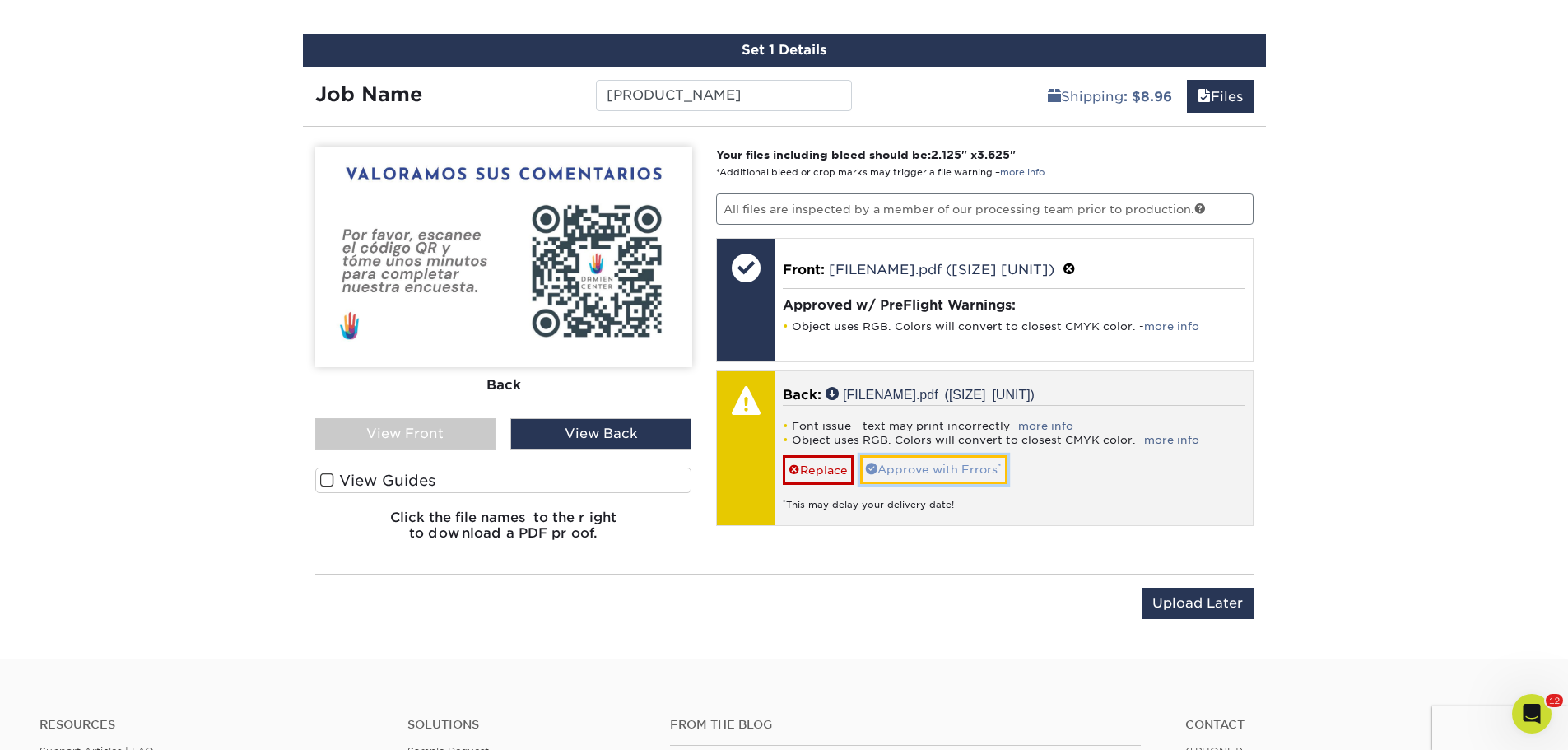 click on "Approve with Errors *" at bounding box center [933, 469] 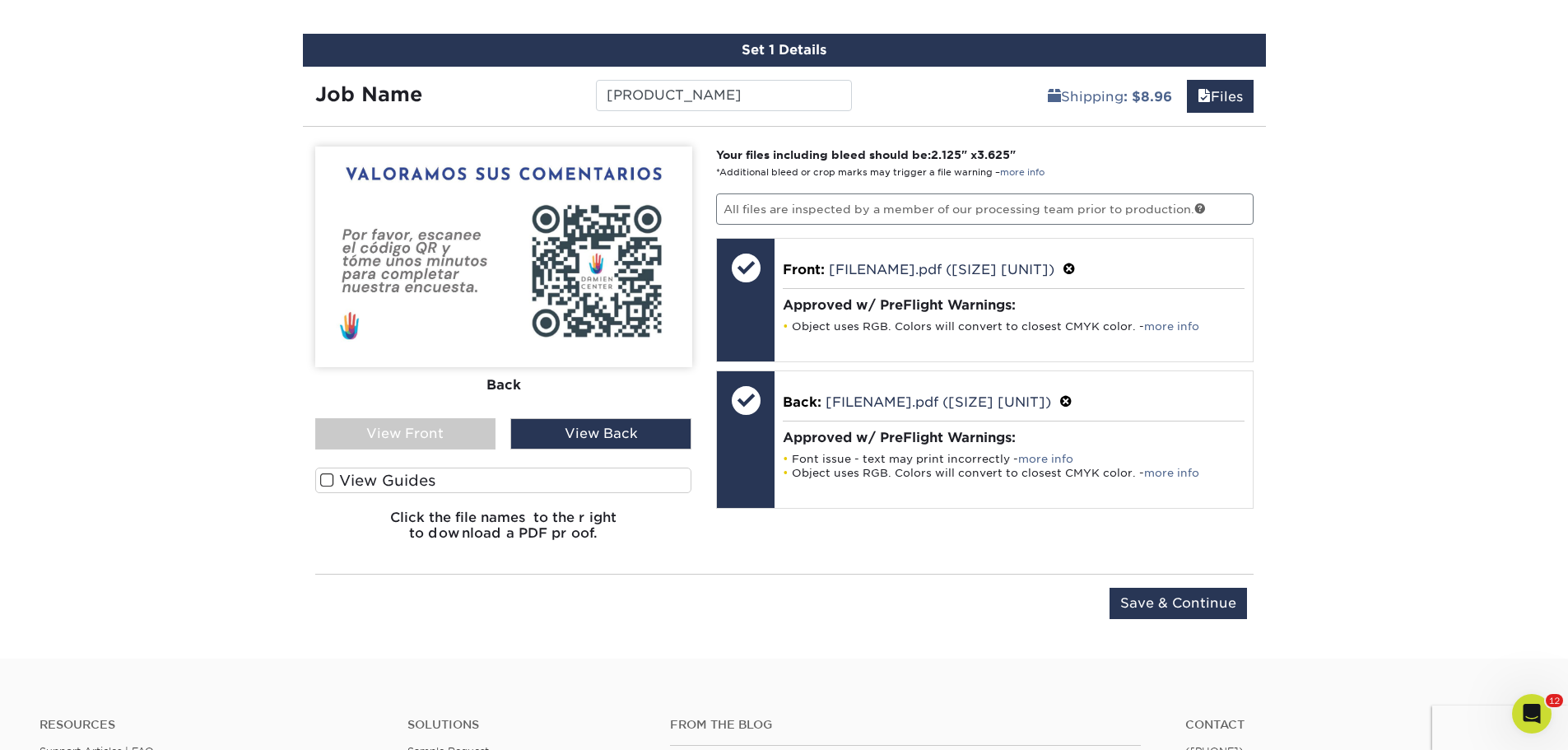 click on "View Front" at bounding box center [406, 434] 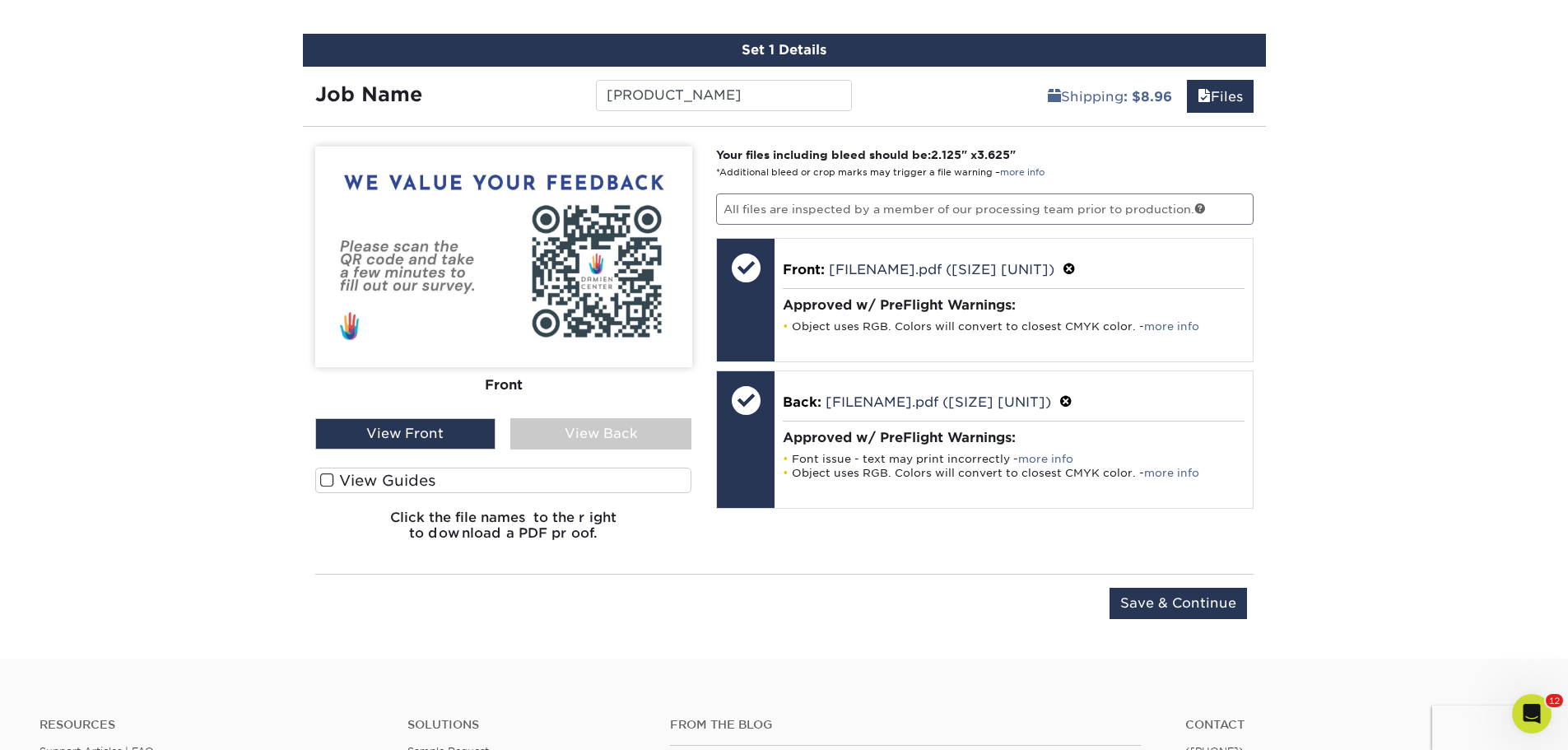 click at bounding box center (327, 480) 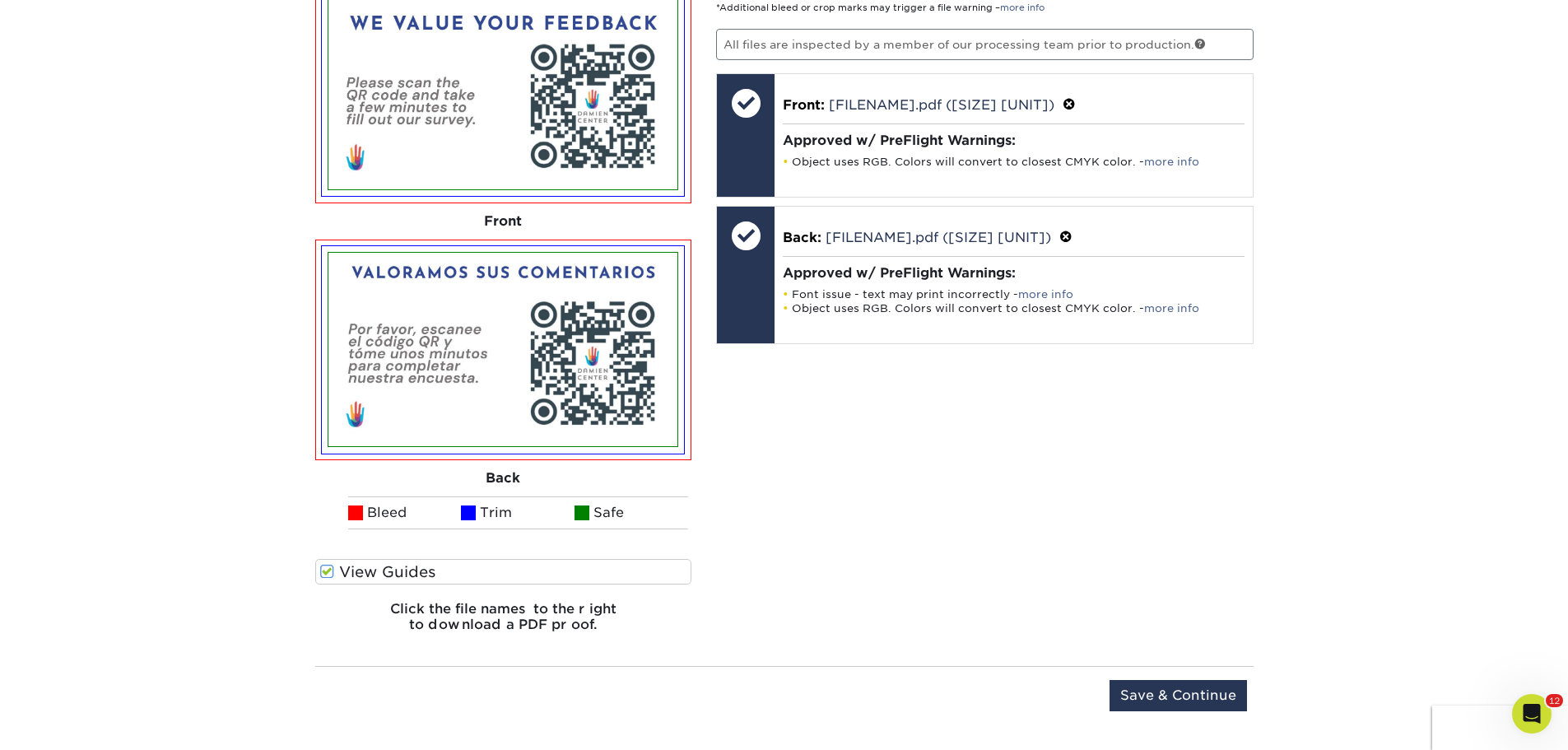 scroll, scrollTop: 1274, scrollLeft: 0, axis: vertical 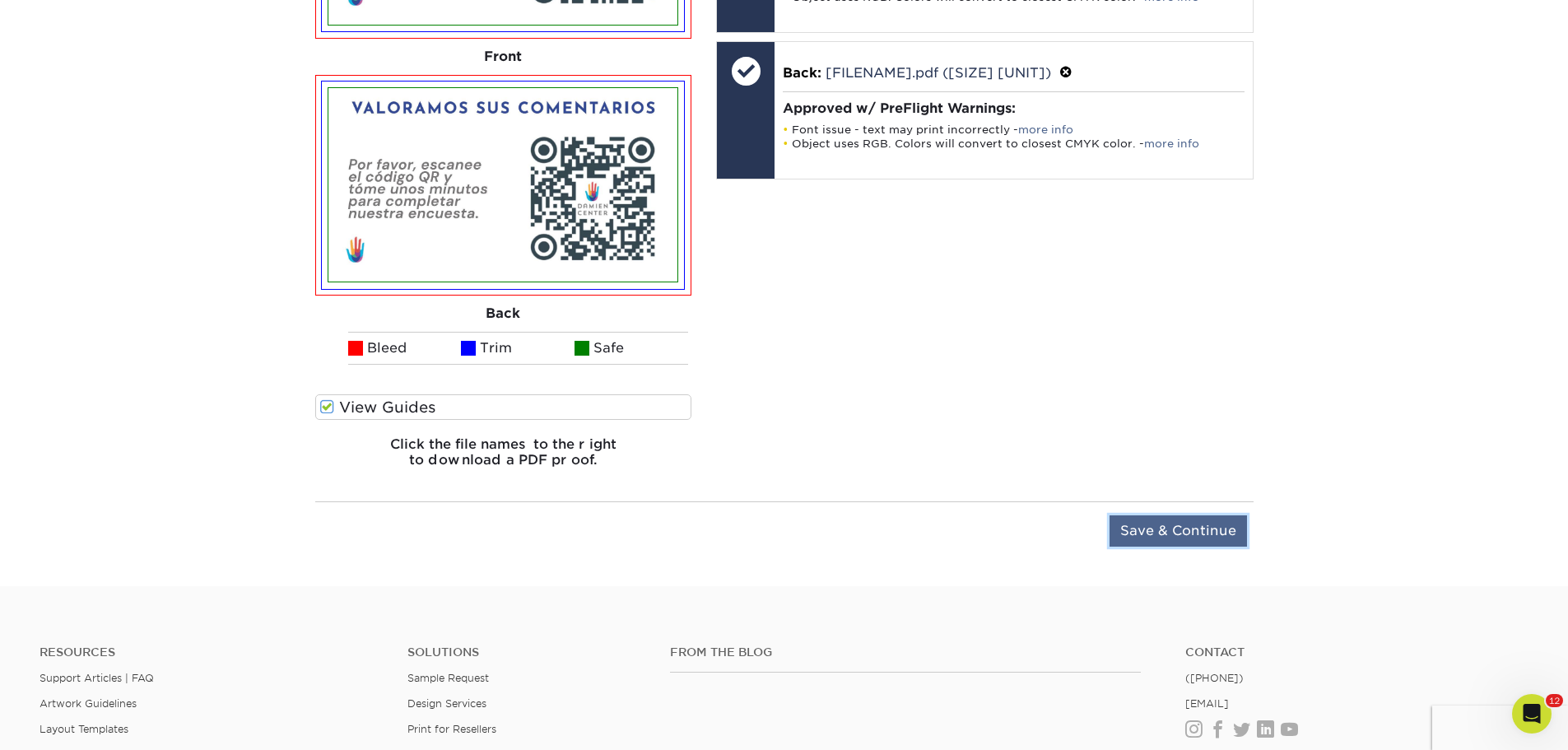 click on "Save & Continue" at bounding box center (1178, 531) 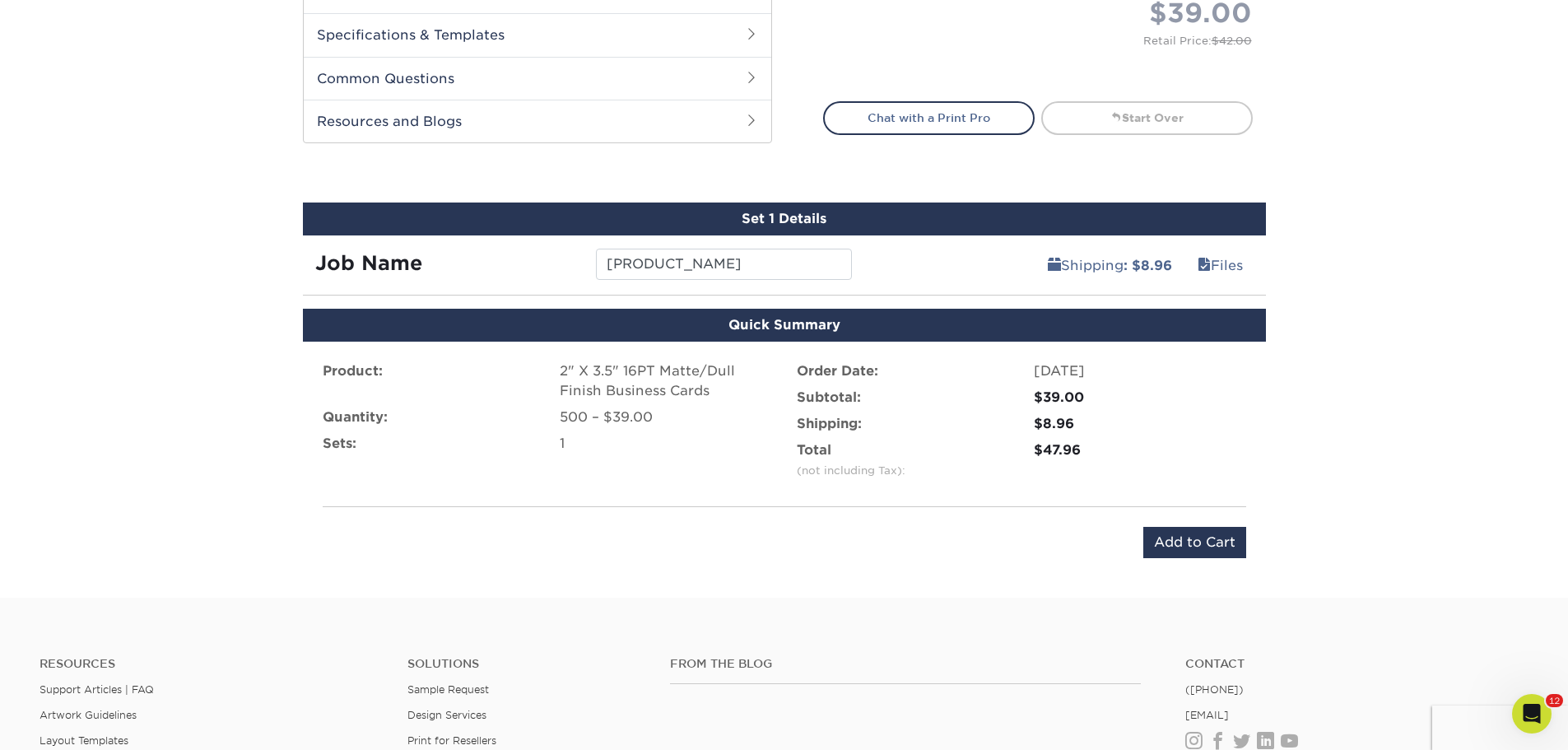 scroll, scrollTop: 693, scrollLeft: 0, axis: vertical 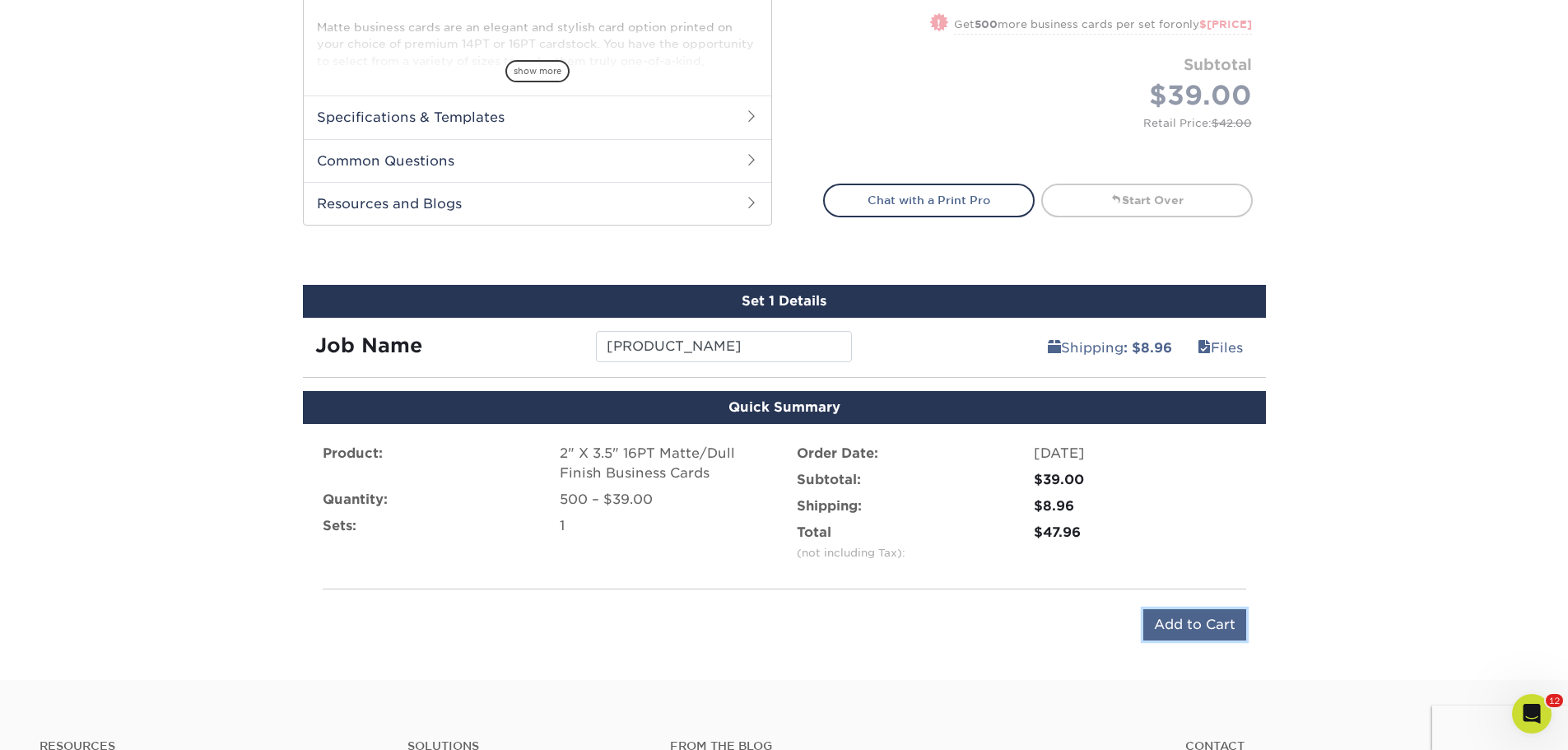 click on "Add to Cart" at bounding box center (1194, 625) 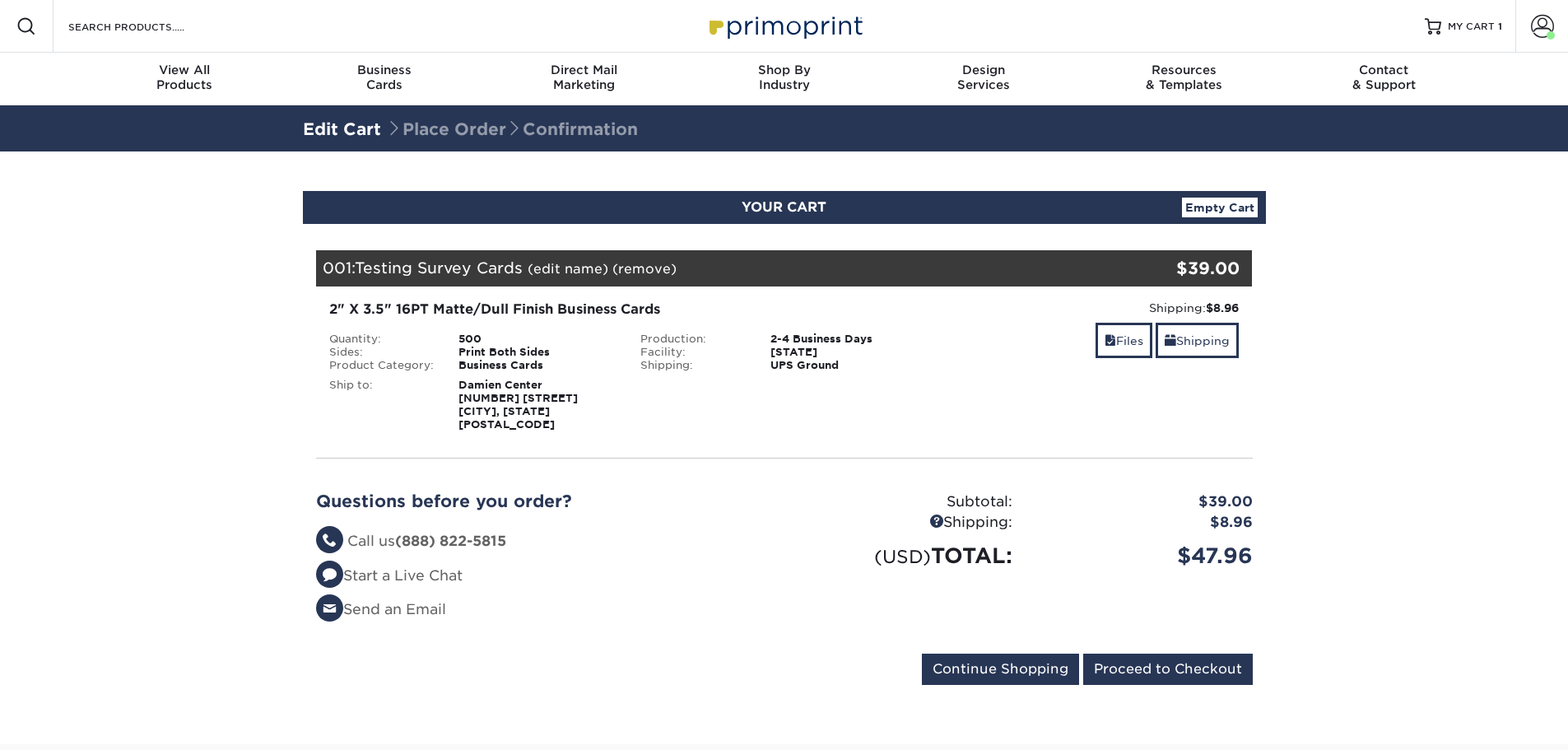 scroll, scrollTop: 0, scrollLeft: 0, axis: both 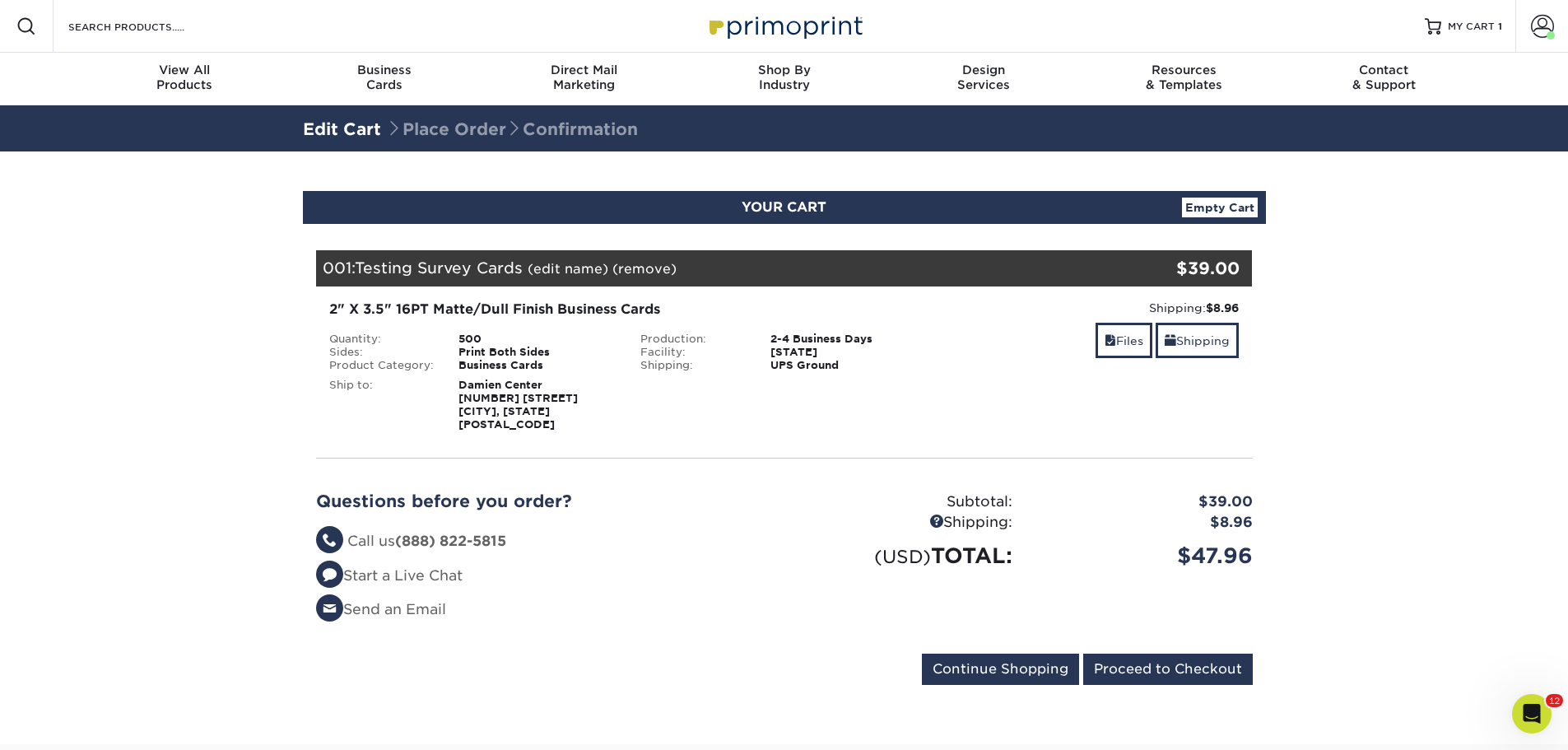 click on "YOUR CART
Empty Cart
Your Cart is Empty
View Account
Active Orders
Order History
Contact Us
Business Cards
100  cards from  $ 8" at bounding box center (784, 448) 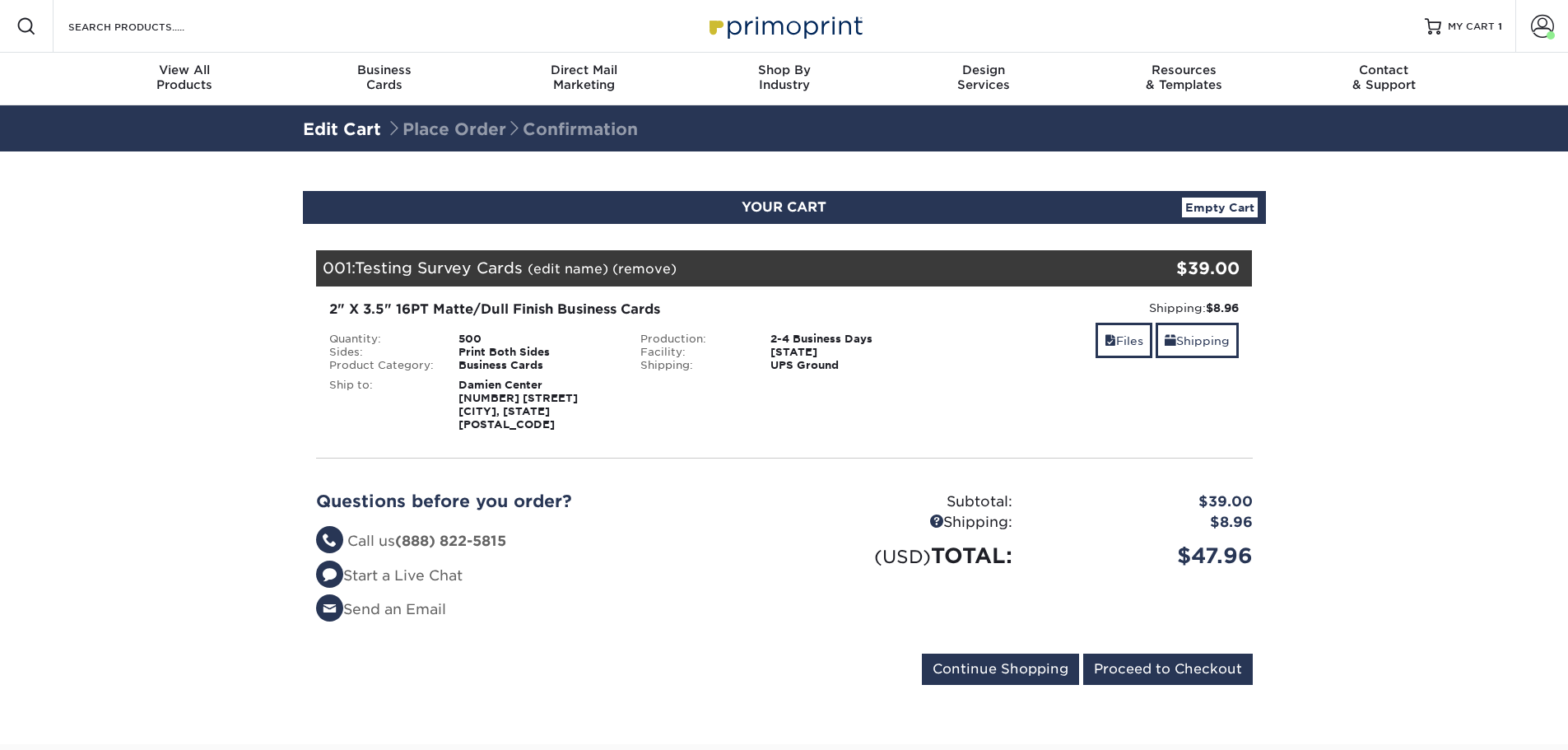 scroll, scrollTop: 0, scrollLeft: 0, axis: both 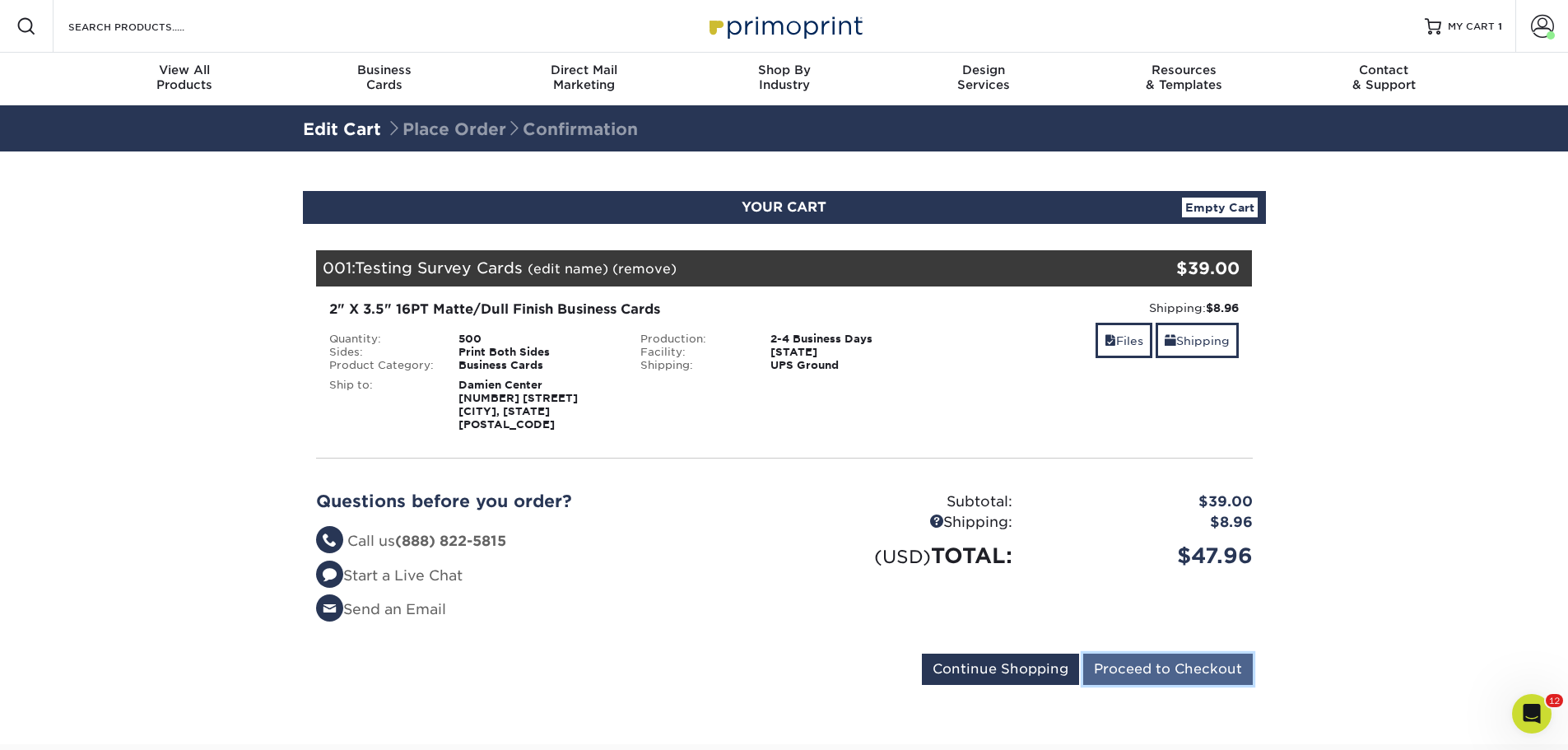 click on "Proceed to Checkout" at bounding box center [1168, 669] 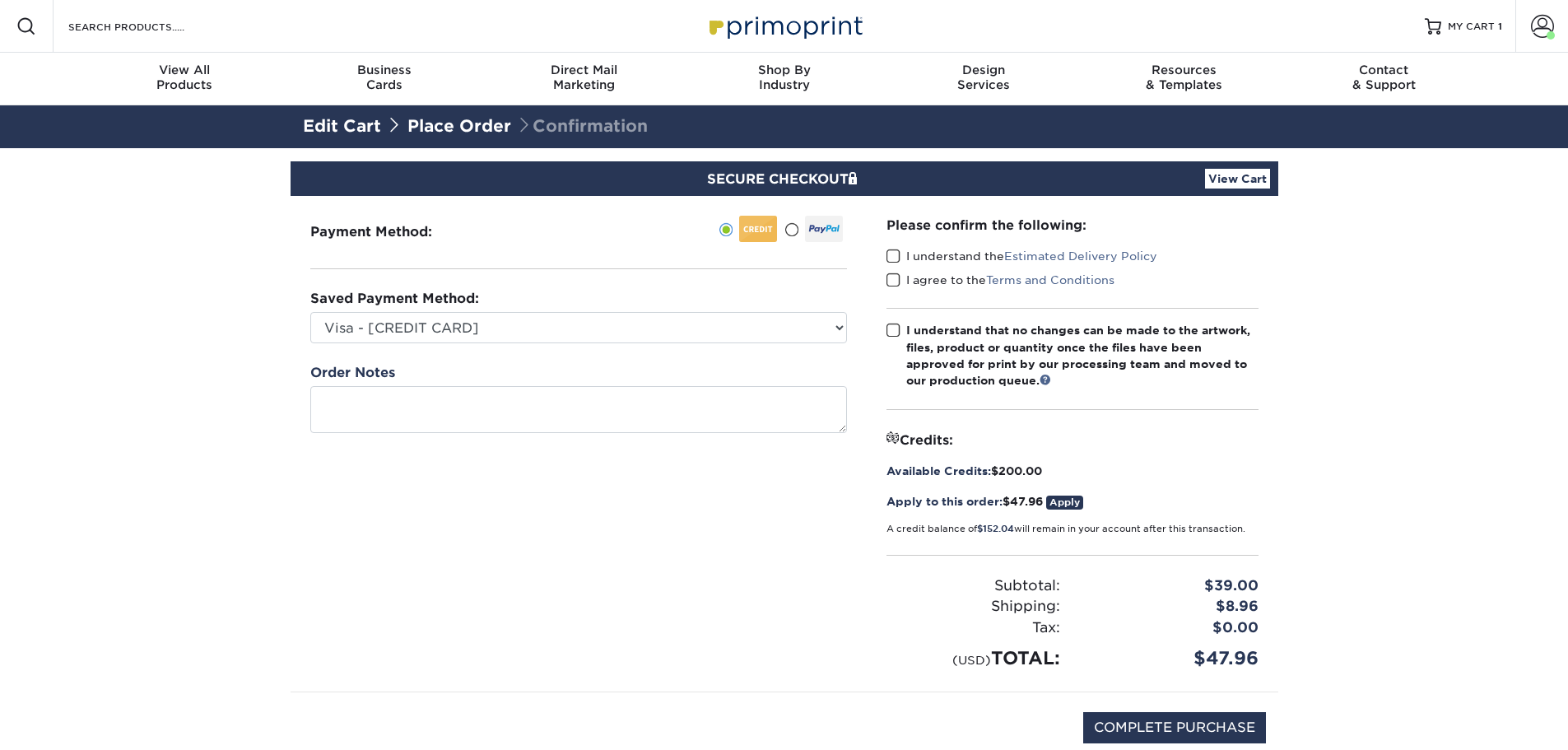 scroll, scrollTop: 0, scrollLeft: 0, axis: both 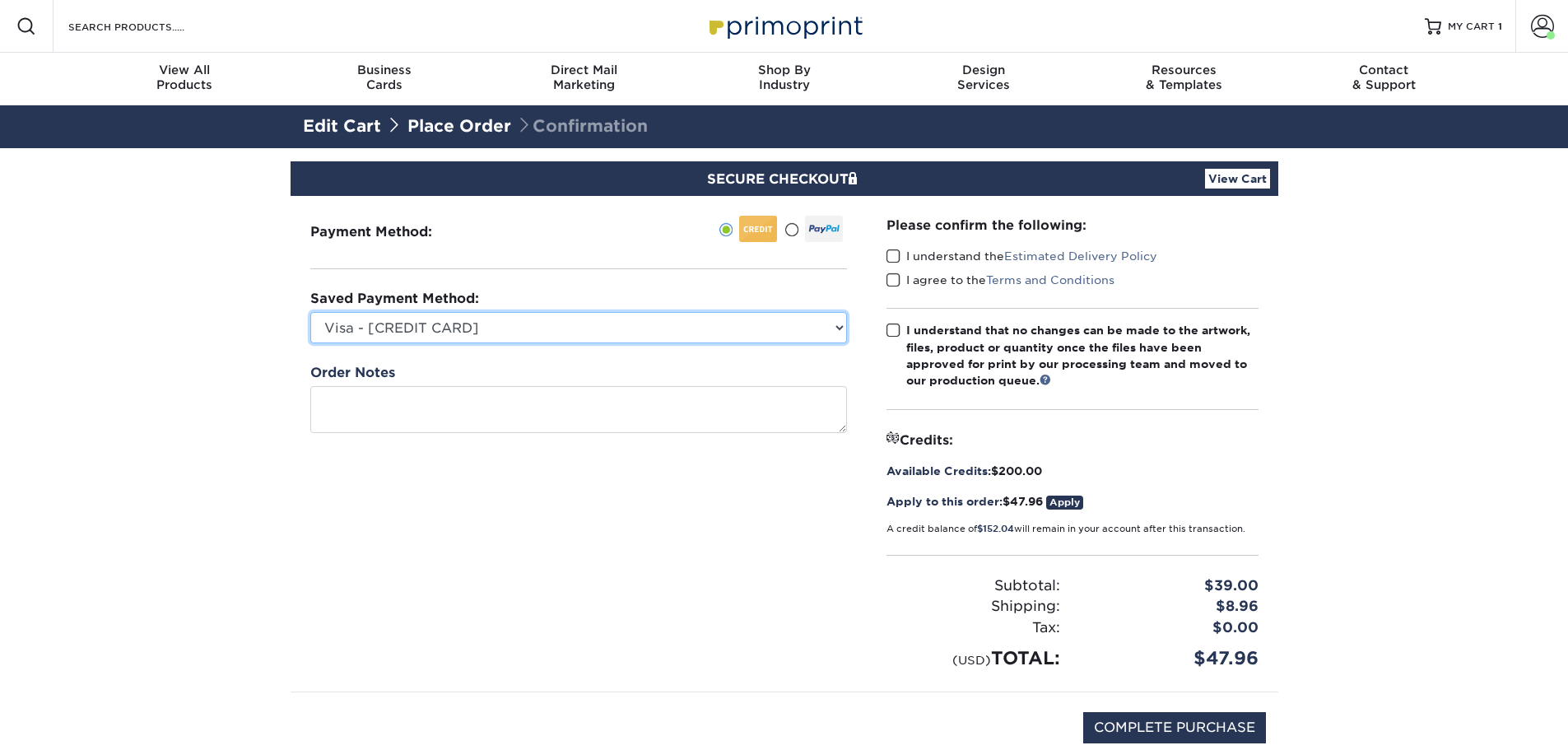 click on "Visa - XXXX0154 Visa - XXXX0295 Visa - XXXX0816 Visa - XXXX2882 Visa - XXXX9213 Visa - XXXX1969 Visa - XXXX0614 Visa - XXXX9213 BS - XXXX0937 Visa - XXXX7138 New Credit Card" at bounding box center (579, 328) 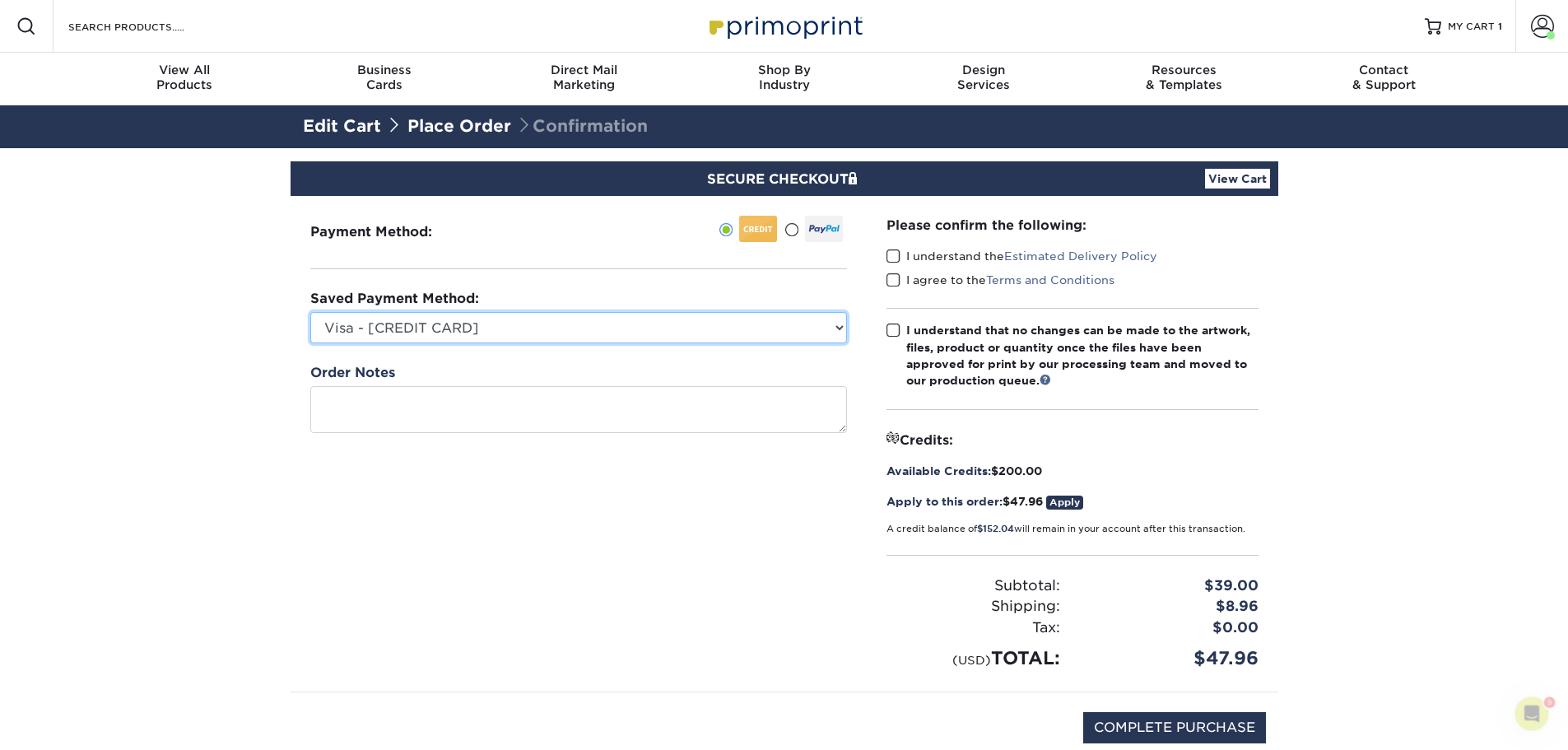 scroll, scrollTop: 0, scrollLeft: 0, axis: both 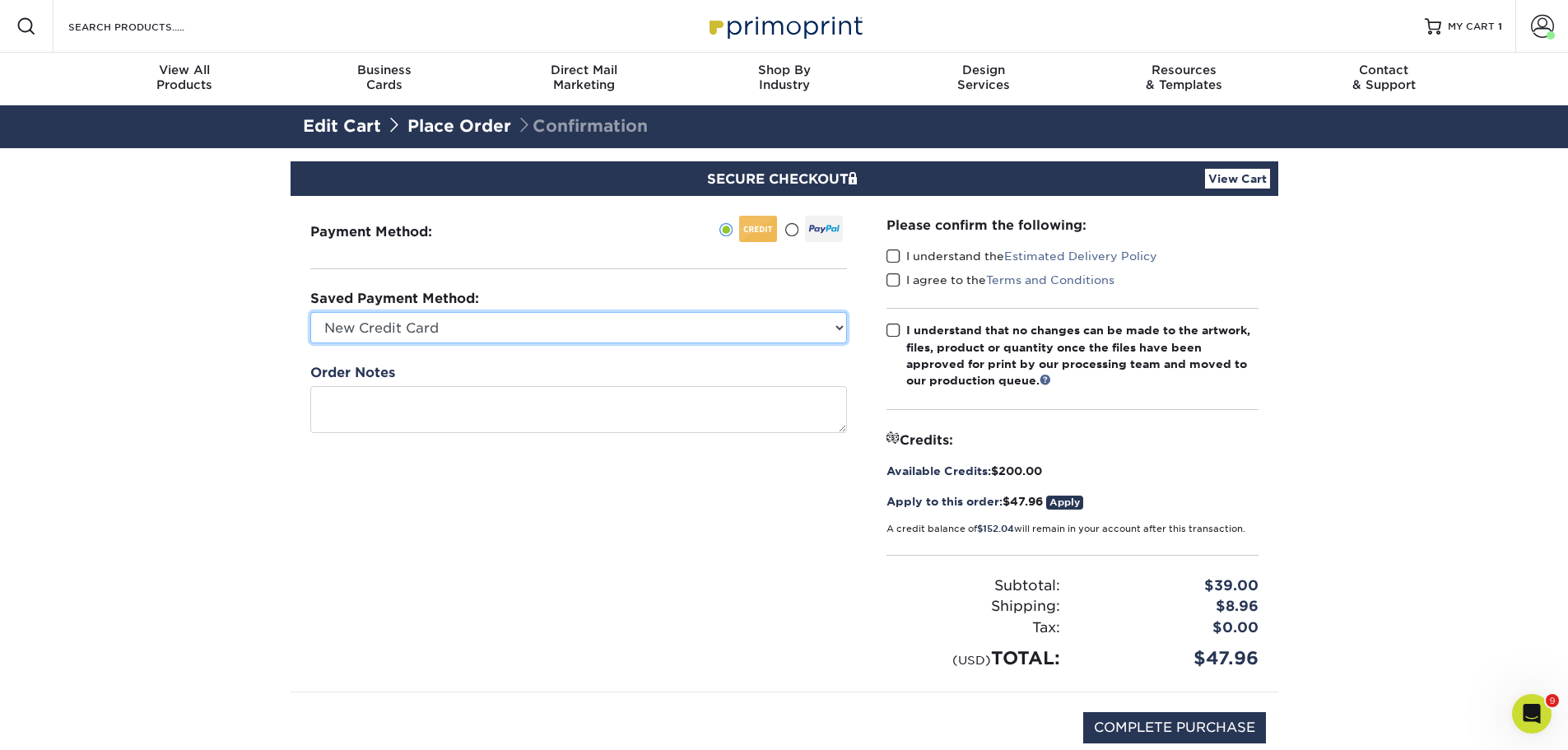 click on "Visa - XXXX0154 Visa - XXXX0295 Visa - XXXX0816 Visa - XXXX2882 Visa - XXXX9213 Visa - XXXX1969 Visa - XXXX0614 Visa - XXXX9213 BS - XXXX0937 Visa - XXXX7138 New Credit Card" at bounding box center [579, 328] 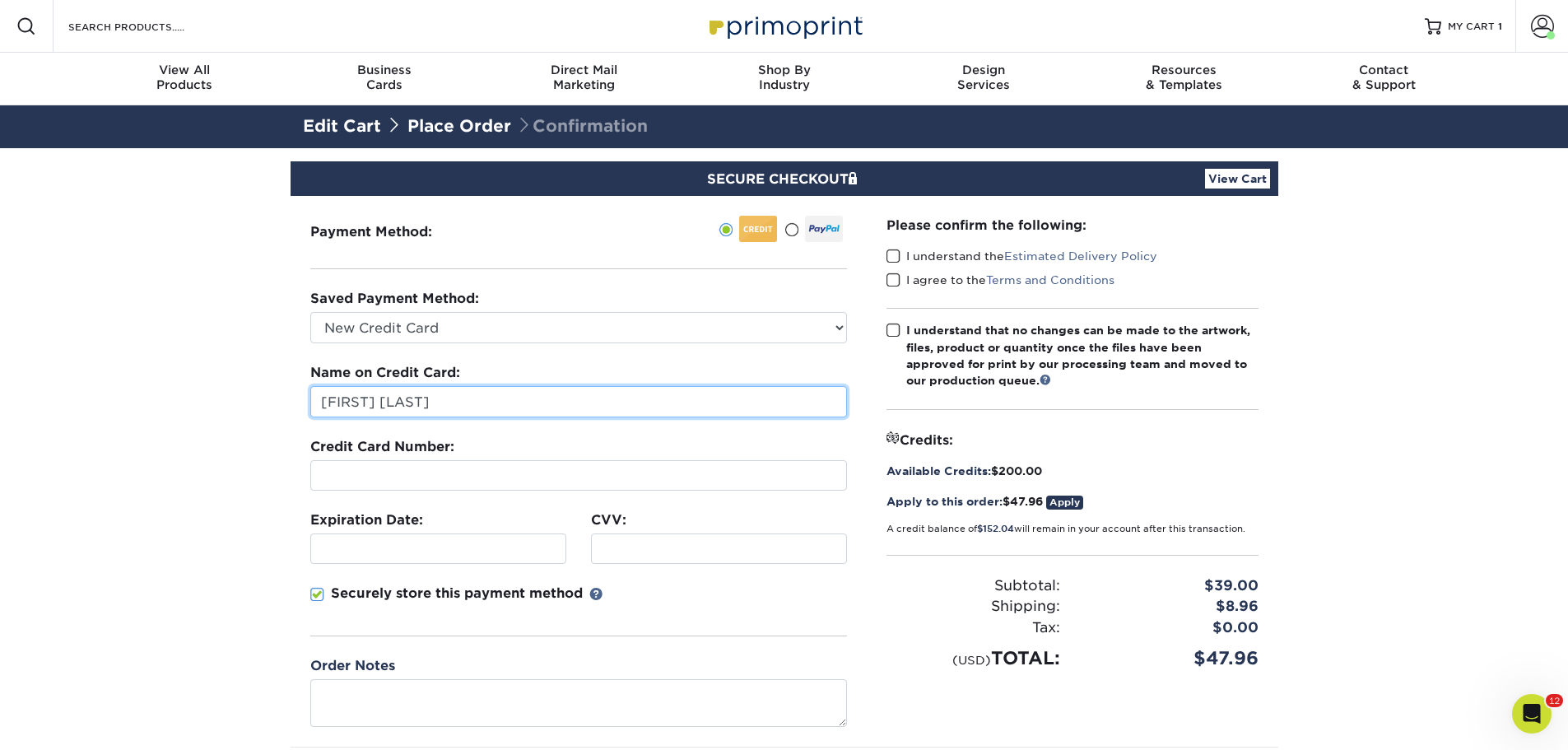 click on "Kyle Galle" at bounding box center (579, 402) 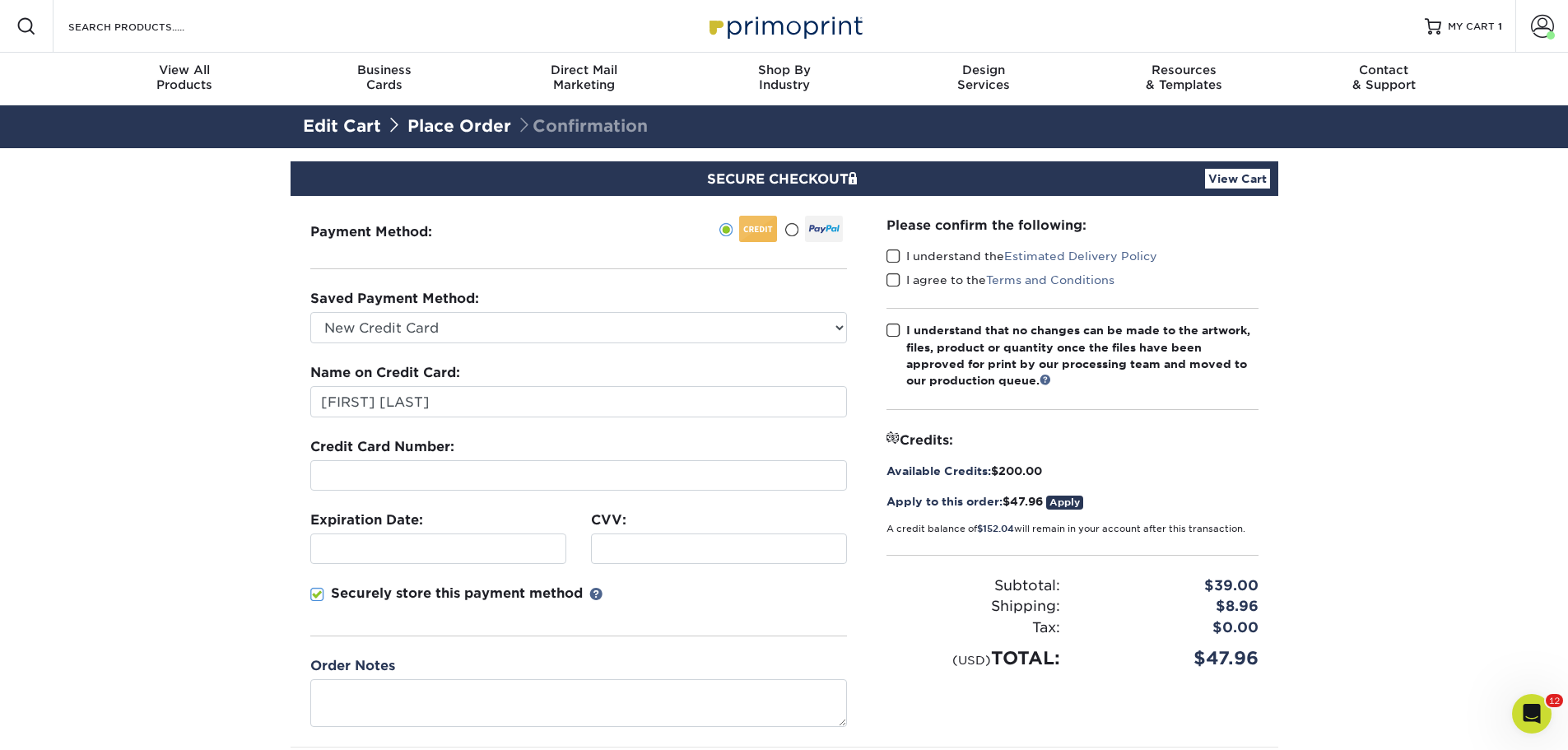 scroll, scrollTop: 165, scrollLeft: 0, axis: vertical 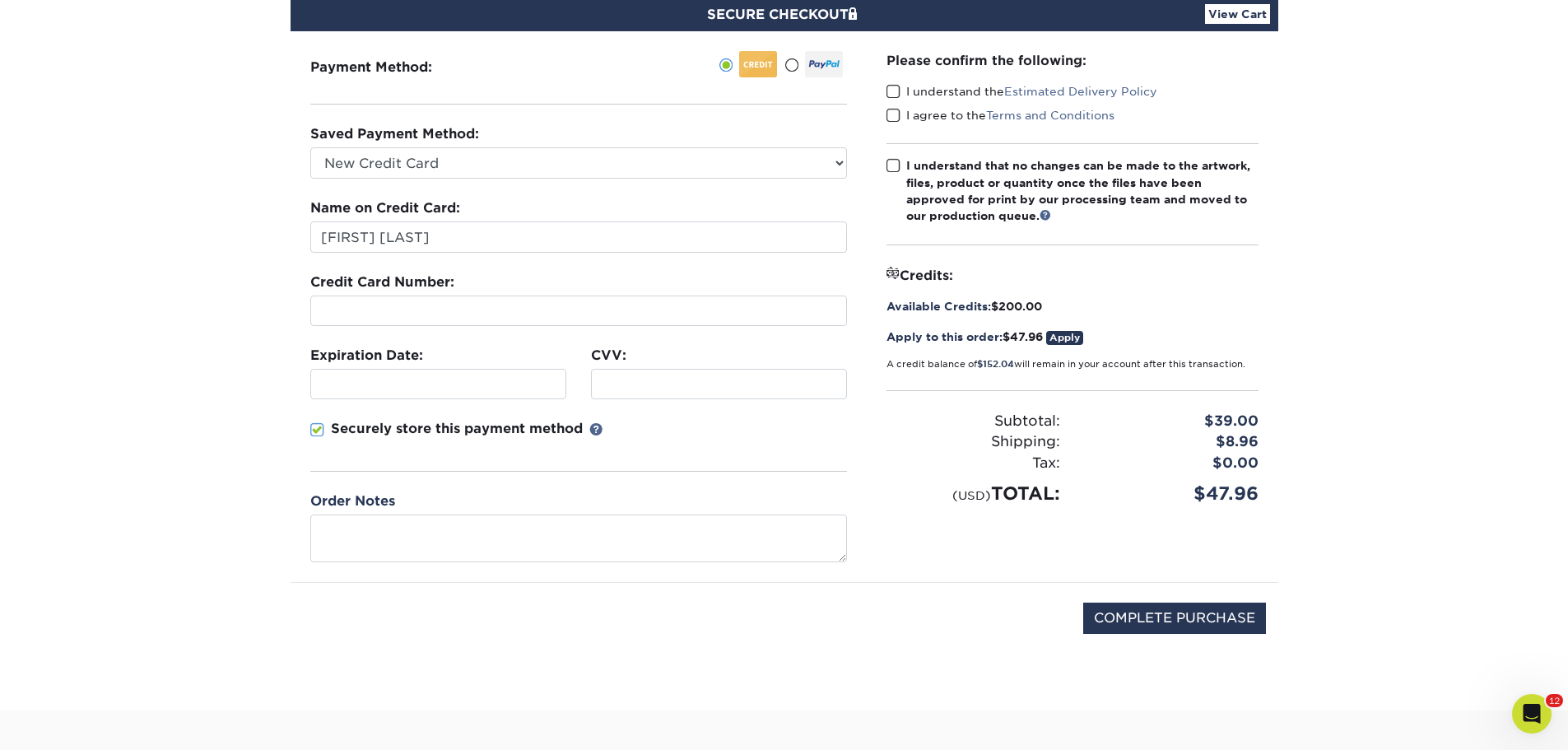 click on "Order Notes" at bounding box center [579, 526] 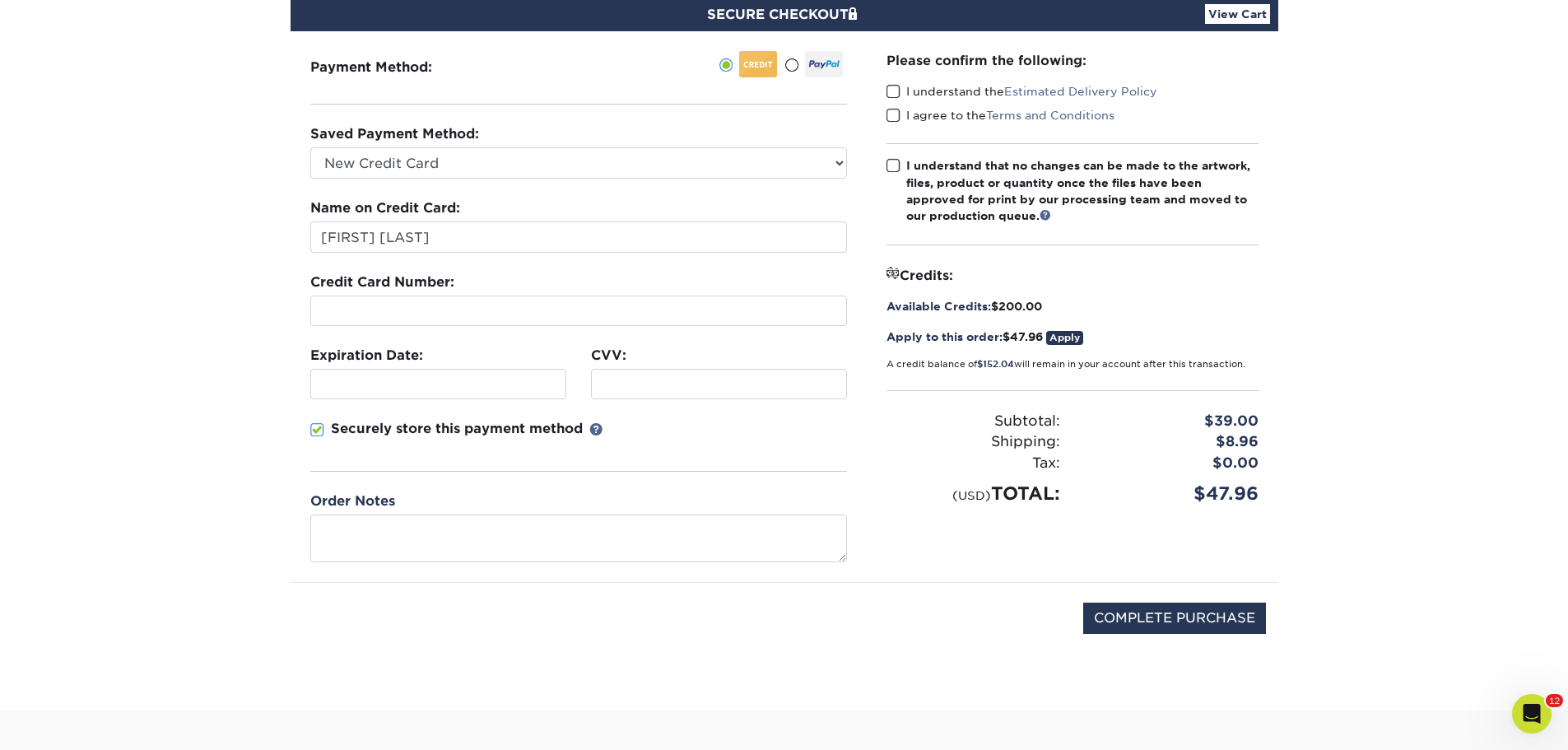 click at bounding box center (893, 91) 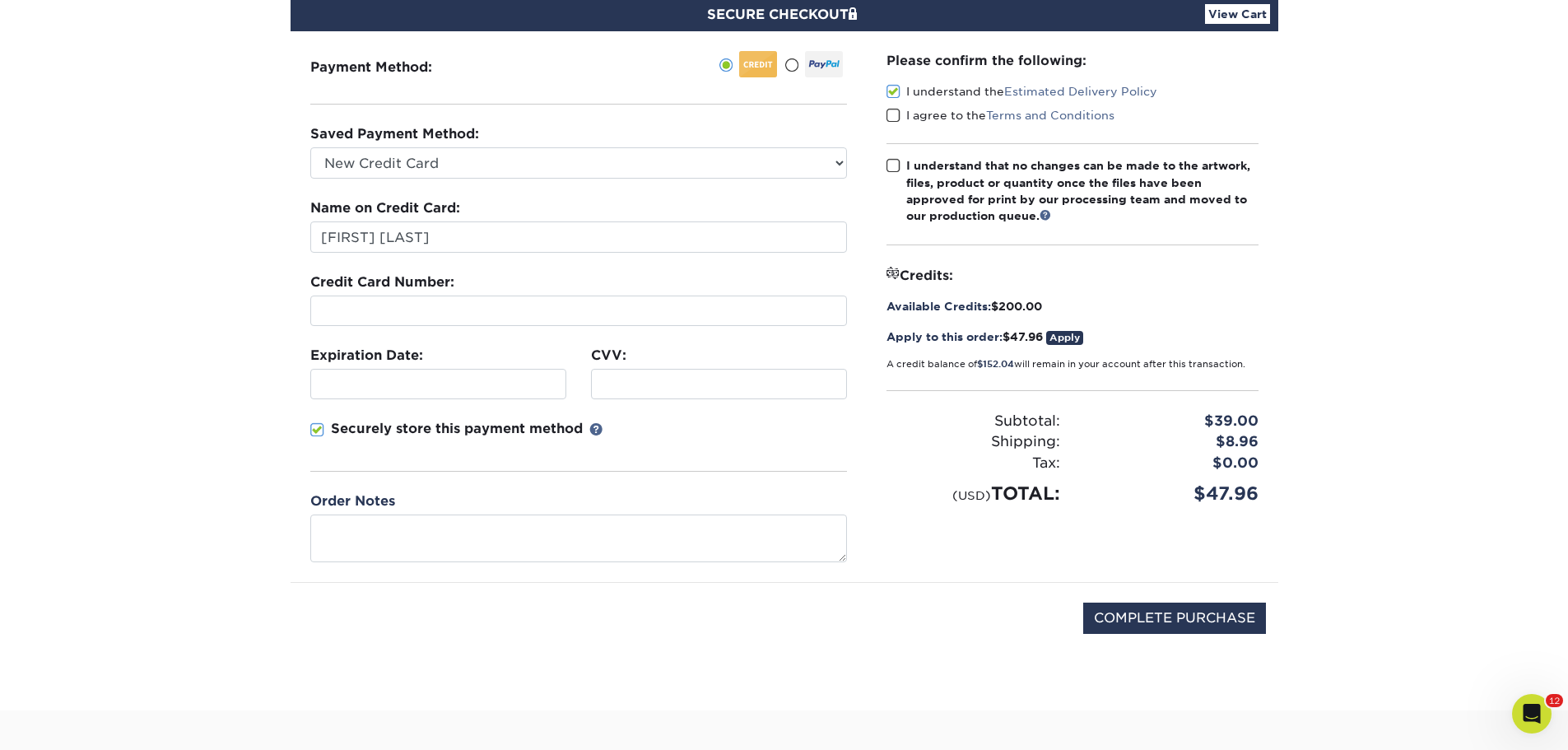 click at bounding box center [893, 115] 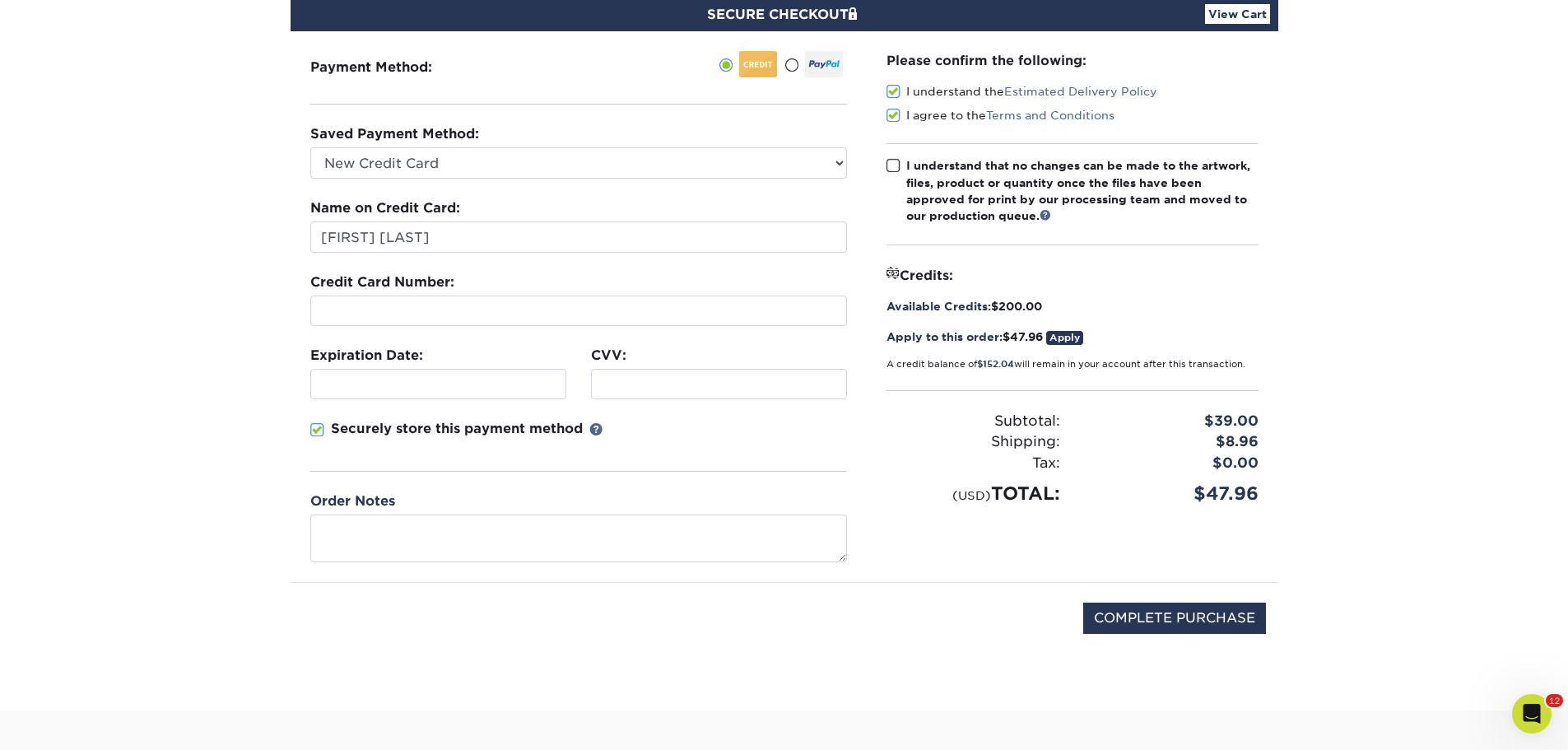 click at bounding box center [893, 165] 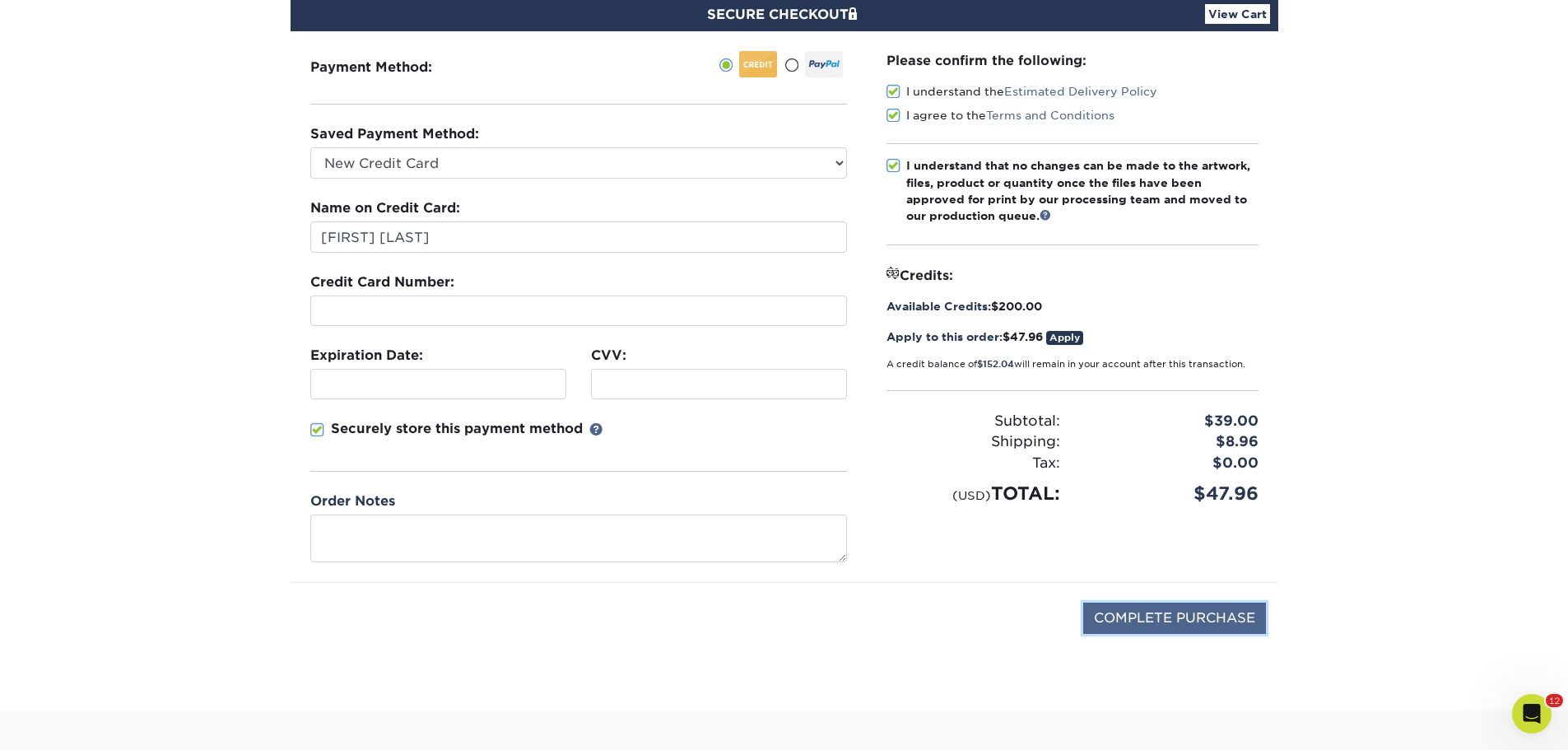click on "COMPLETE PURCHASE" at bounding box center (1175, 618) 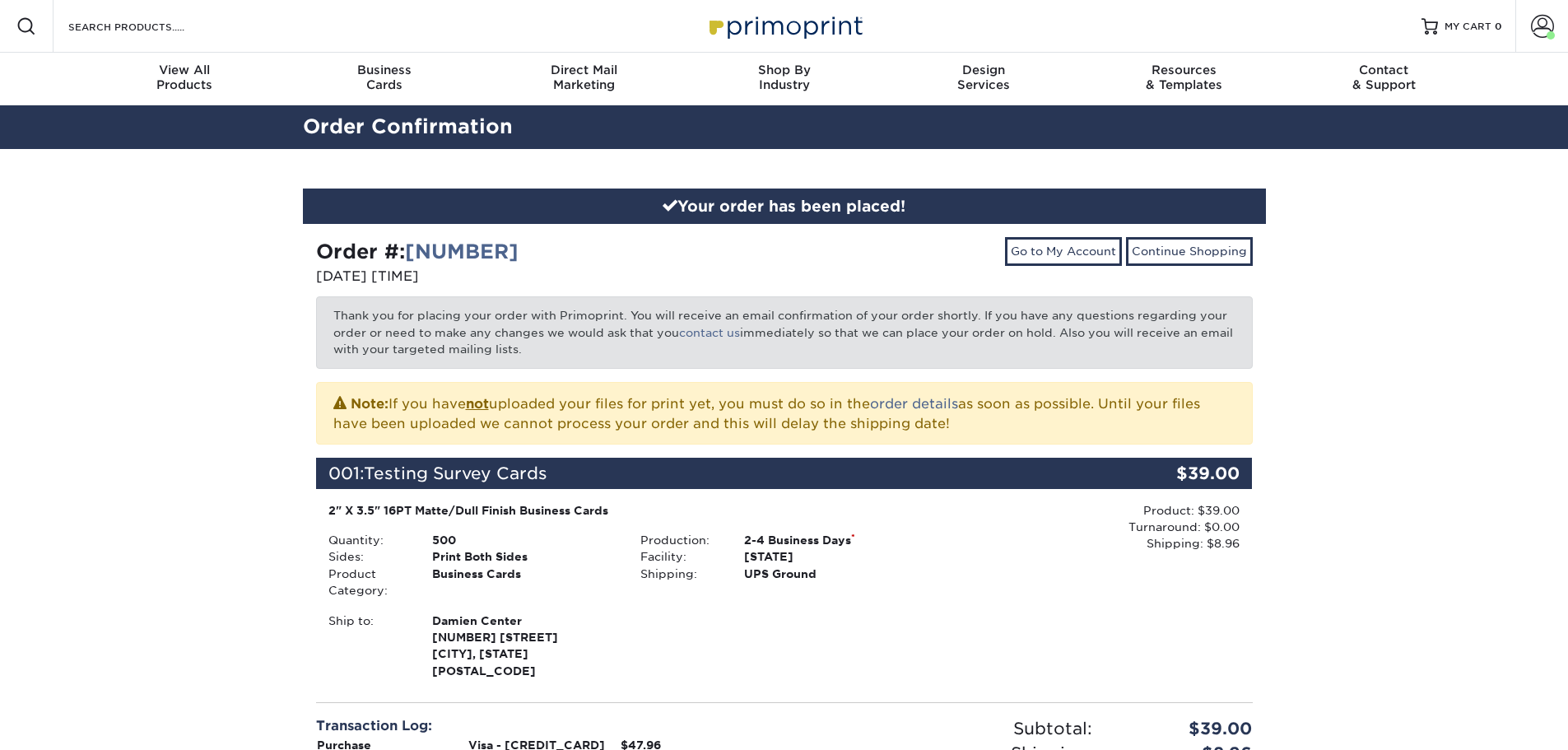 scroll, scrollTop: 0, scrollLeft: 0, axis: both 